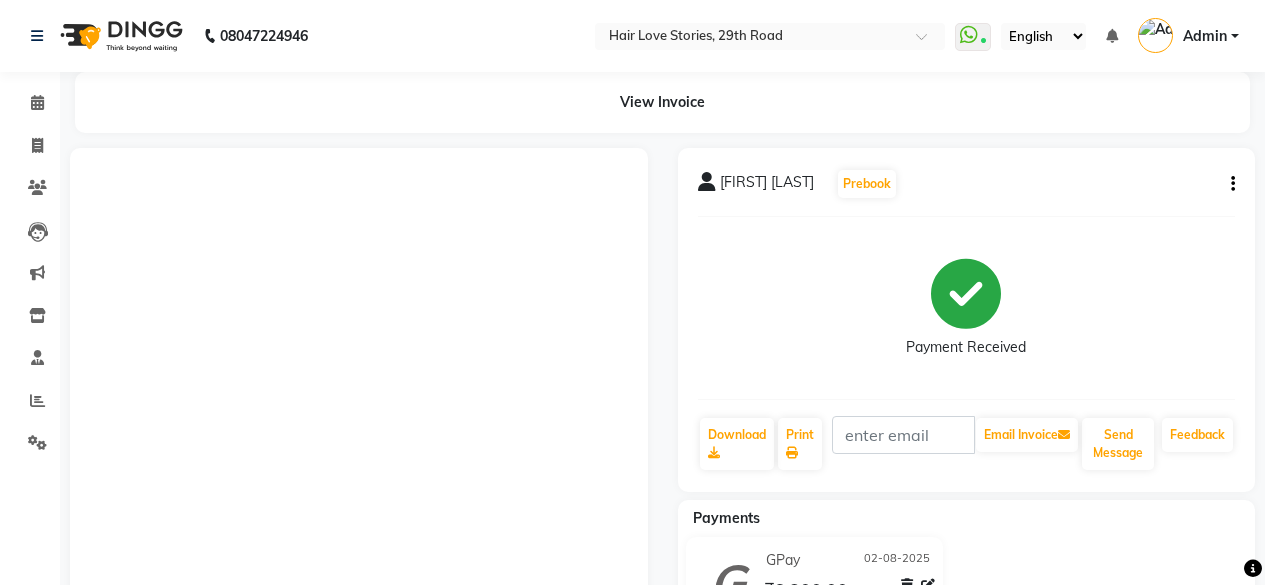 scroll, scrollTop: 42, scrollLeft: 0, axis: vertical 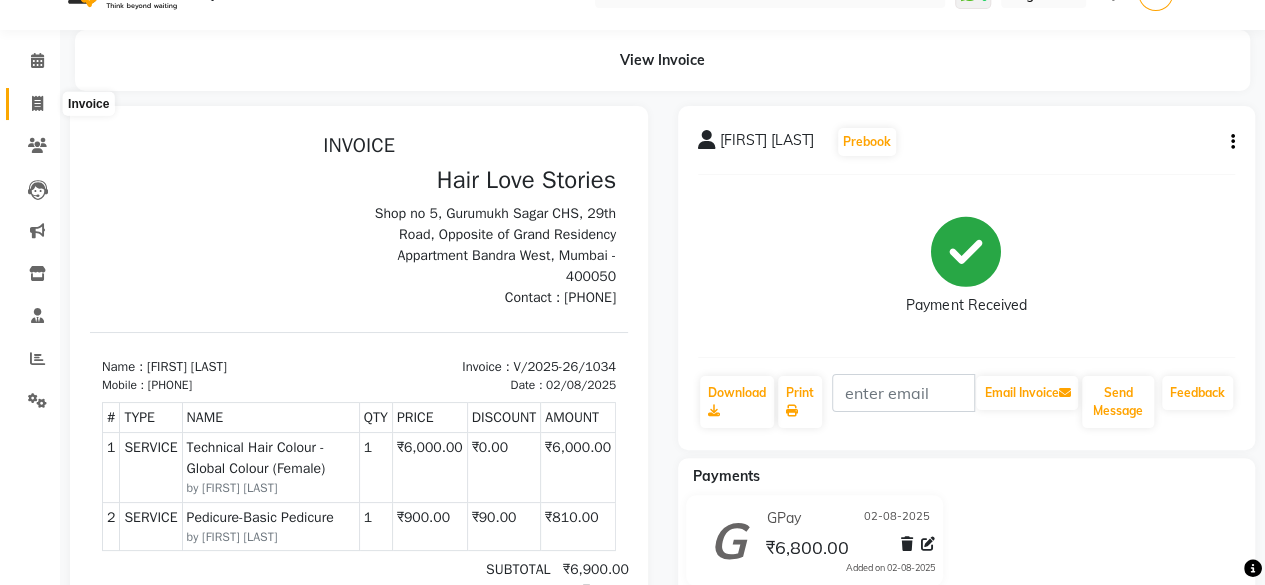 click 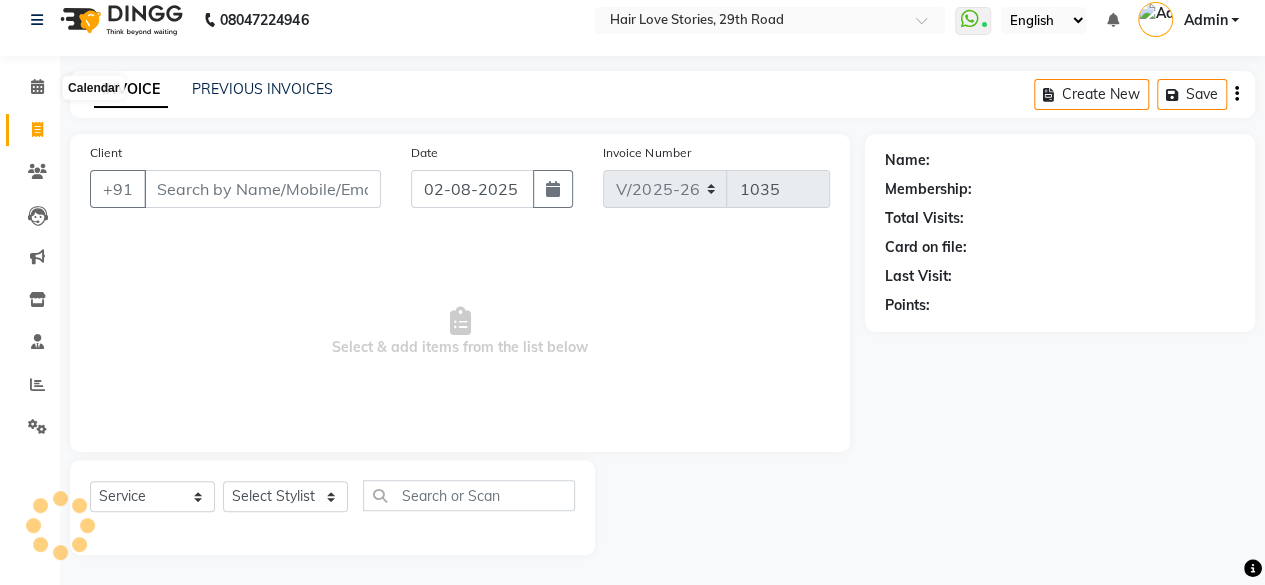 scroll, scrollTop: 15, scrollLeft: 0, axis: vertical 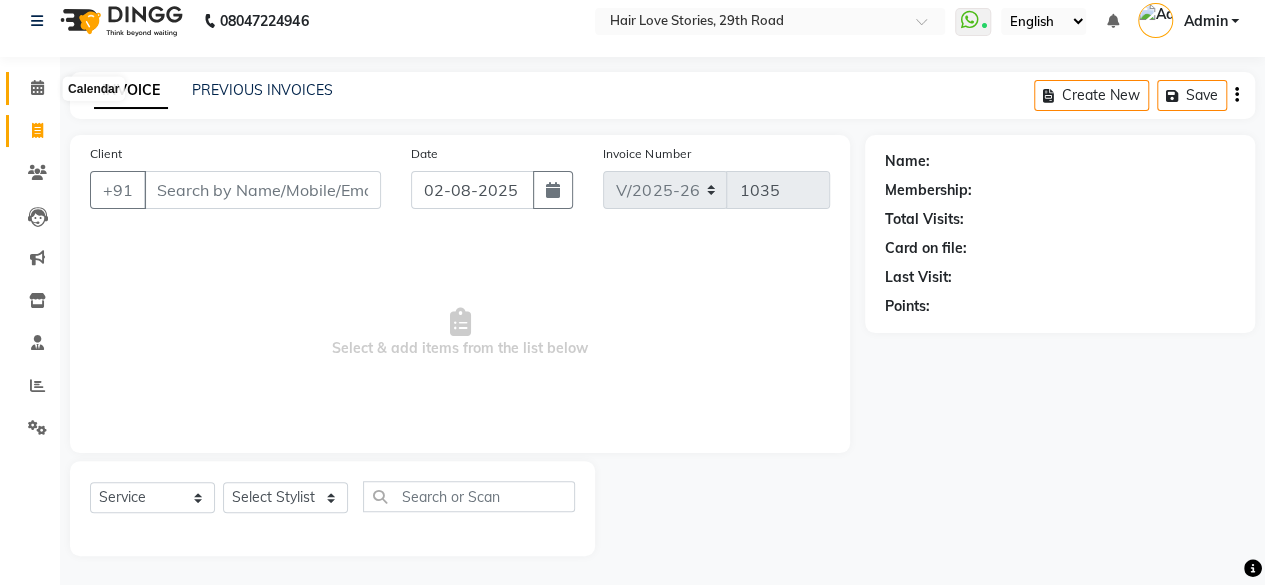 click 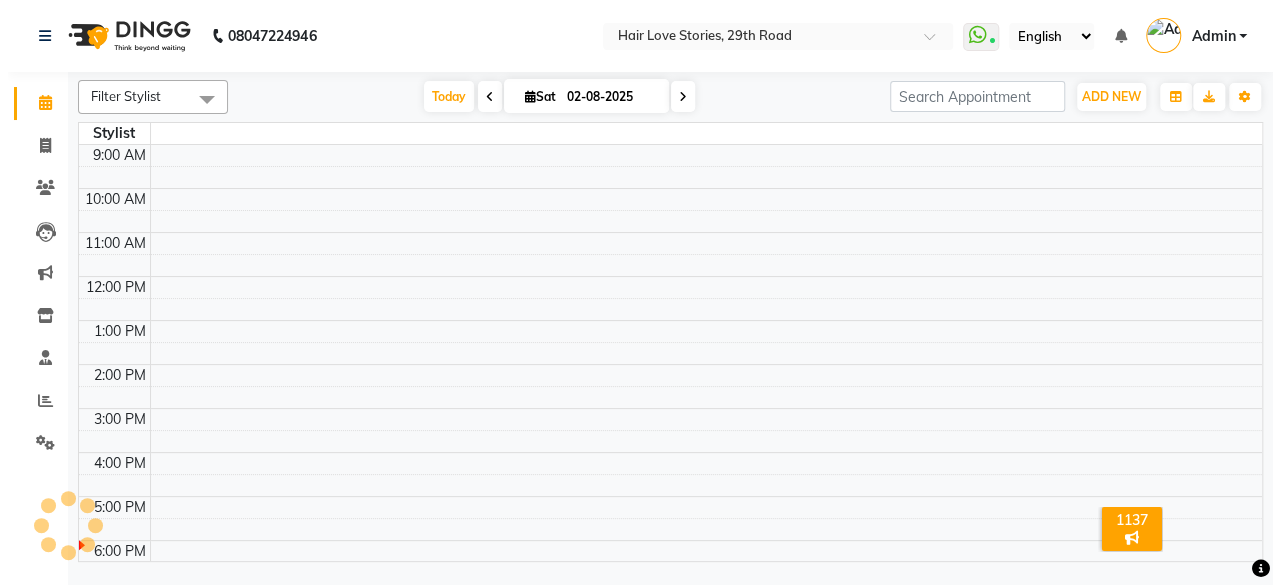 scroll, scrollTop: 0, scrollLeft: 0, axis: both 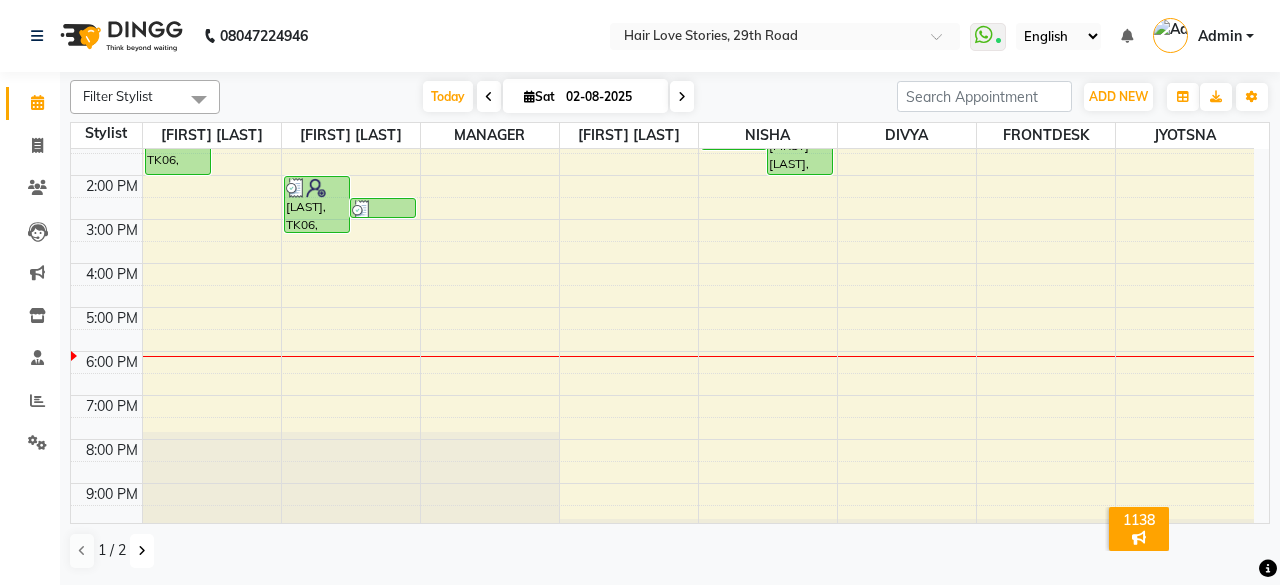 click at bounding box center (142, 551) 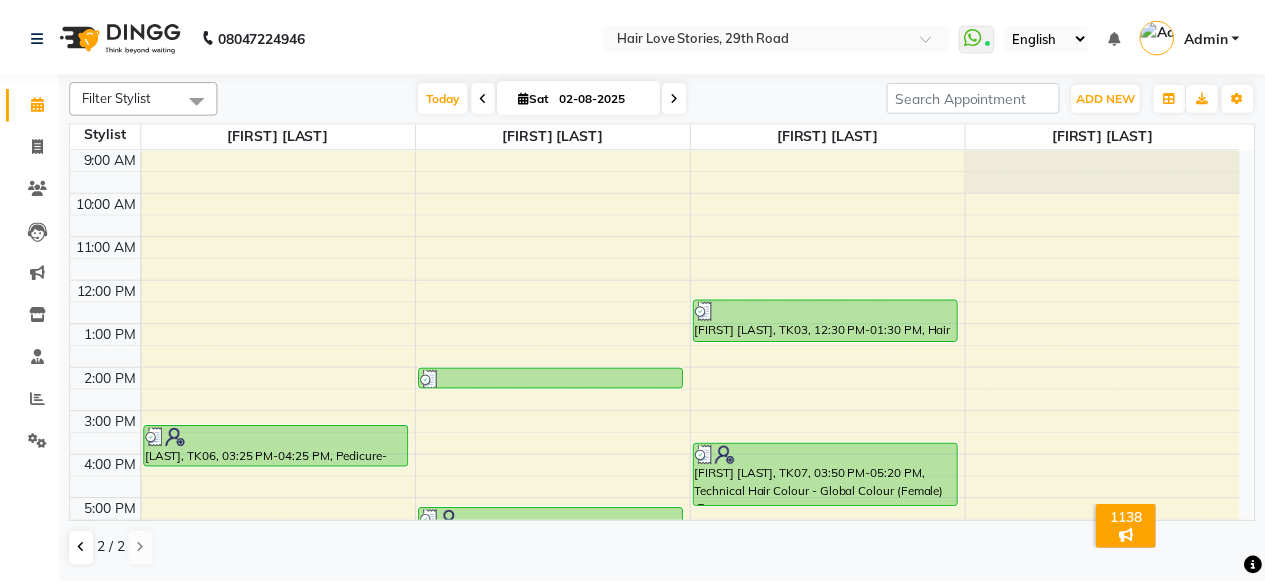 scroll, scrollTop: 230, scrollLeft: 0, axis: vertical 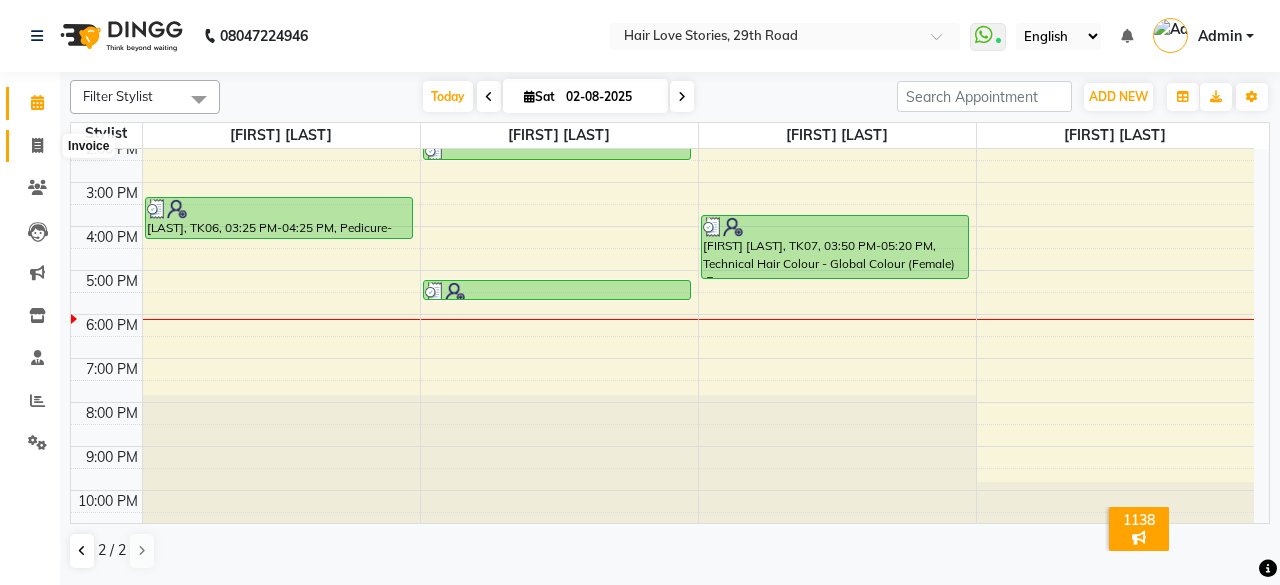click 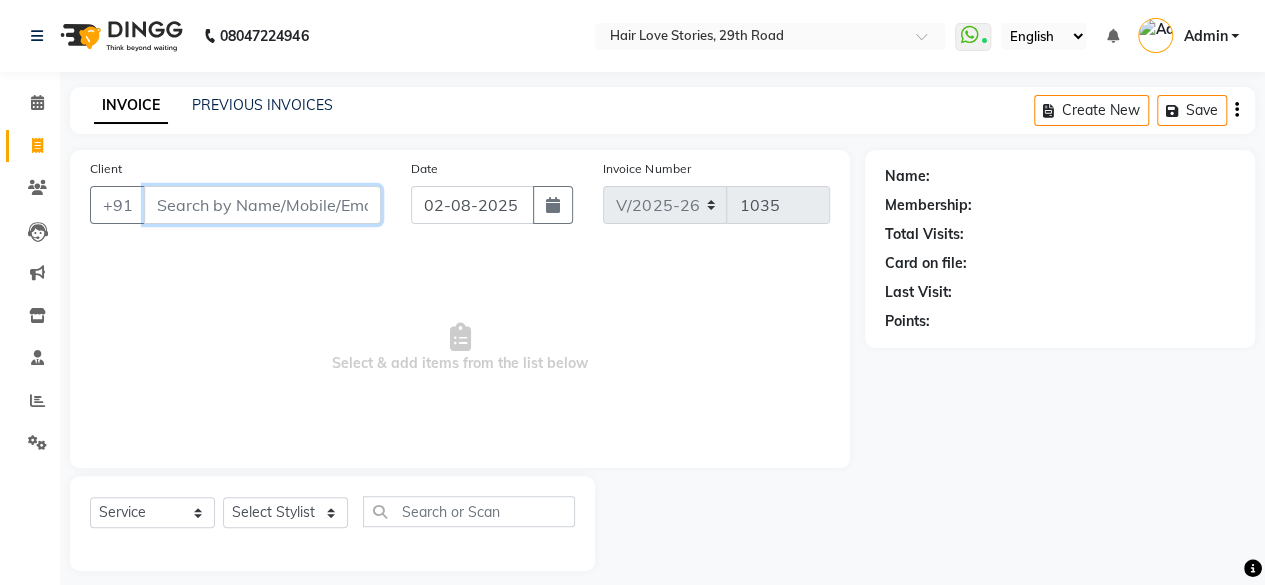 click on "Client" at bounding box center (262, 205) 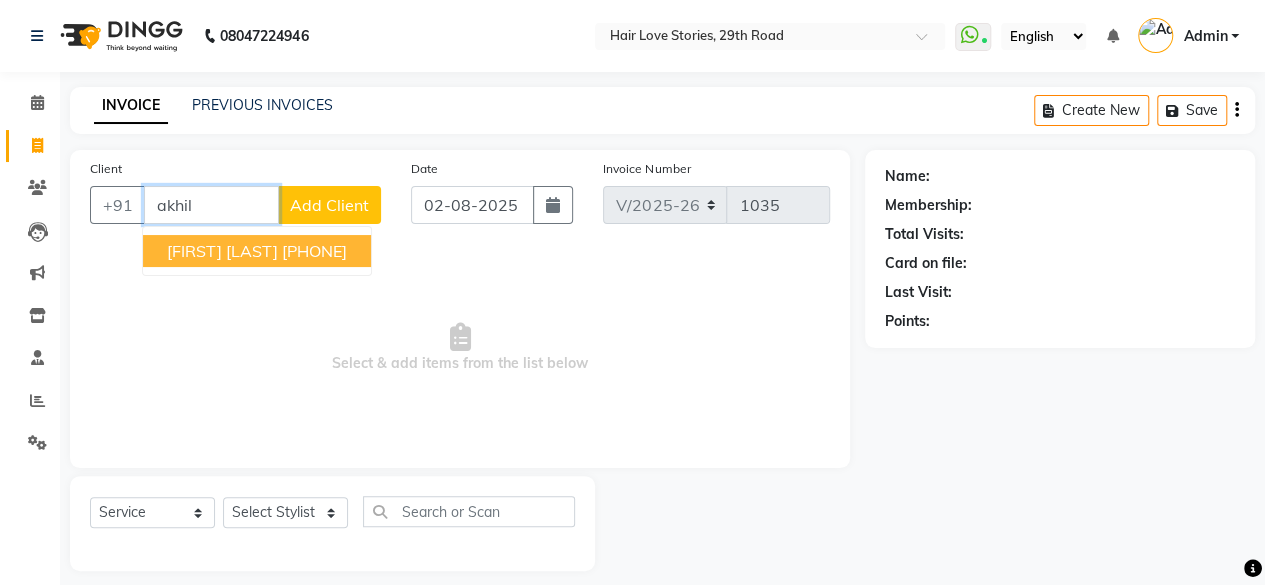 click on "[FIRST] [LAST] [PHONE]" at bounding box center (257, 251) 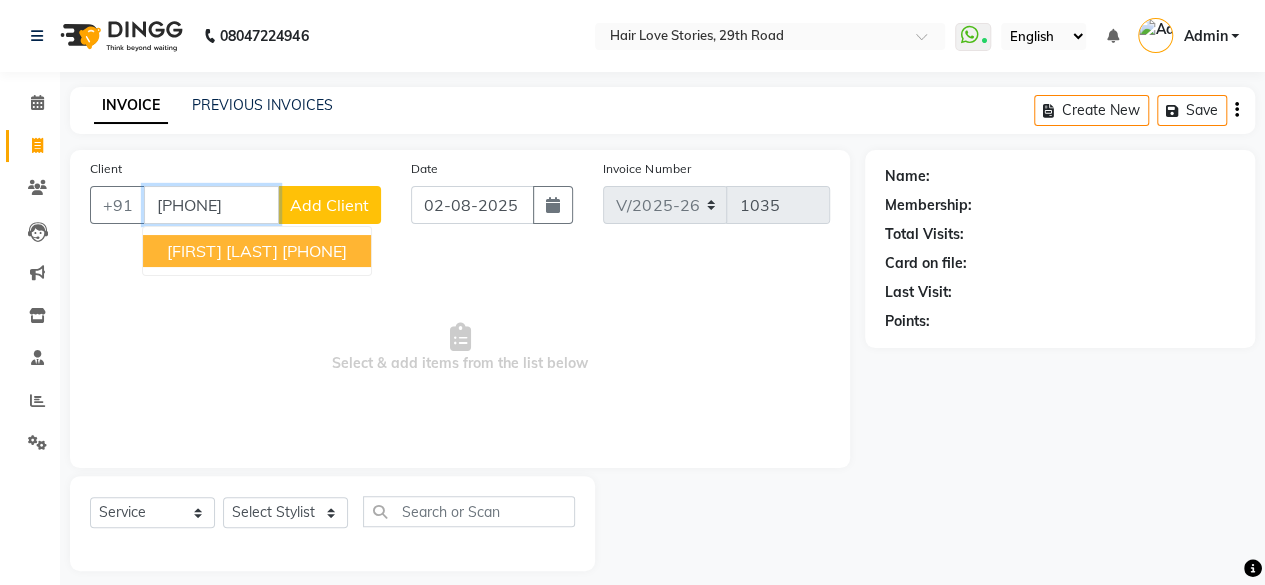 type on "[PHONE]" 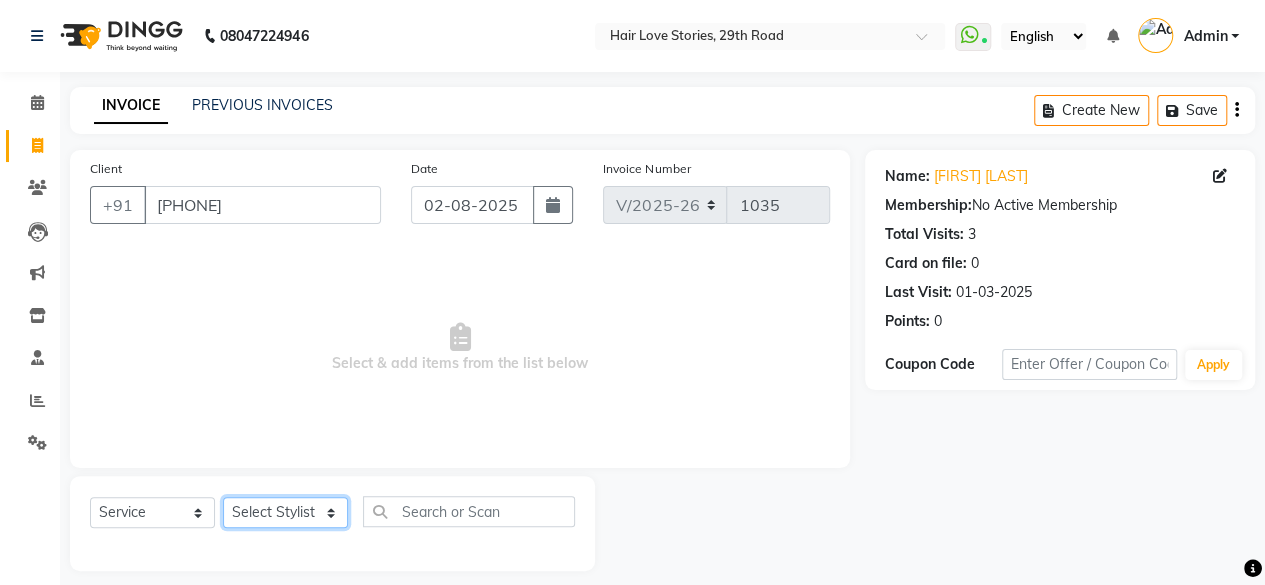 click on "Select Stylist [FIRST] [LAST] [FIRST] [LAST] [FIRST] [LAST] [FIRST] [LAST] [FIRST] [LAST] [FIRST] [LAST]  [FIRST]   [FIRST] [LAST]   [FIRST] [LAST]   [FIRST] [LAST]" 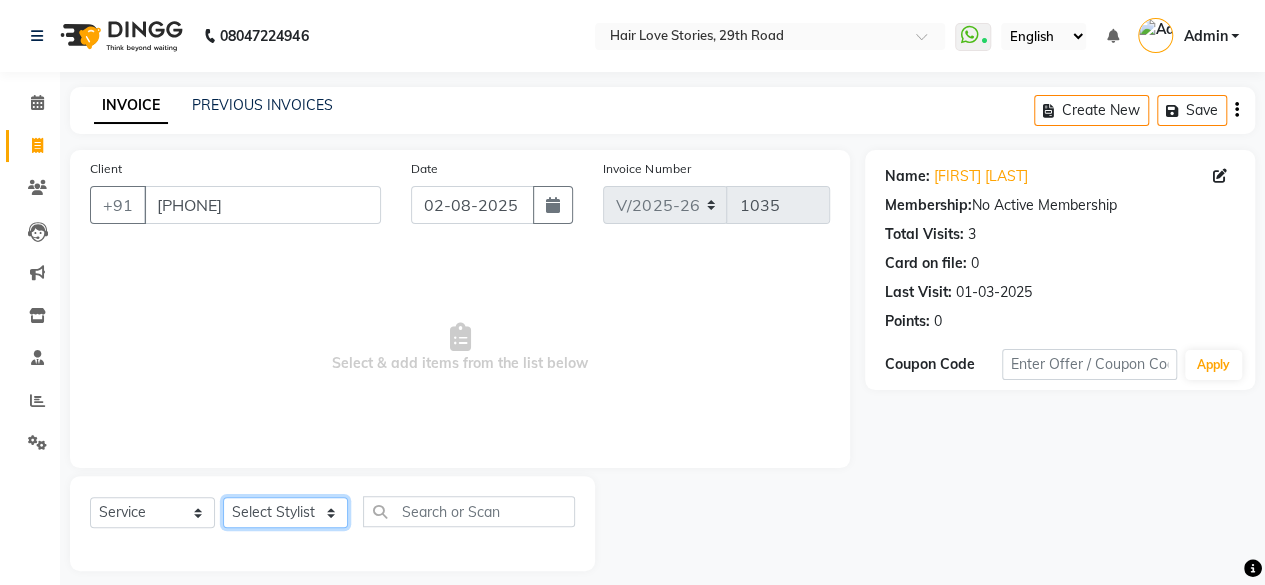 select on "19052" 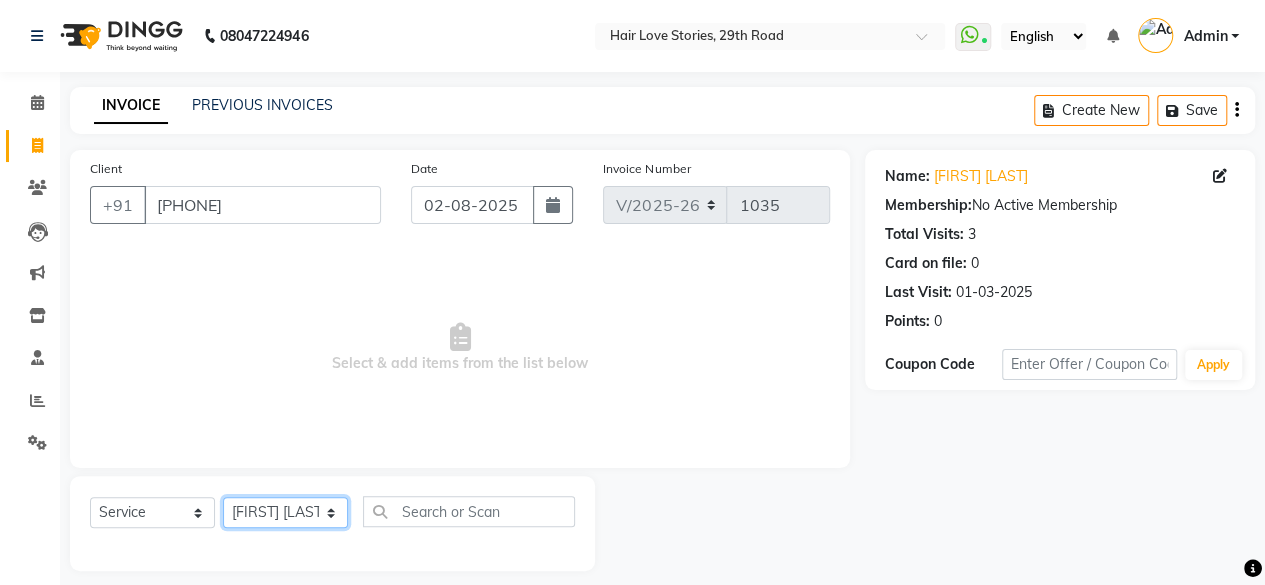click on "Select Stylist [FIRST] [LAST] [FIRST] [LAST] [FIRST] [LAST] [FIRST] [LAST] [FIRST] [LAST] [FIRST] [LAST]  [FIRST]   [FIRST] [LAST]   [FIRST] [LAST]   [FIRST] [LAST]" 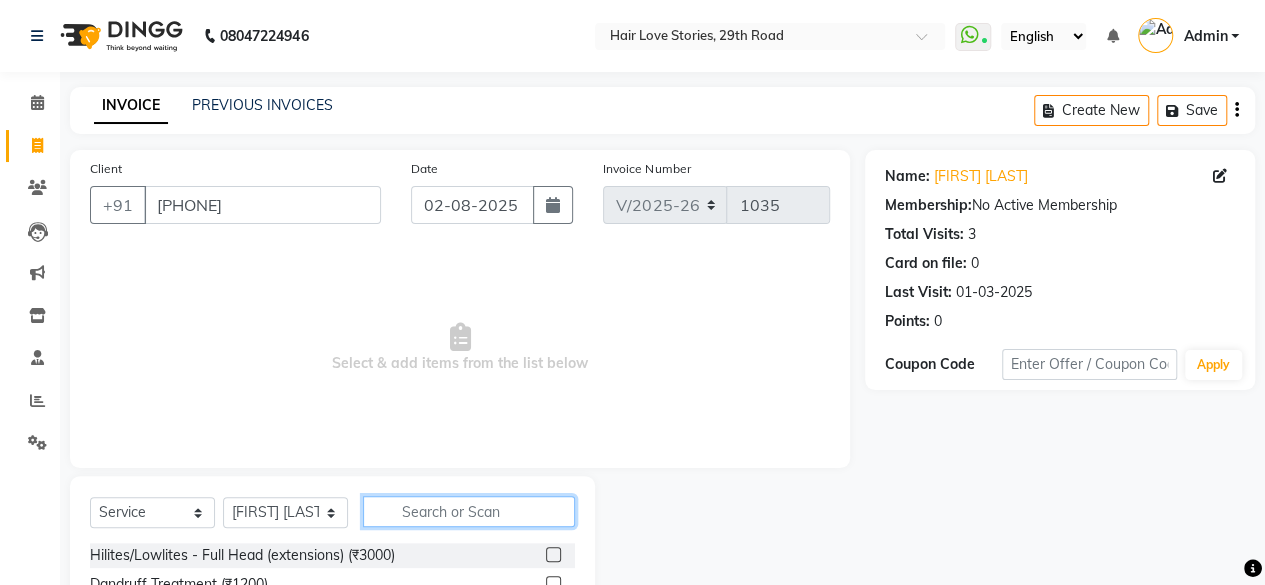 click 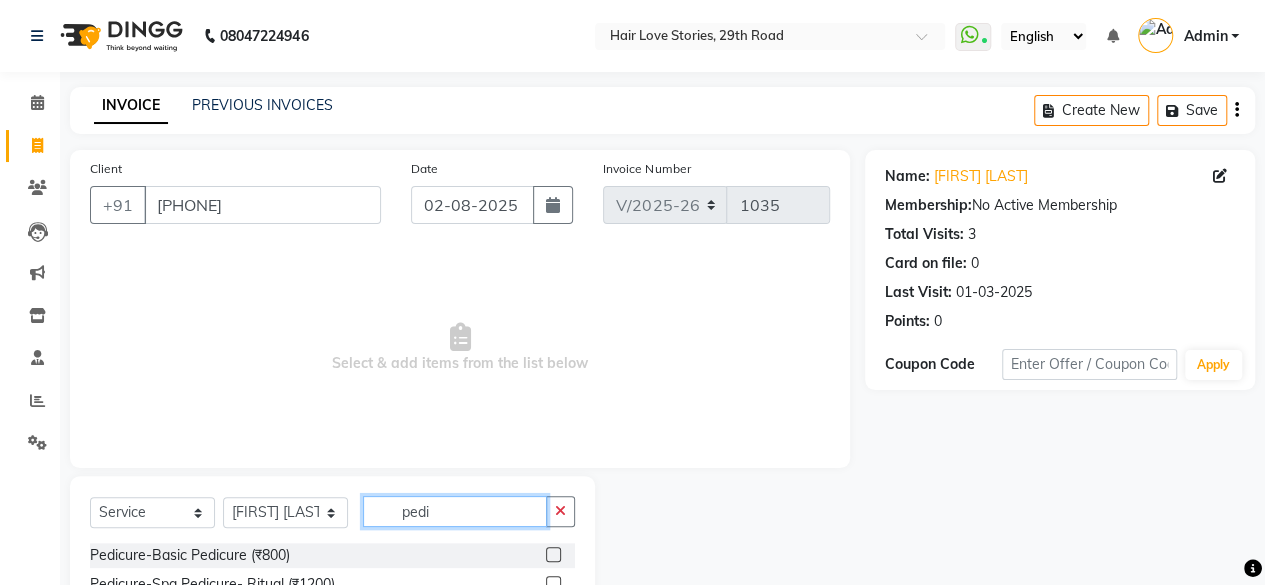 type on "pedi" 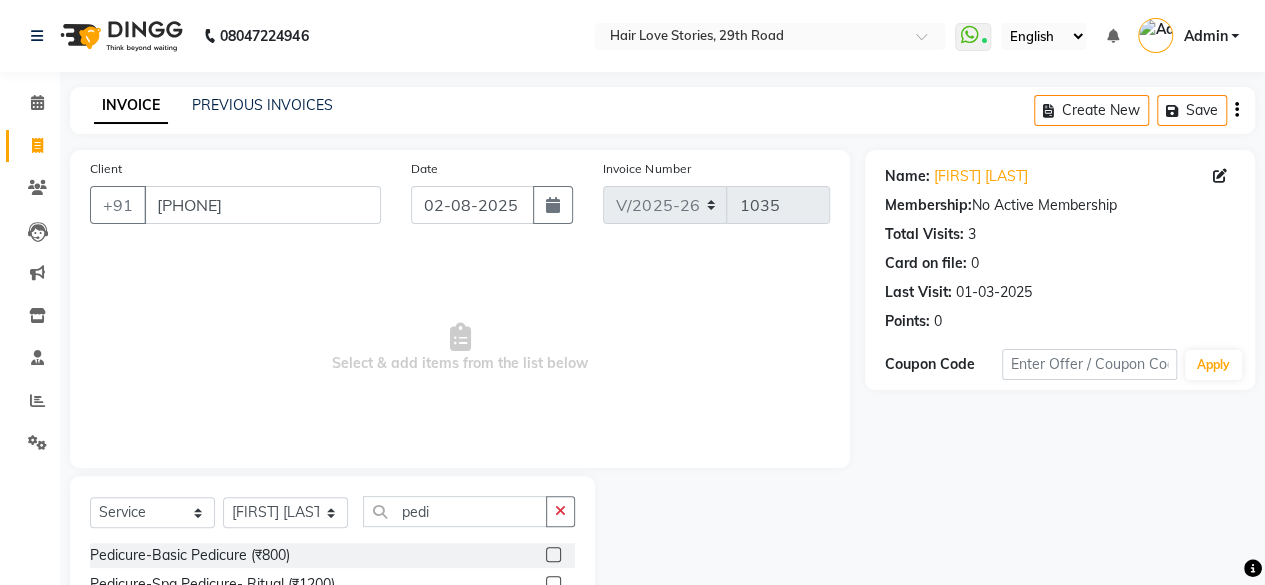 click 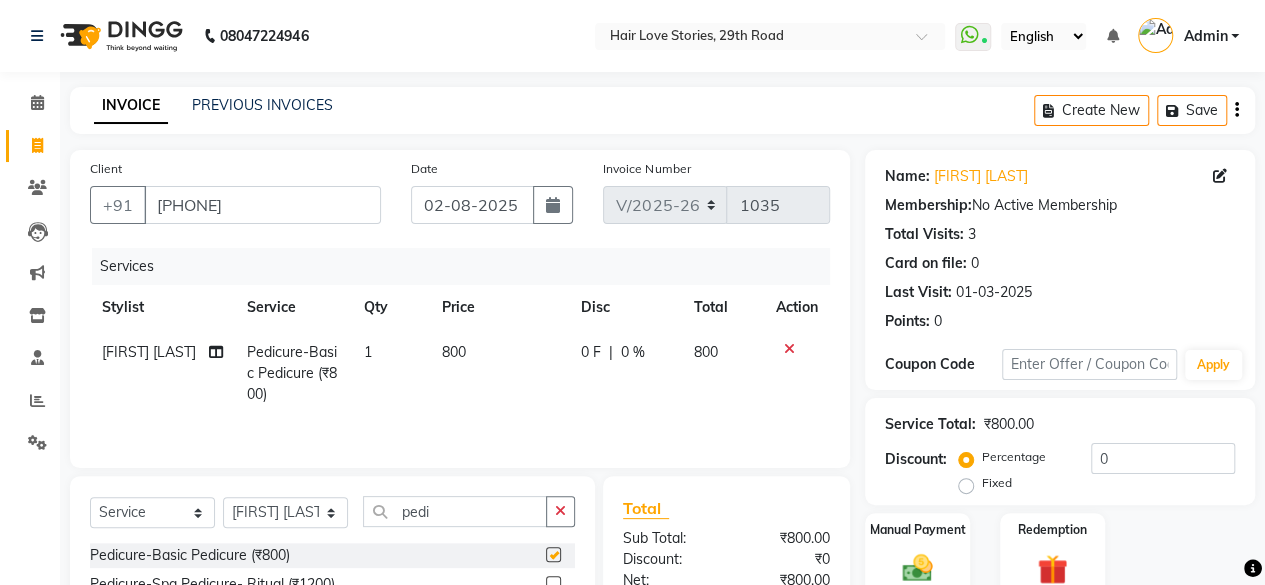 checkbox on "false" 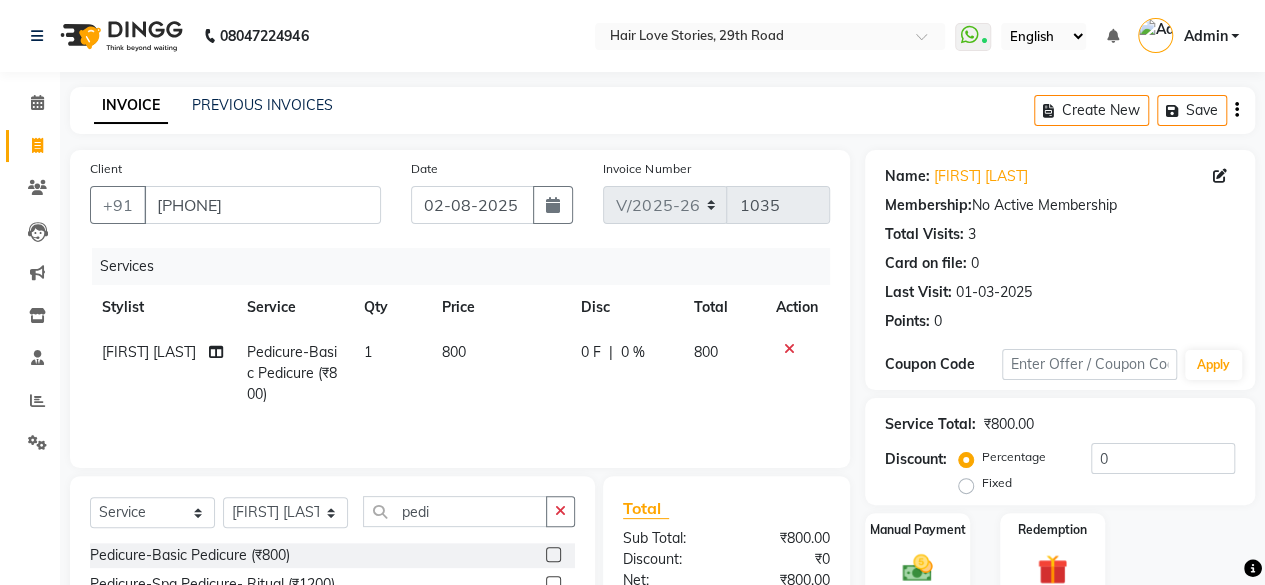 click on "800" 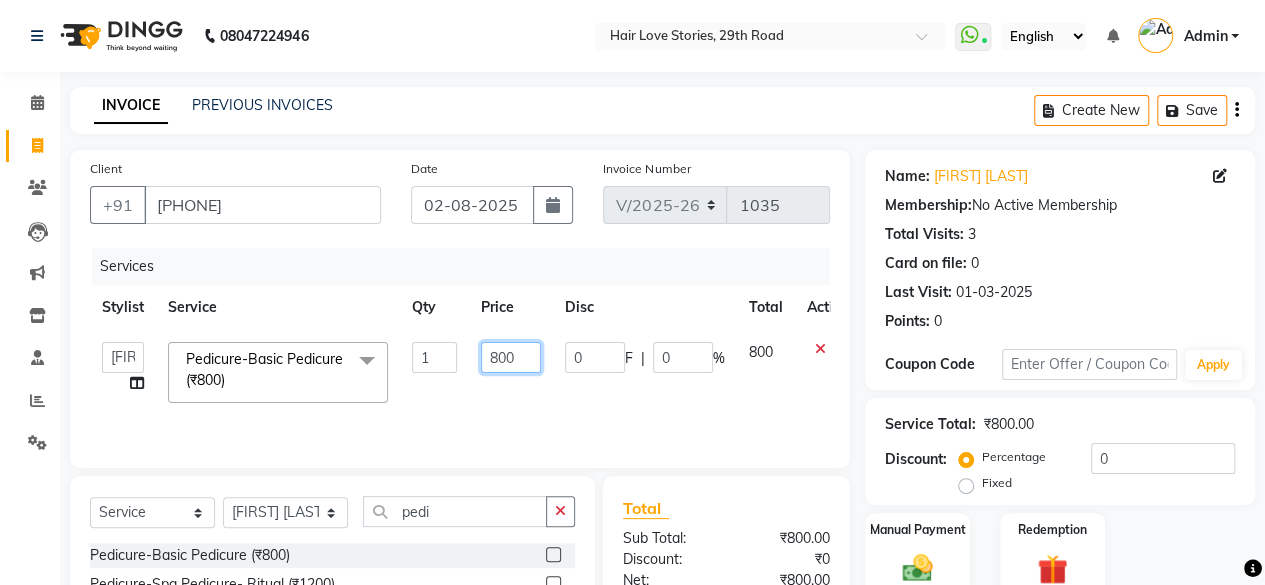 click on "800" 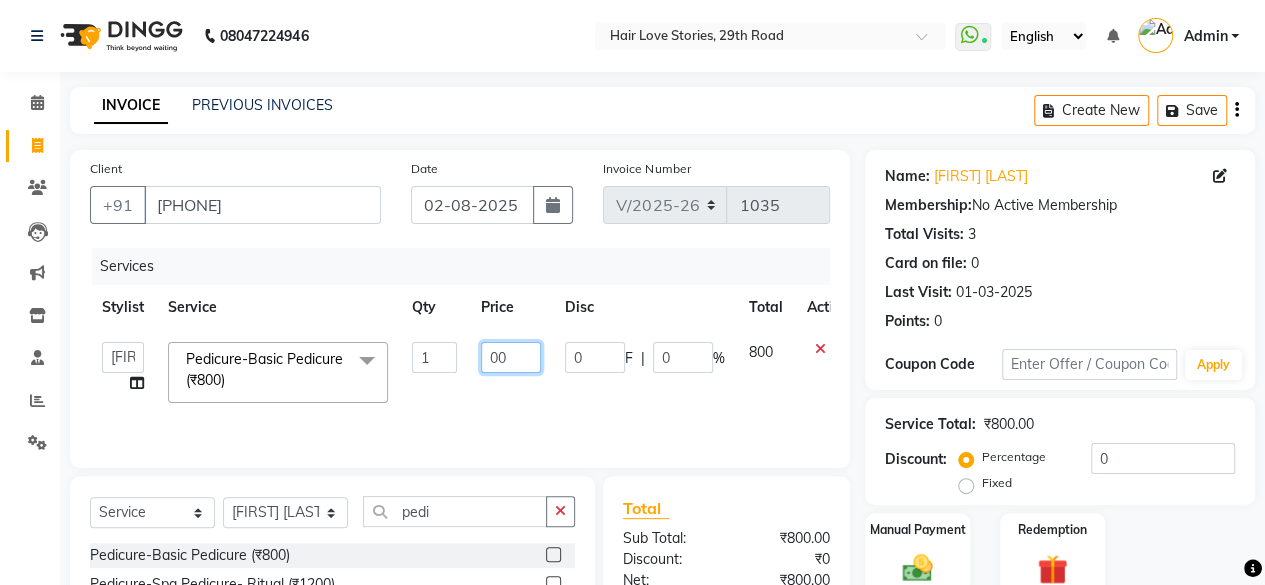 type on "900" 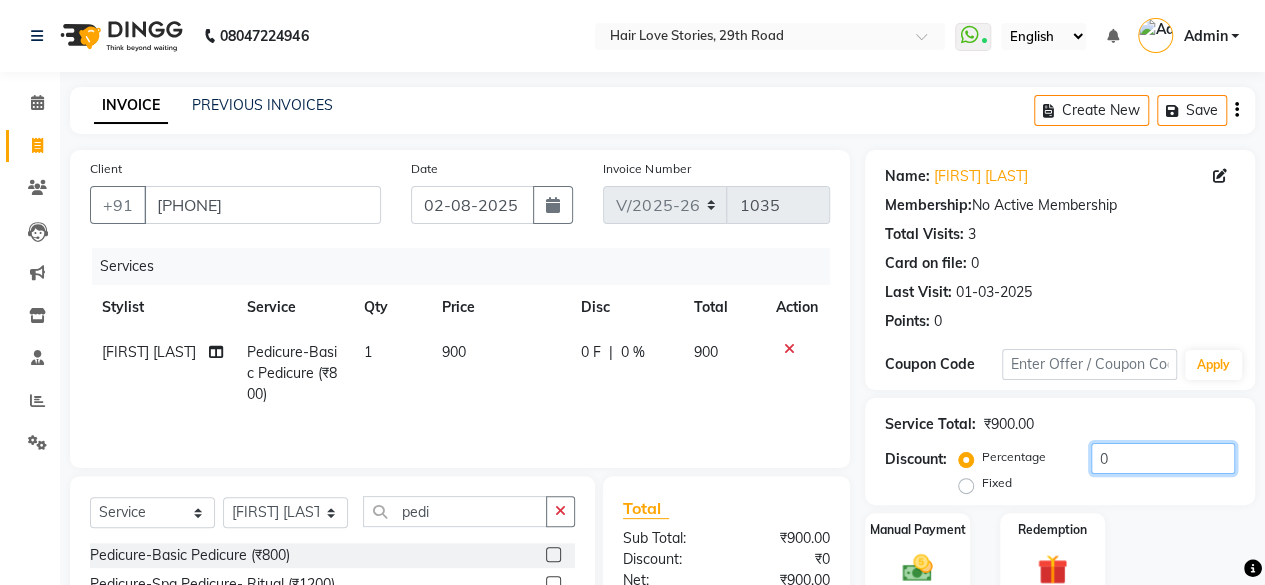 click on "0" 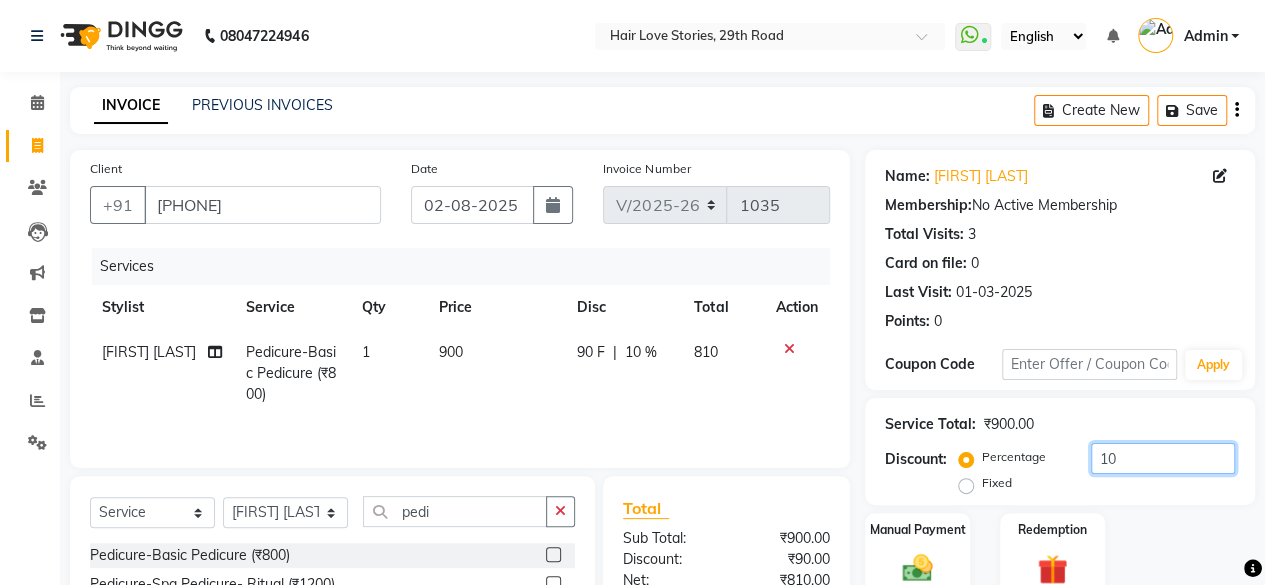 scroll, scrollTop: 172, scrollLeft: 0, axis: vertical 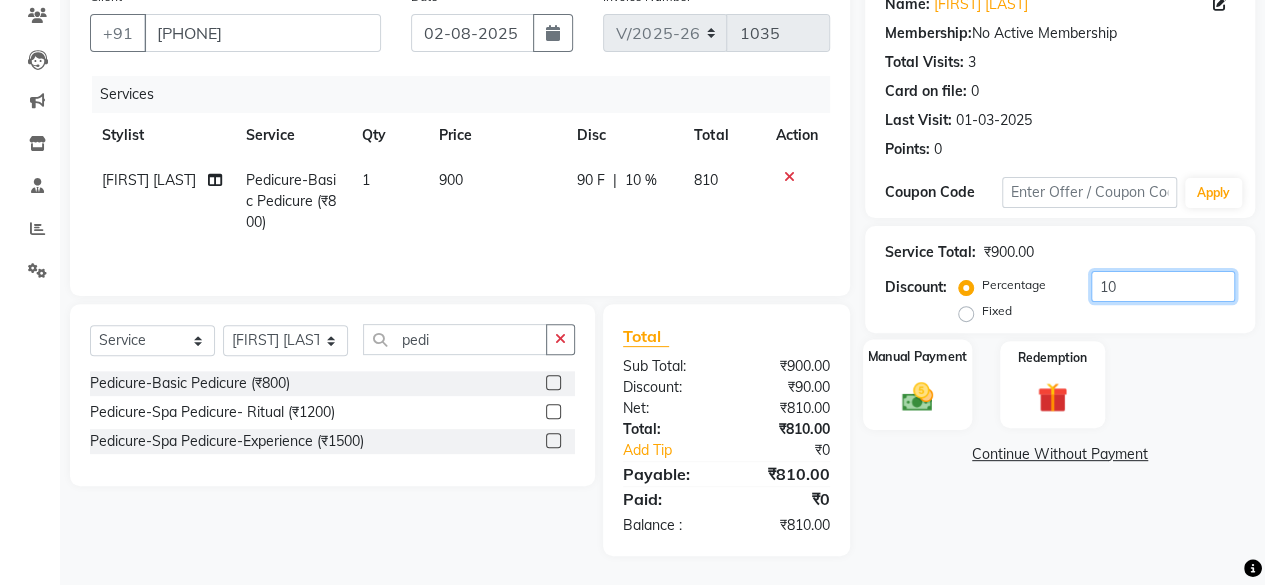 type on "10" 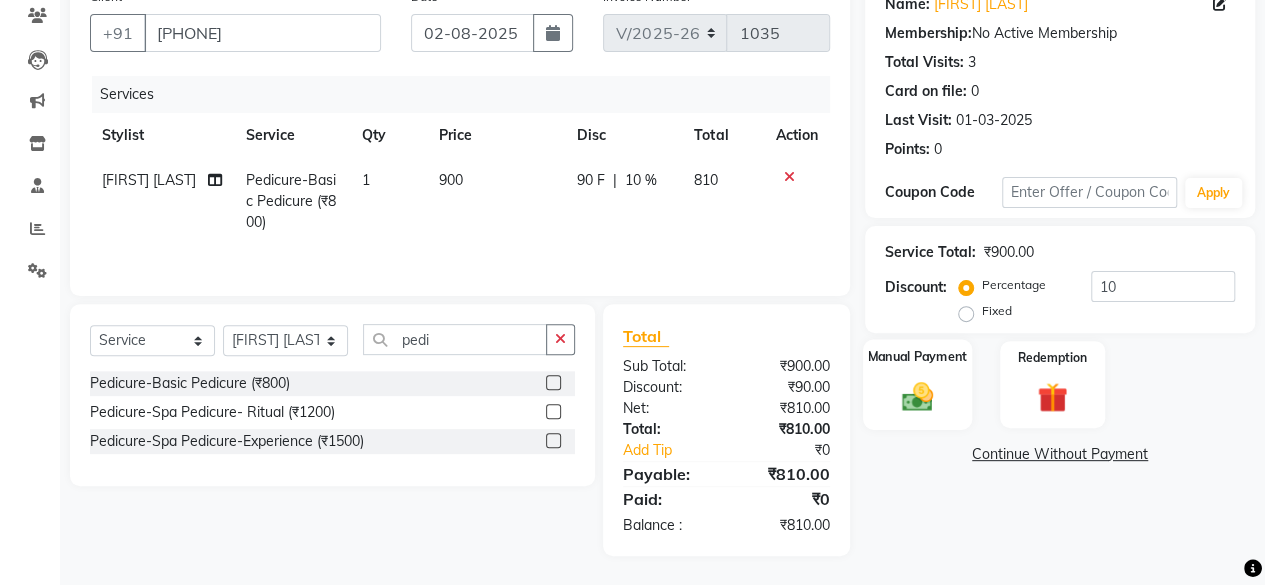 click on "Manual Payment" 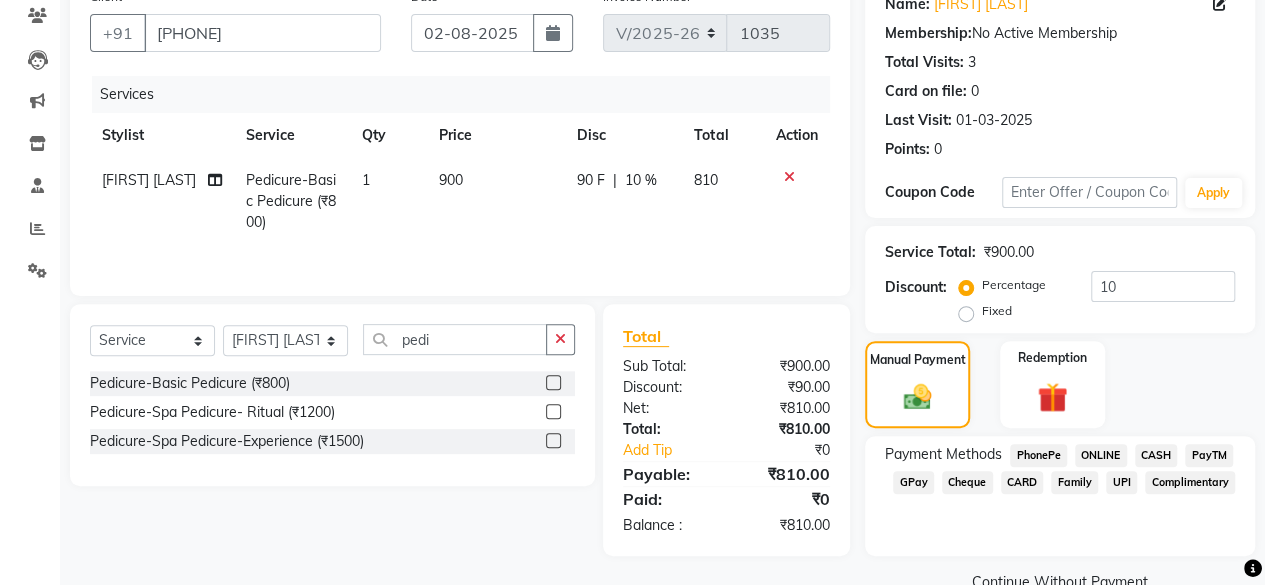 click on "CASH" 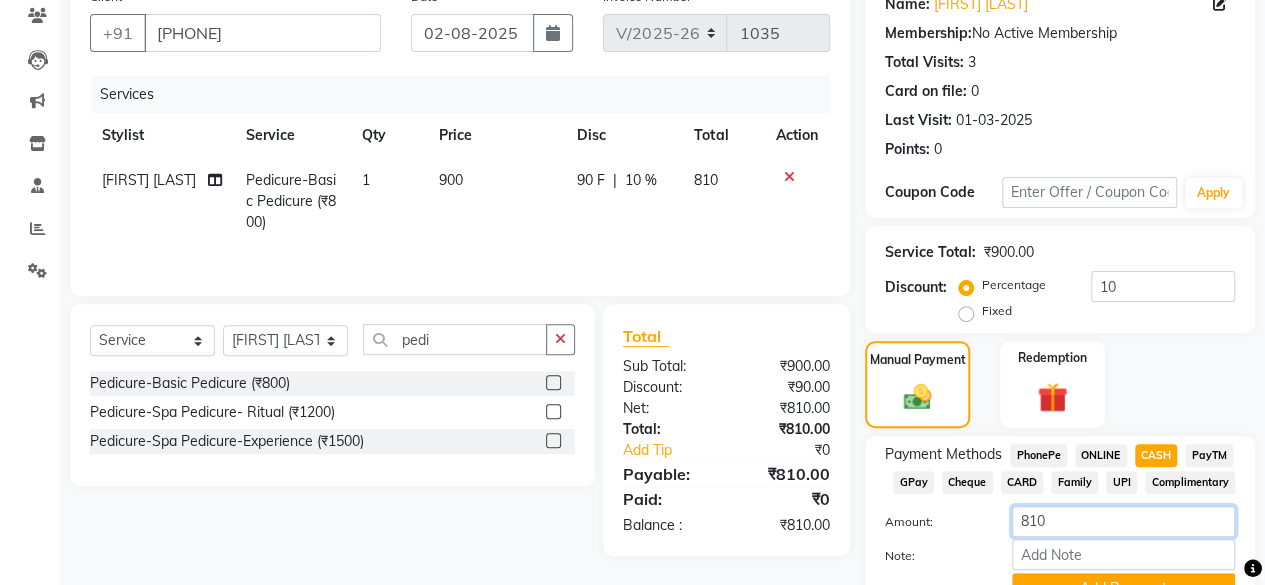 click on "810" 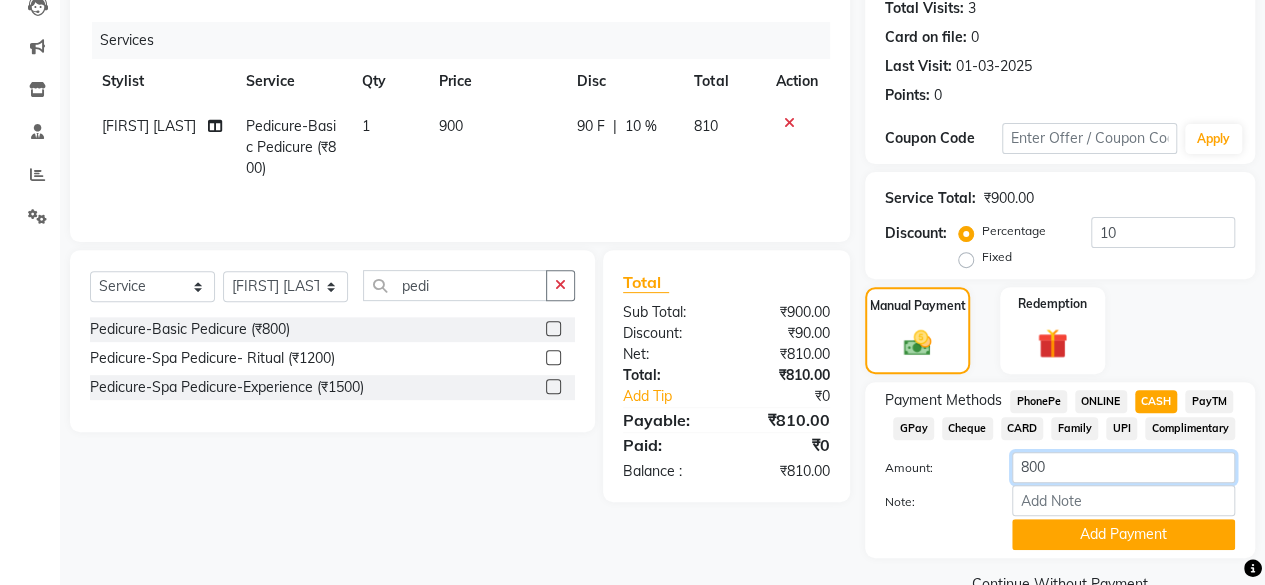 scroll, scrollTop: 268, scrollLeft: 0, axis: vertical 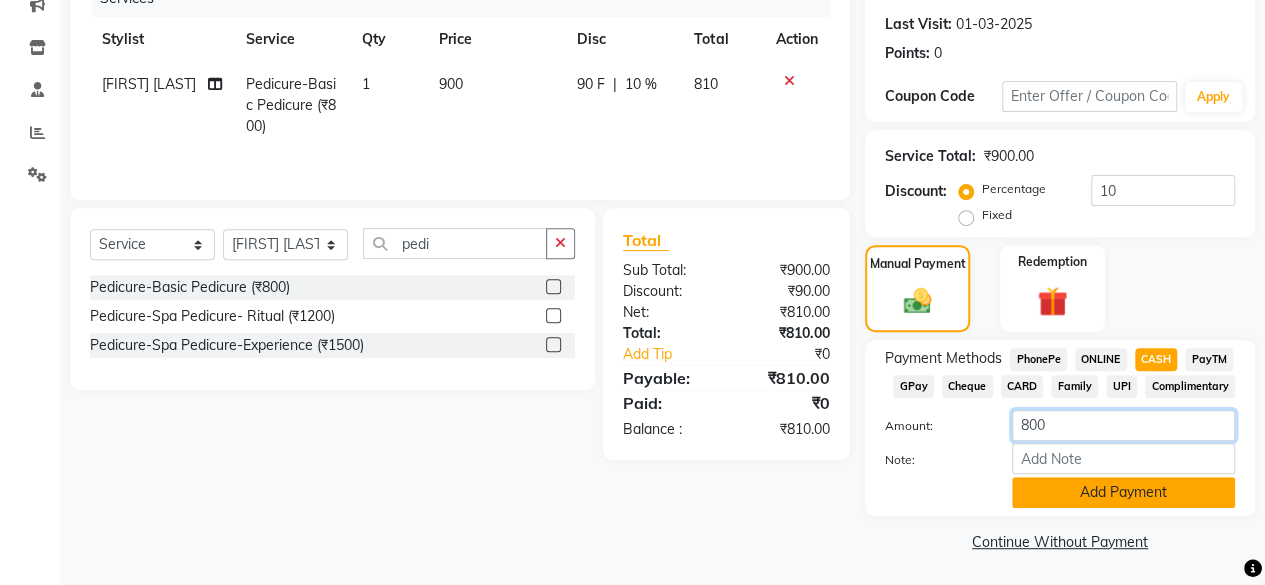 type on "800" 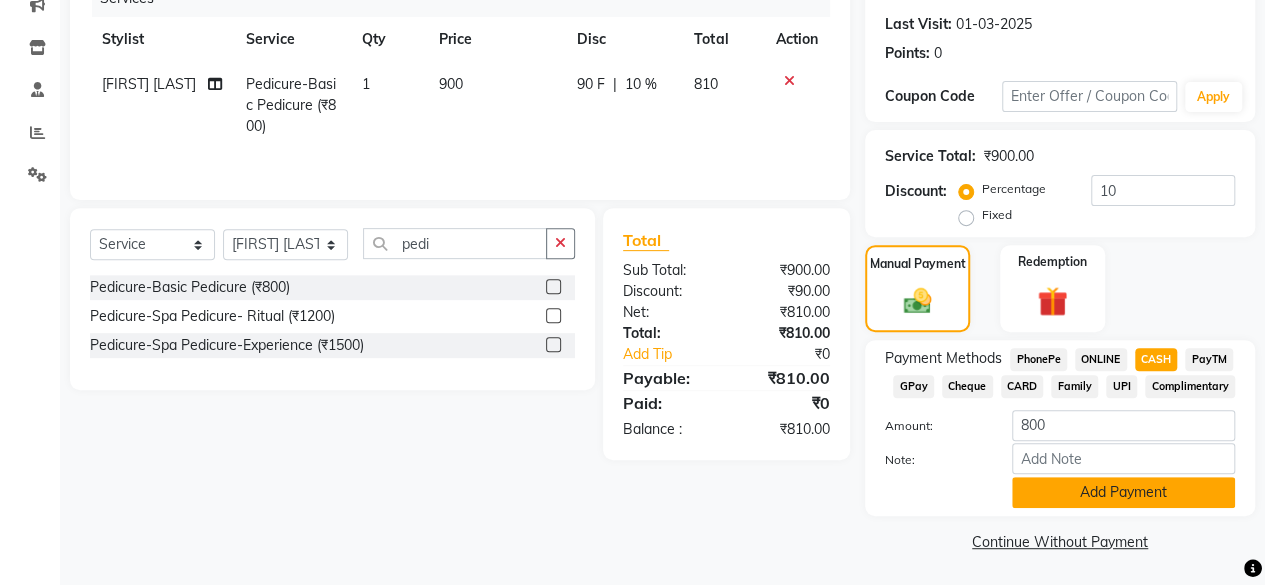 click on "Add Payment" 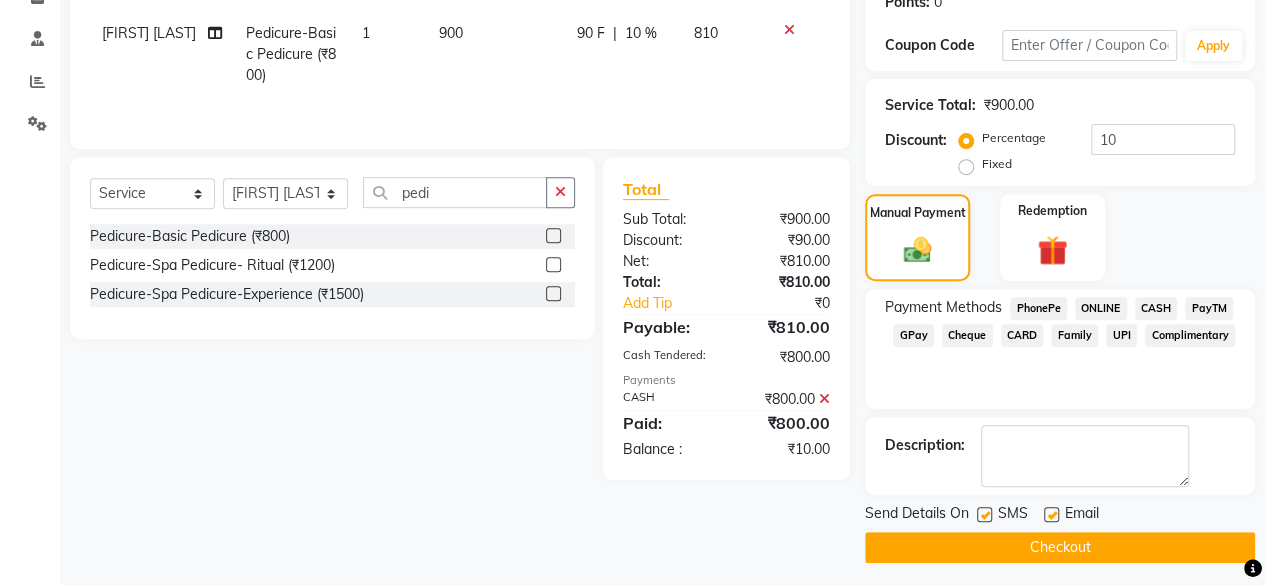 scroll, scrollTop: 324, scrollLeft: 0, axis: vertical 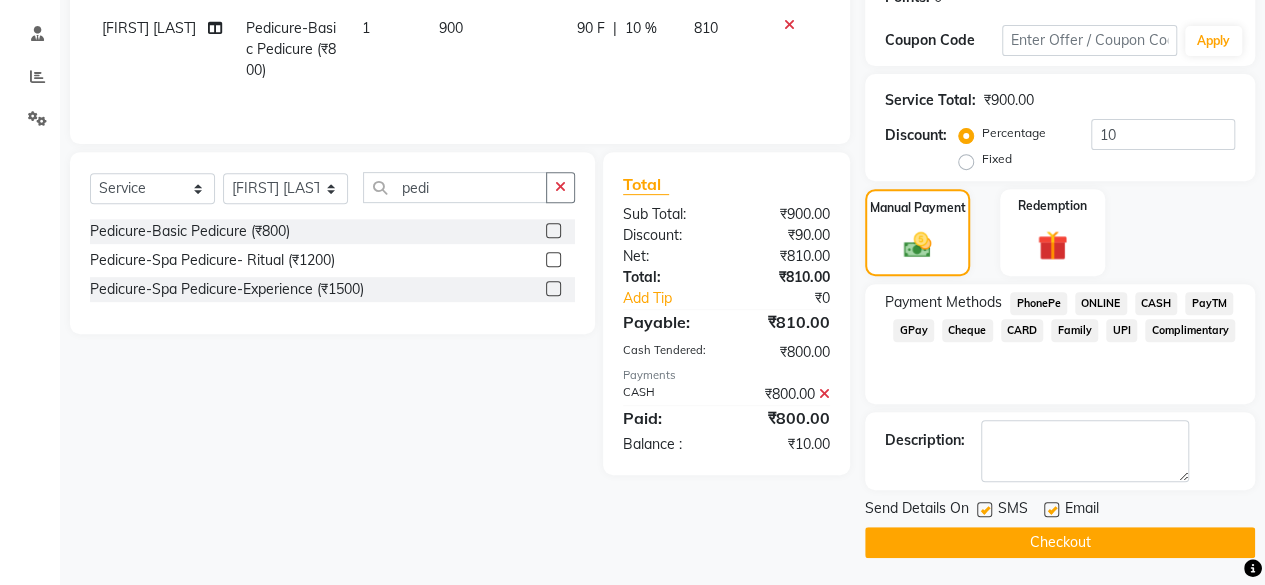 click 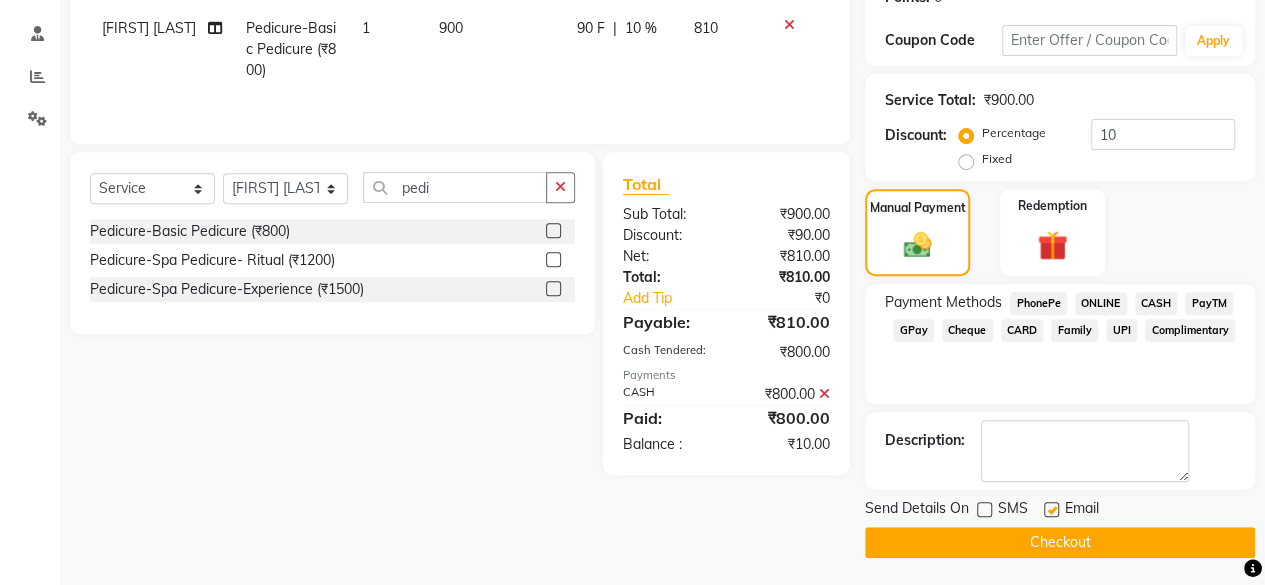 click on "Checkout" 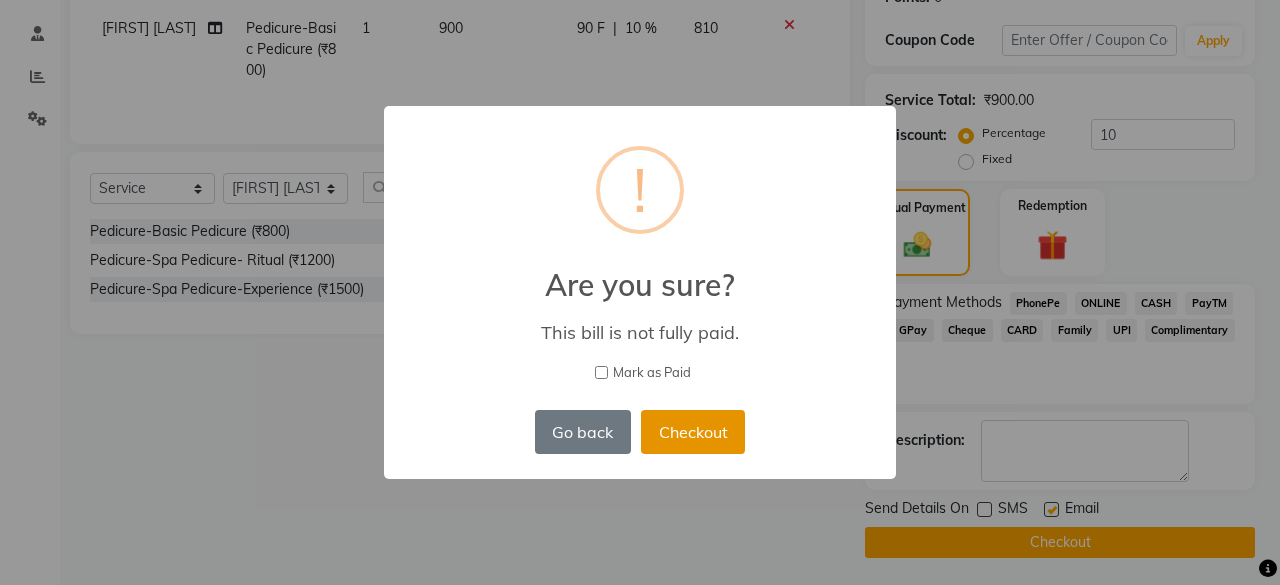 click on "Checkout" at bounding box center (693, 432) 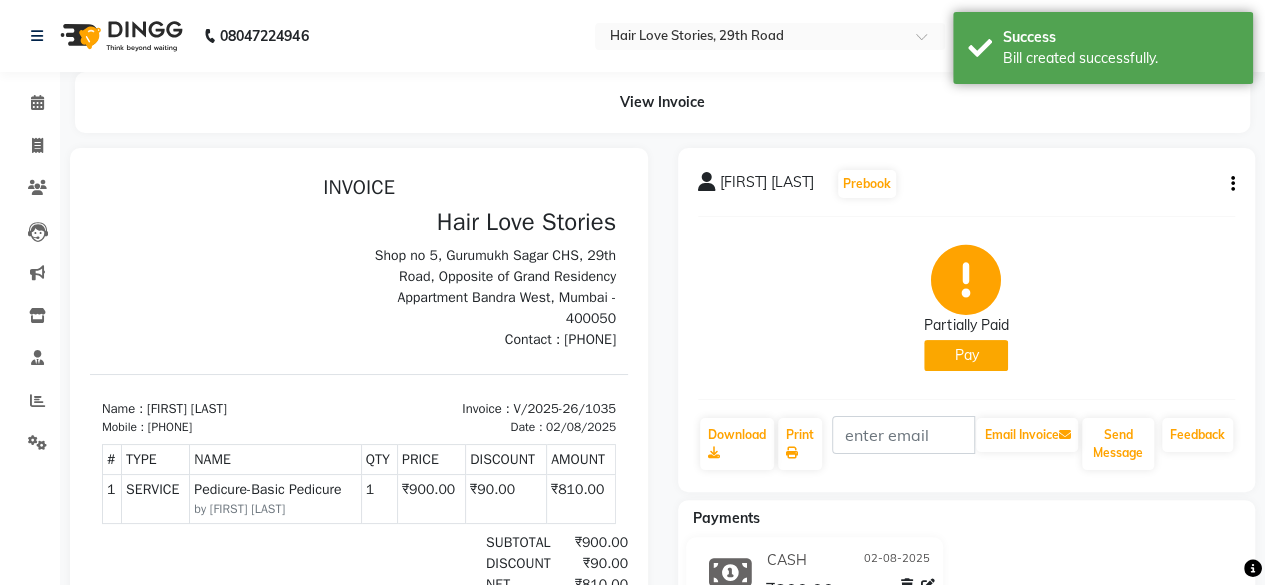 scroll, scrollTop: 0, scrollLeft: 0, axis: both 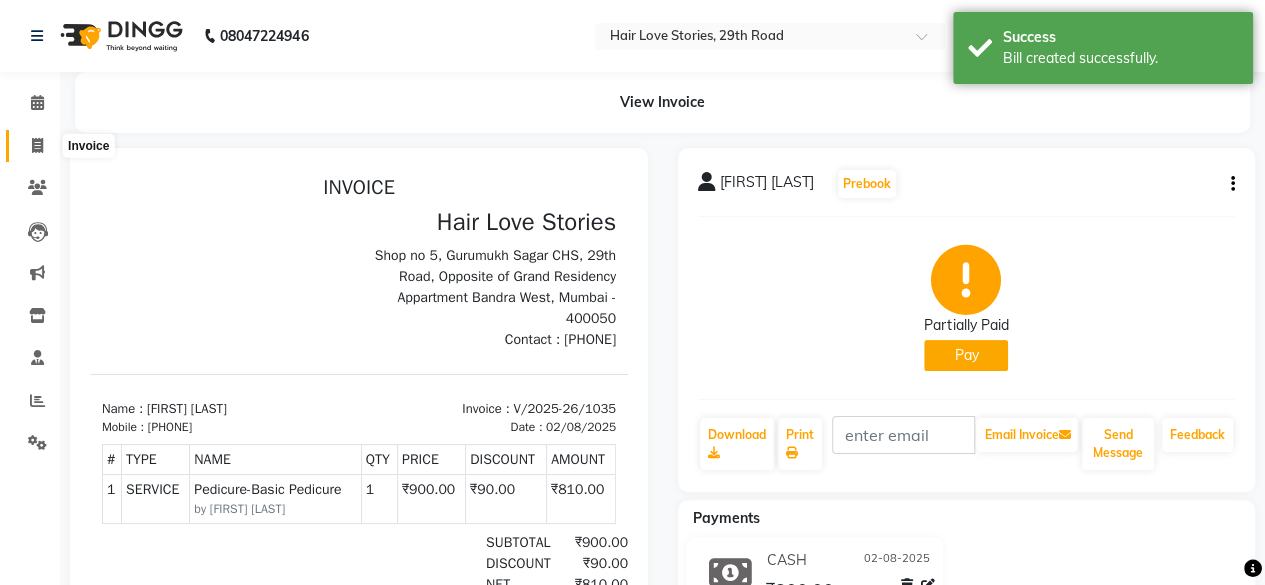 click 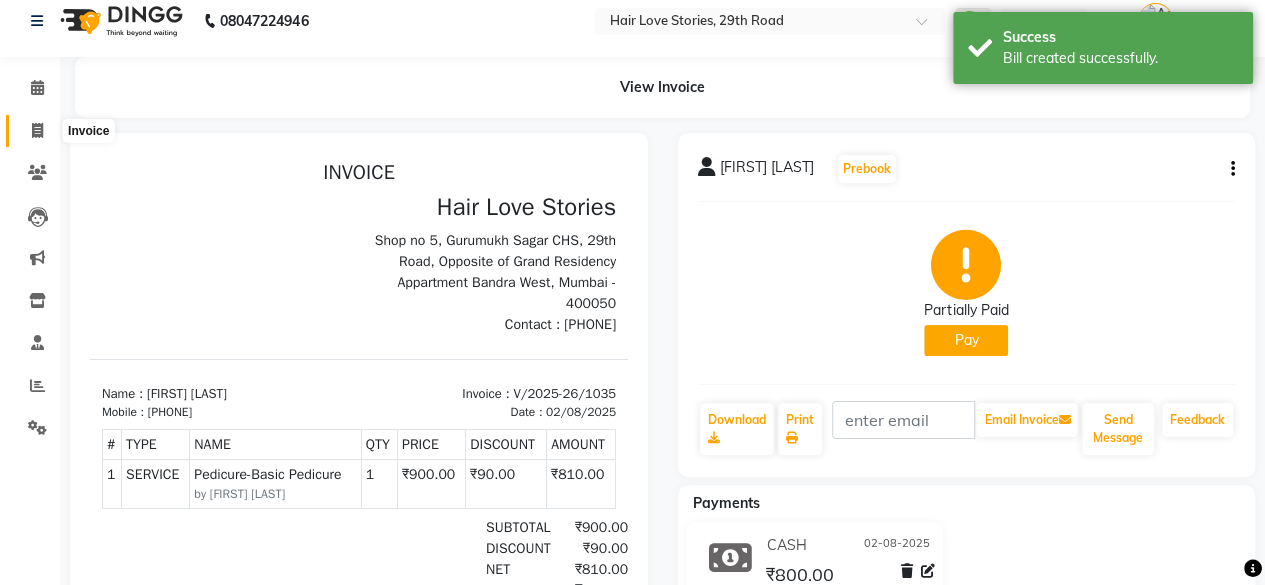 select on "3886" 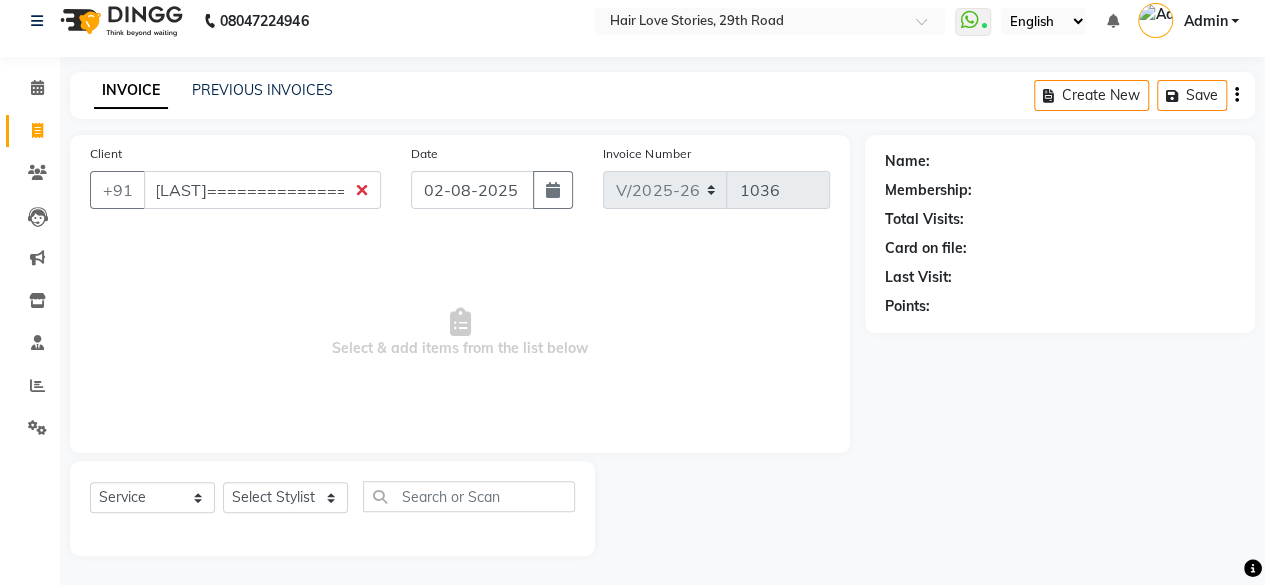 scroll, scrollTop: 0, scrollLeft: 0, axis: both 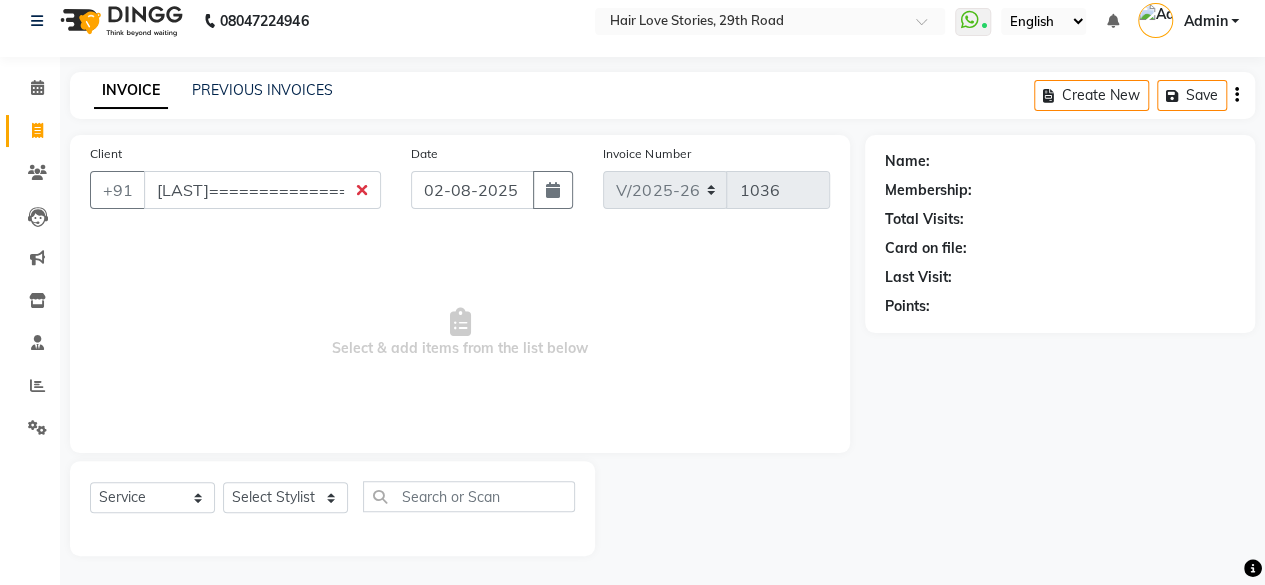 click on "[LAST]==============" at bounding box center [262, 190] 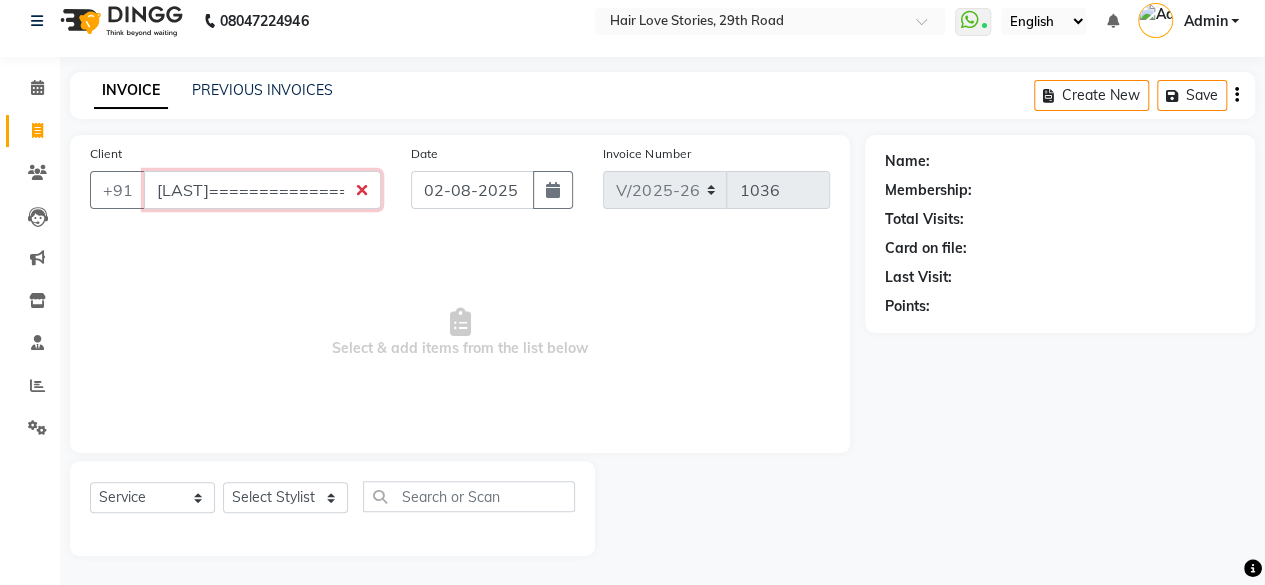 click on "[LAST]==============" at bounding box center (262, 190) 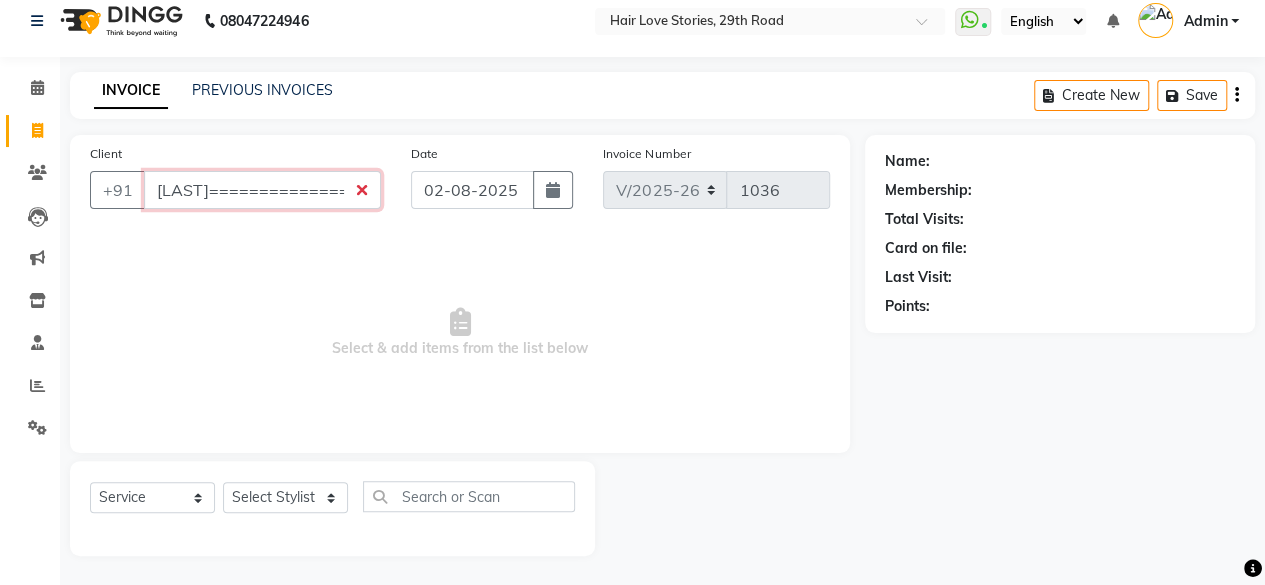 click on "[LAST]==============" at bounding box center (262, 190) 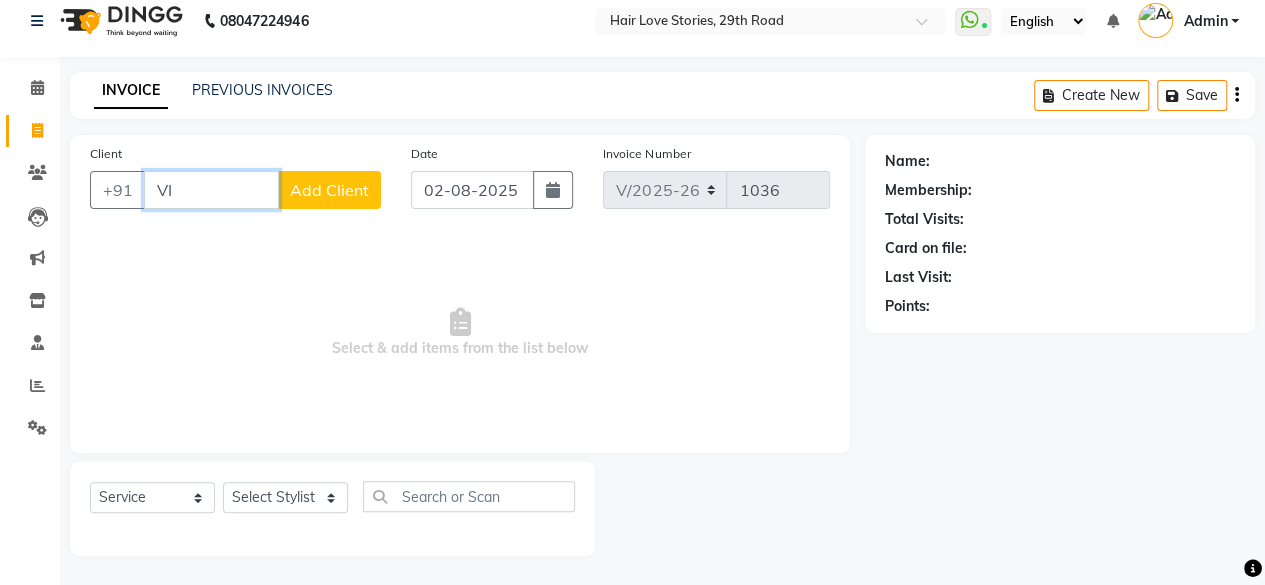 type on "V" 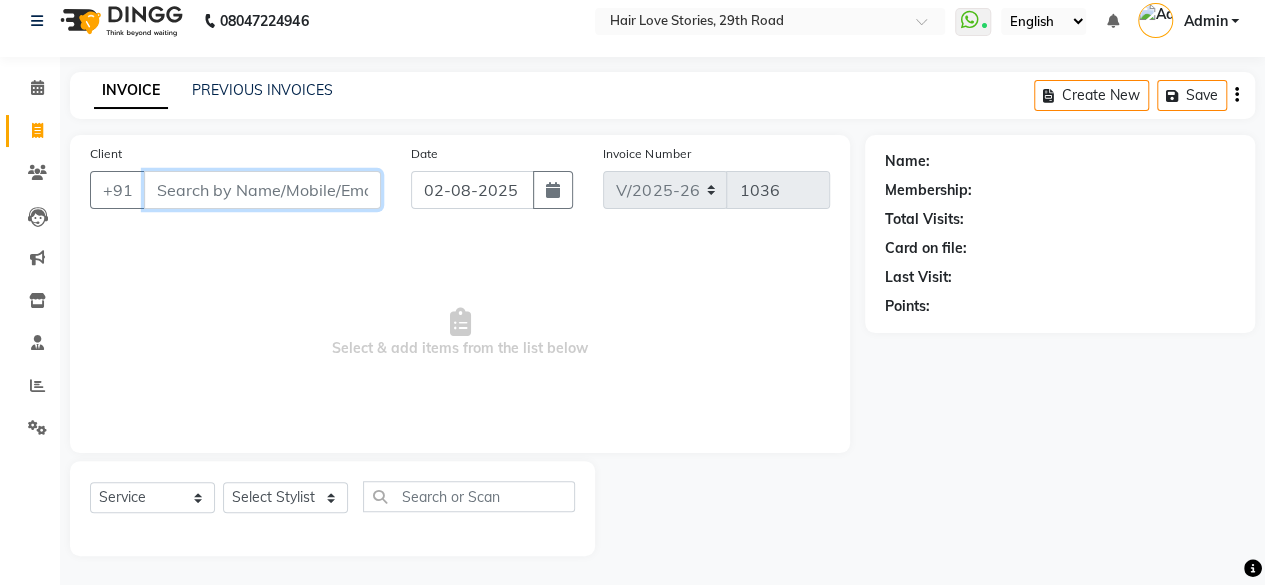 click on "Client" at bounding box center (262, 190) 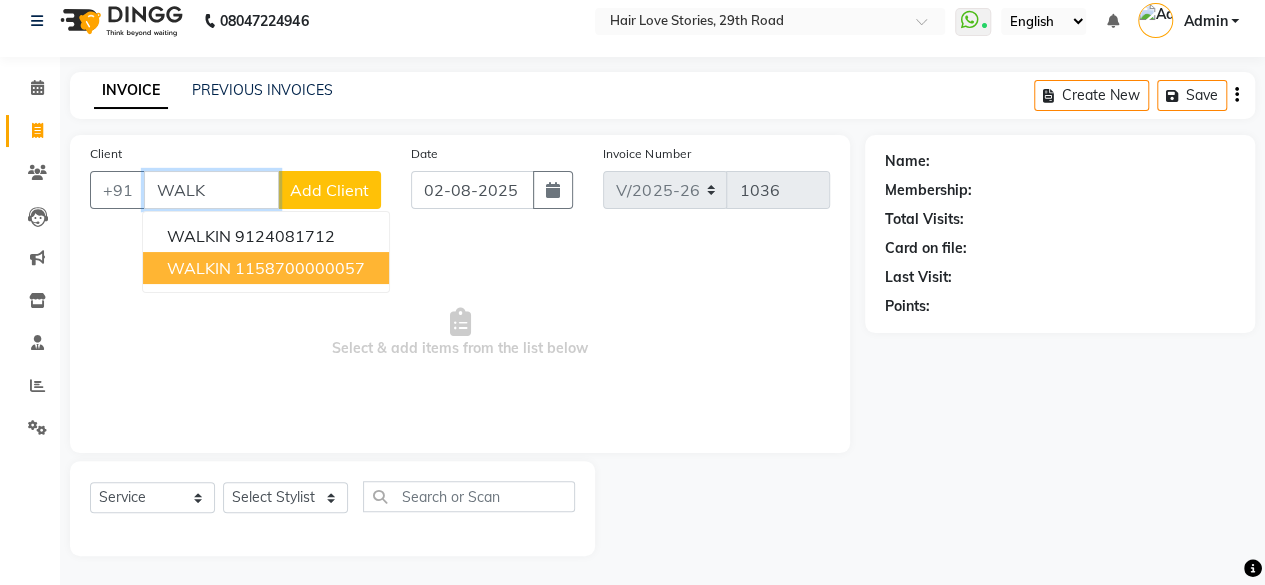 click on "1158700000057" at bounding box center (300, 268) 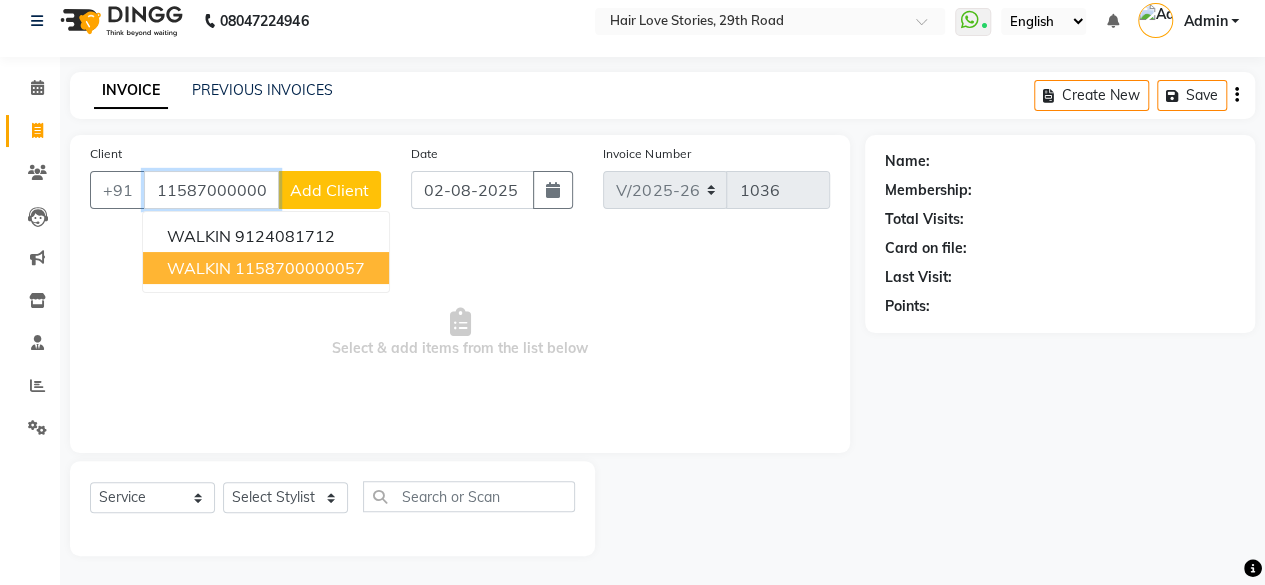 type on "1158700000057" 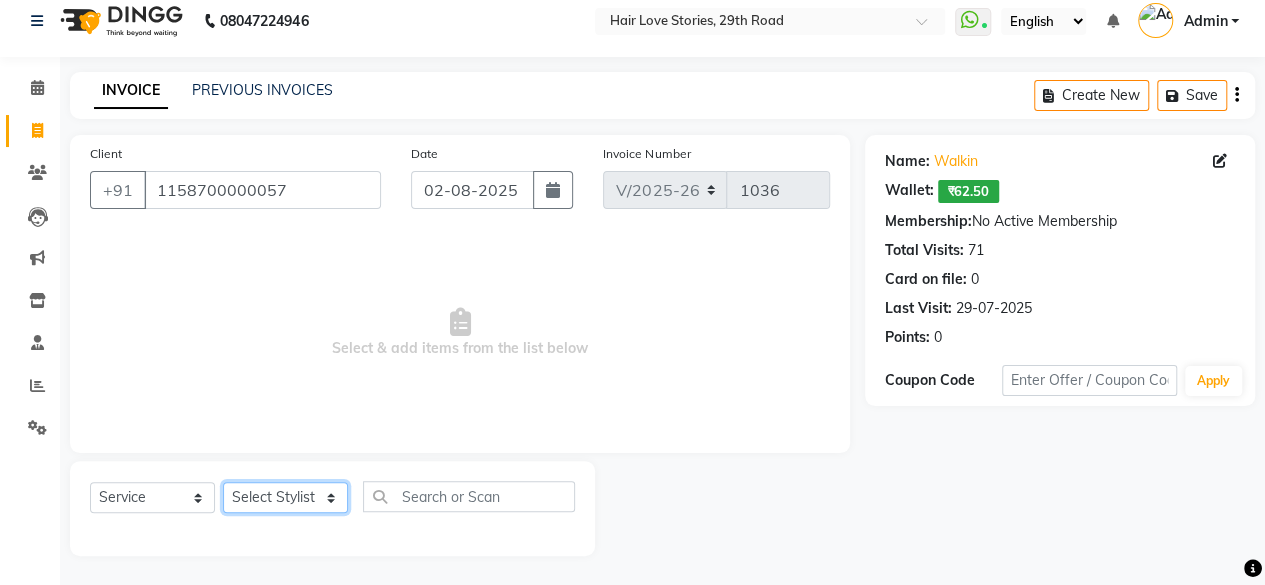 click on "Select Stylist [FIRST] [LAST] [FIRST] [LAST] [FIRST] [LAST] [FIRST] [LAST] [FIRST] [LAST] [FIRST] [LAST]  [FIRST]   [FIRST] [LAST]   [FIRST] [LAST]   [FIRST] [LAST]" 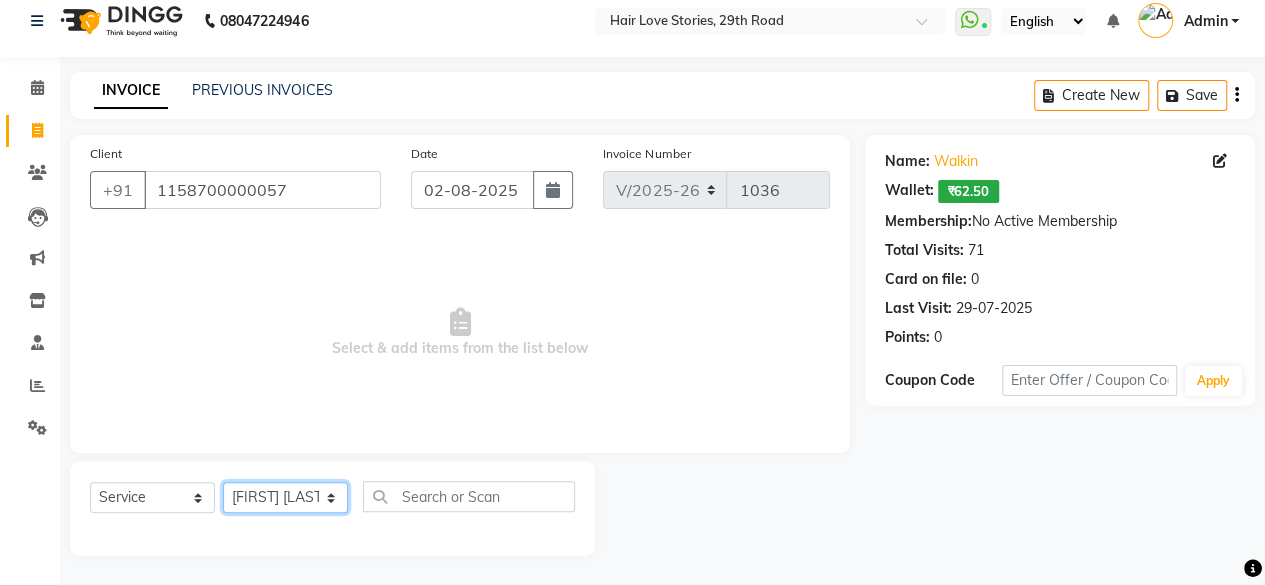click on "Select Stylist [FIRST] [LAST] [FIRST] [LAST] [FIRST] [LAST] [FIRST] [LAST] [FIRST] [LAST] [FIRST] [LAST]  [FIRST]   [FIRST] [LAST]   [FIRST] [LAST]   [FIRST] [LAST]" 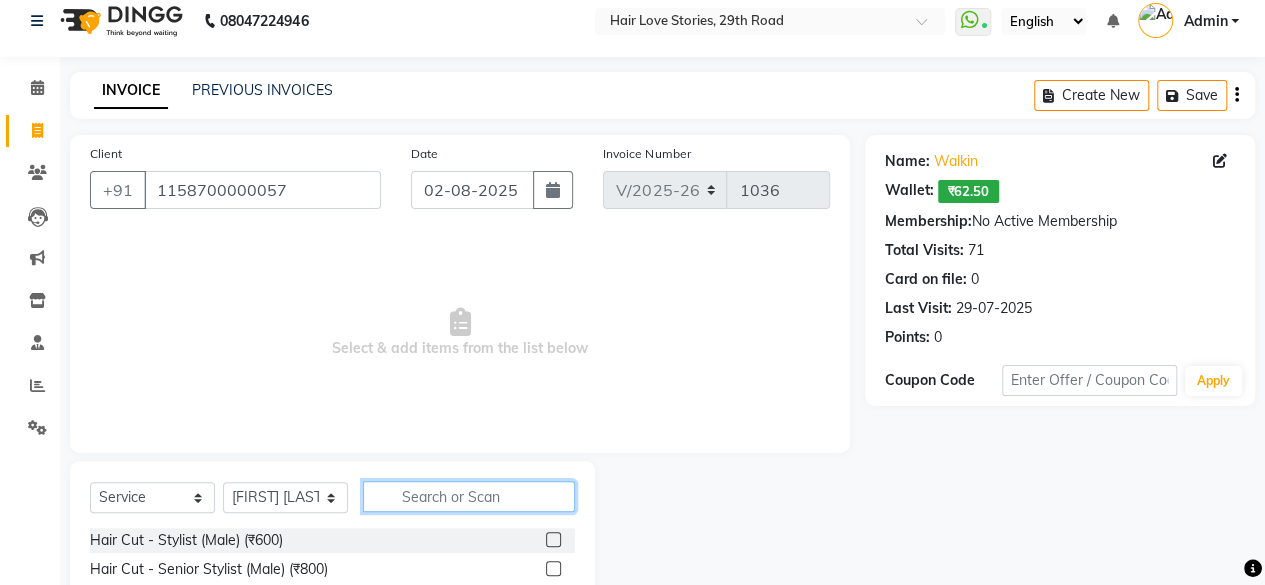 click 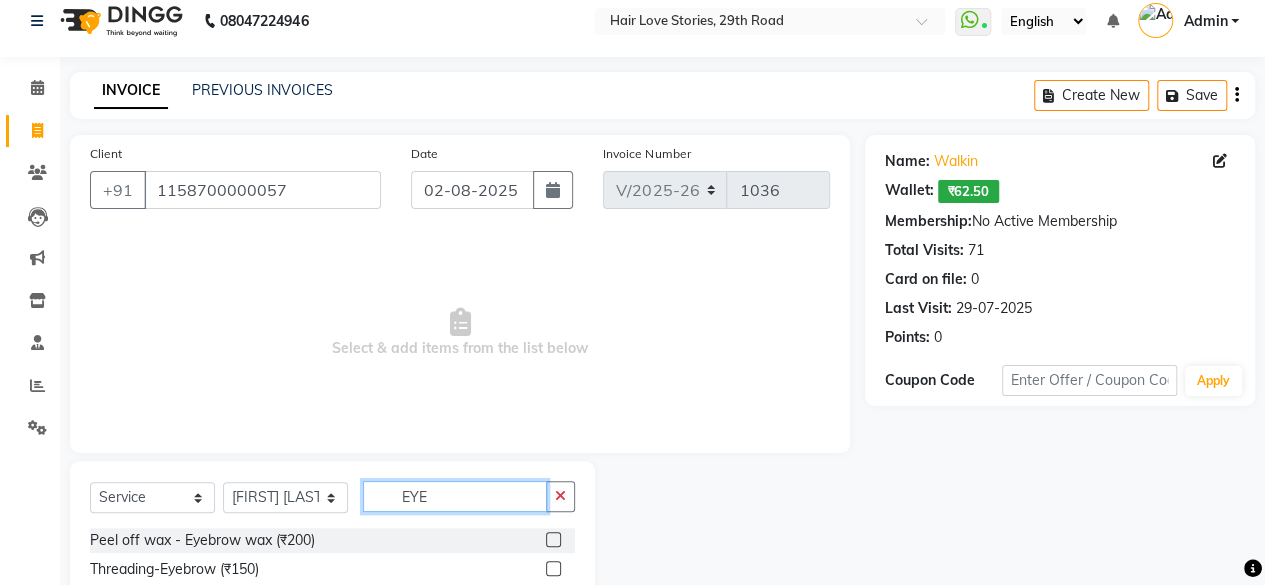 type on "EYE" 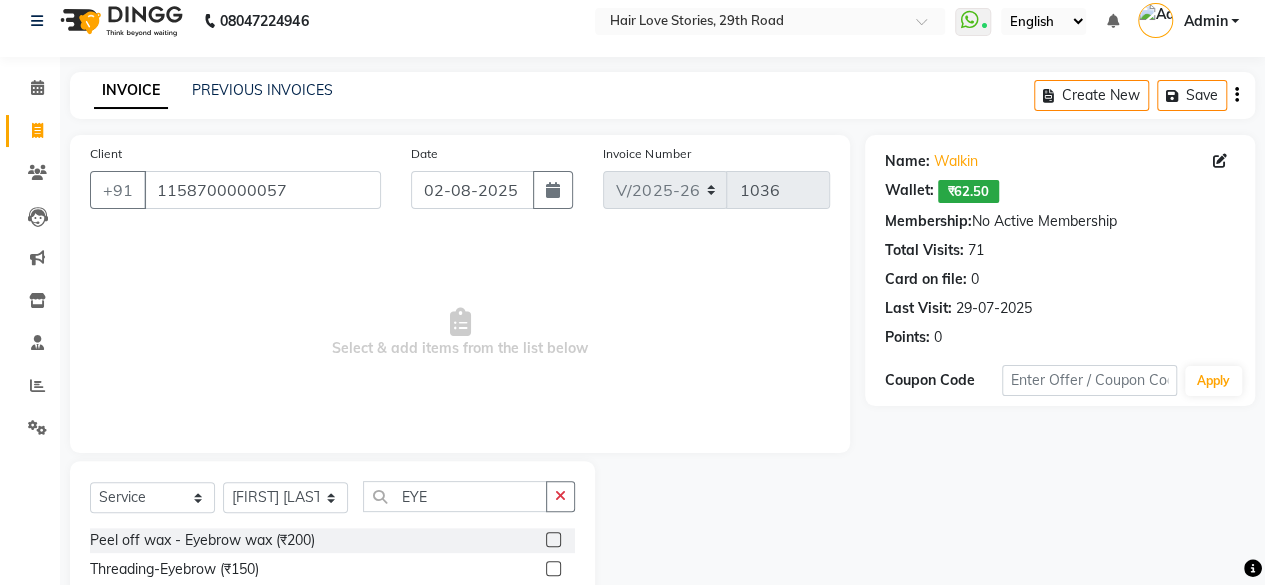 click 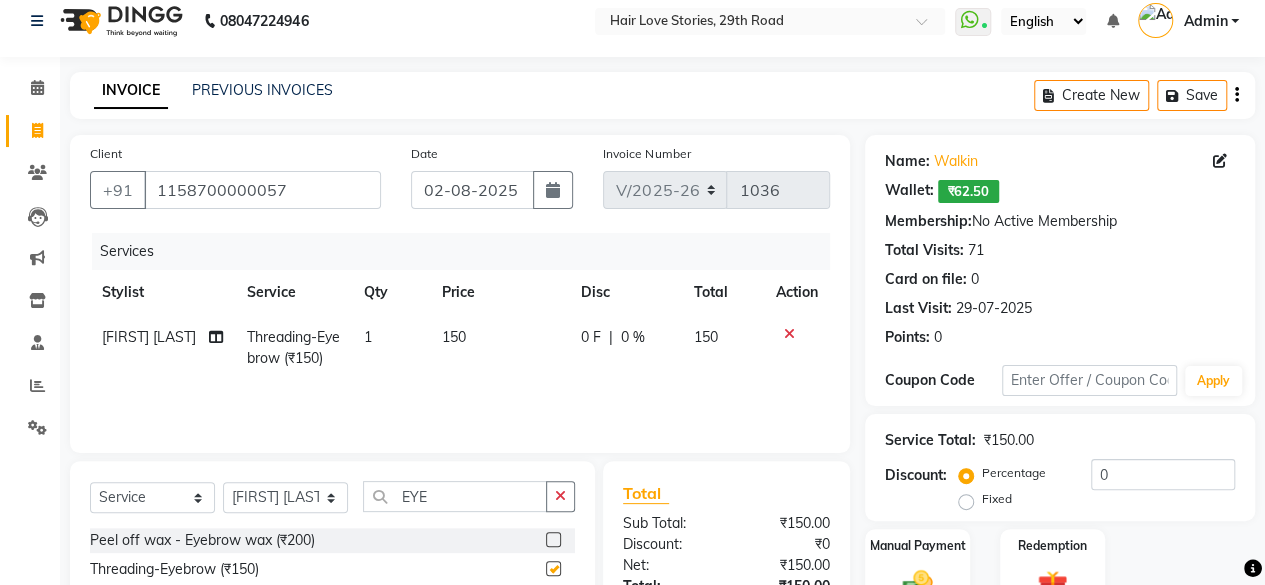 checkbox on "false" 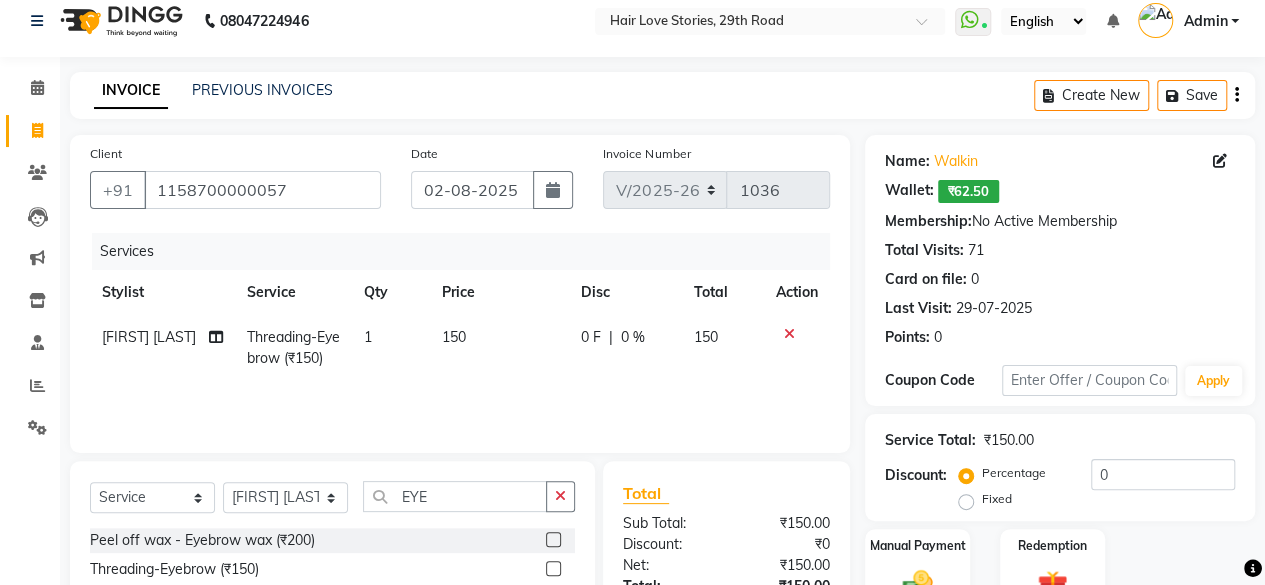 click on "150" 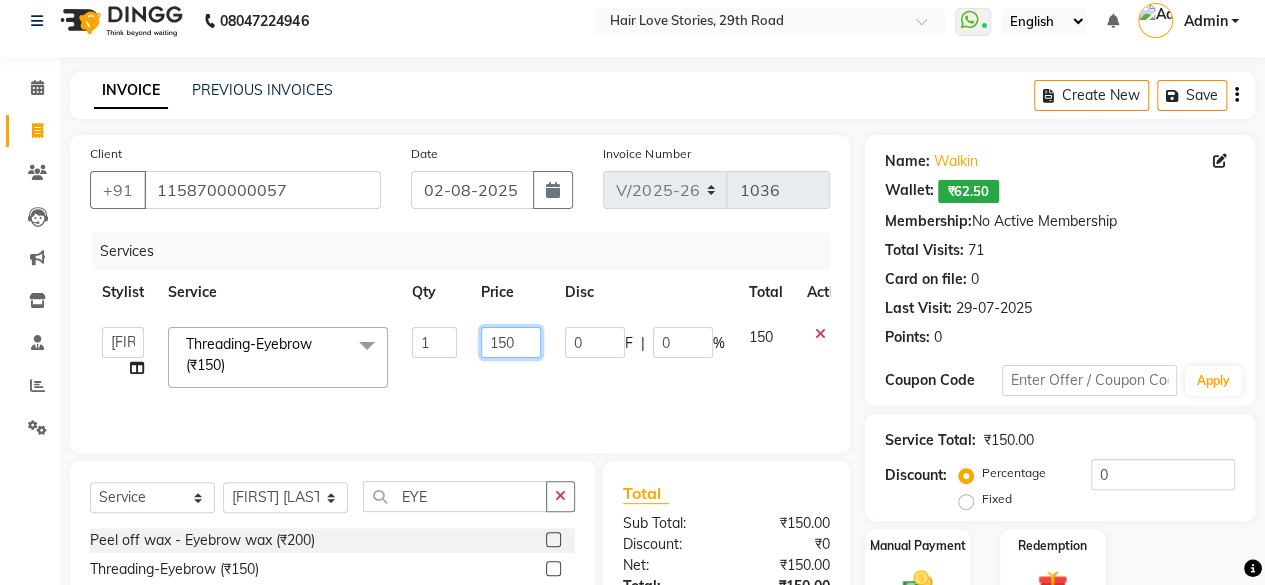 click on "150" 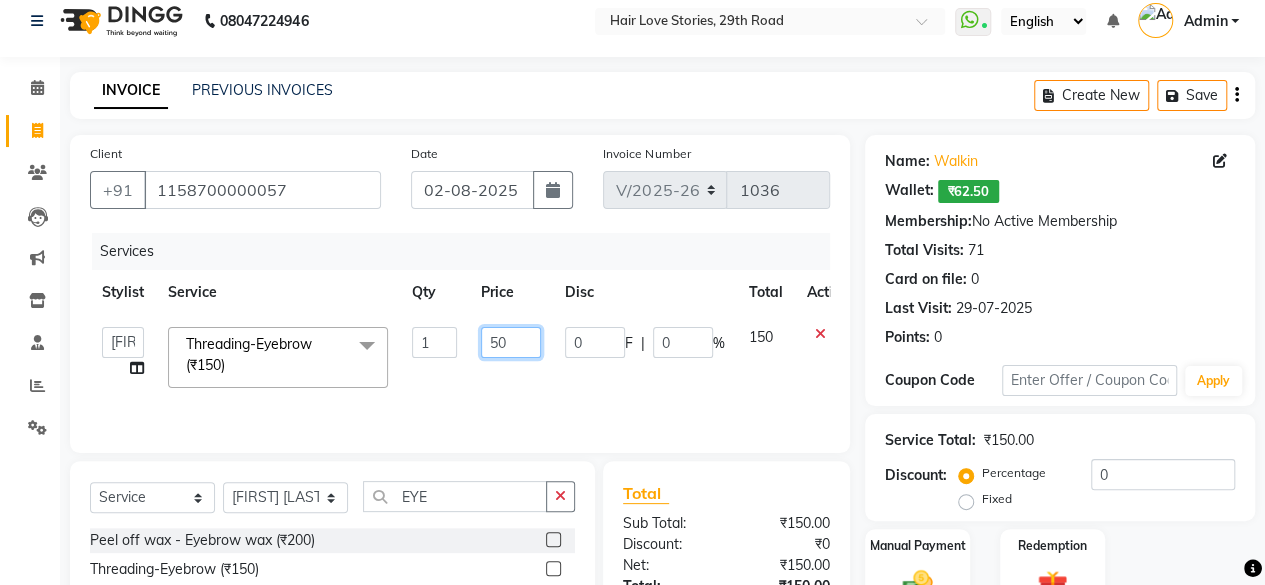 type on "350" 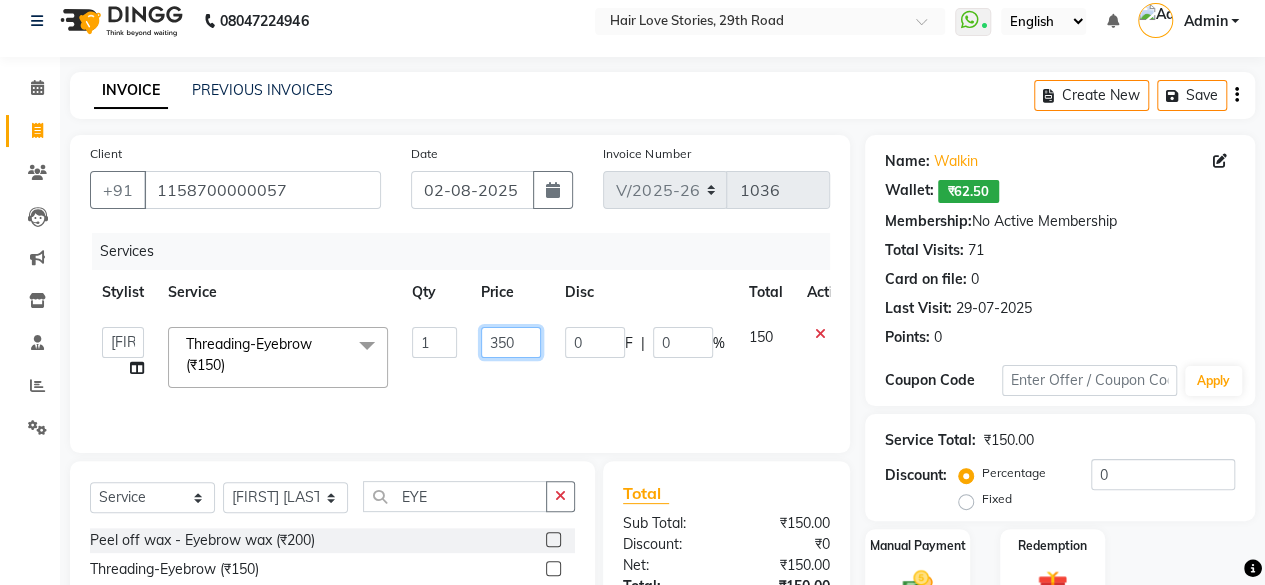 scroll, scrollTop: 171, scrollLeft: 0, axis: vertical 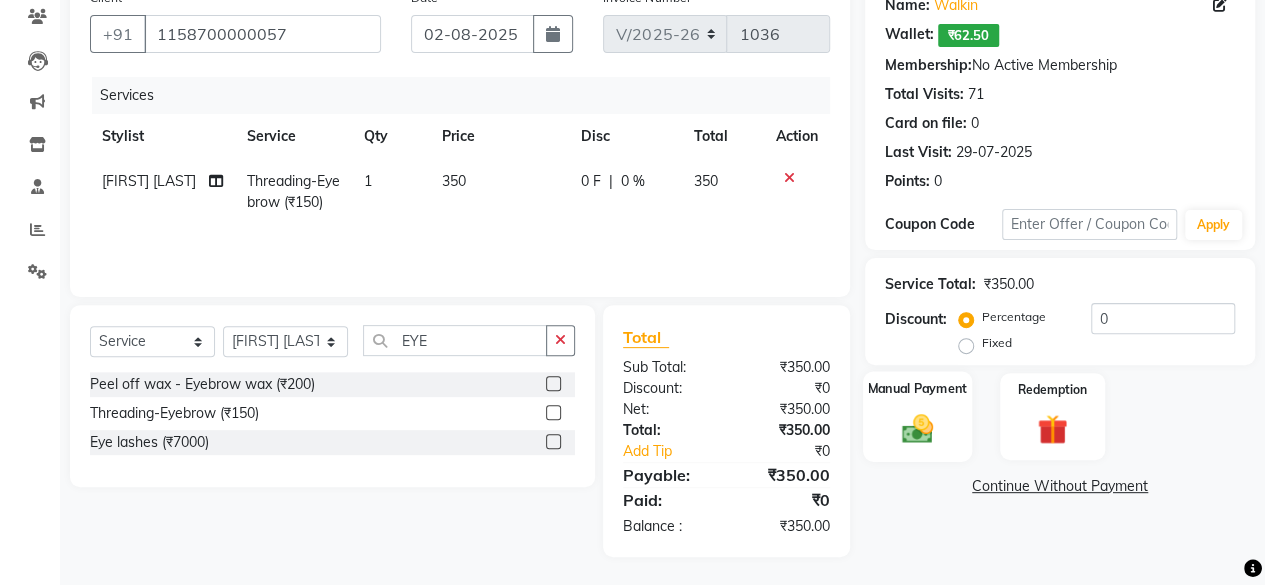 click on "Manual Payment" 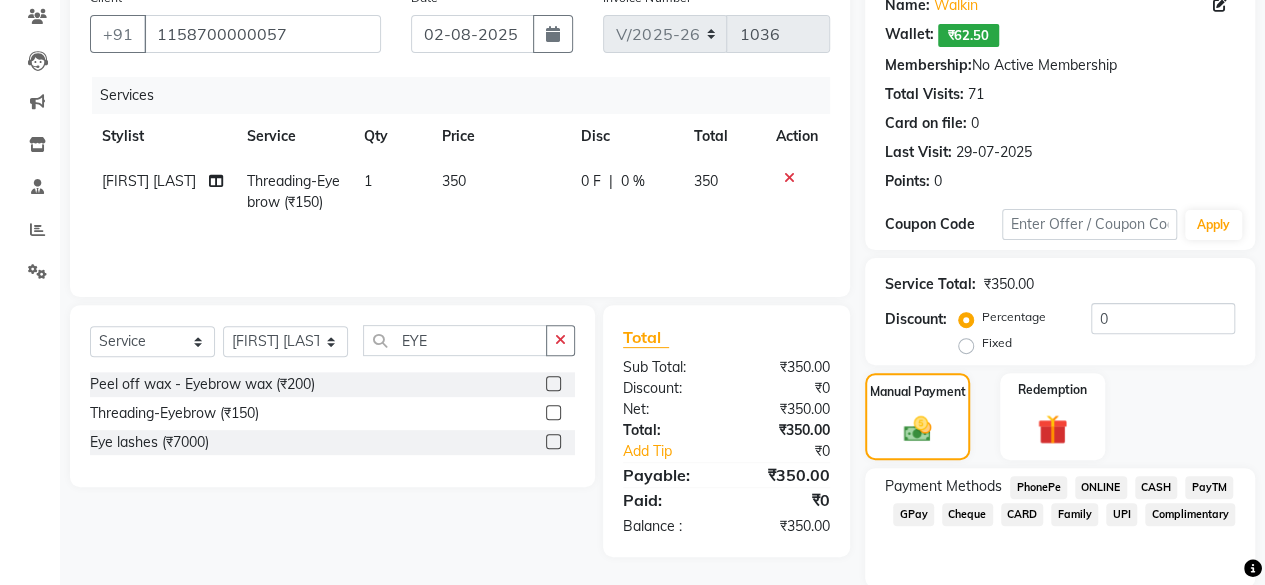 click on "CASH" 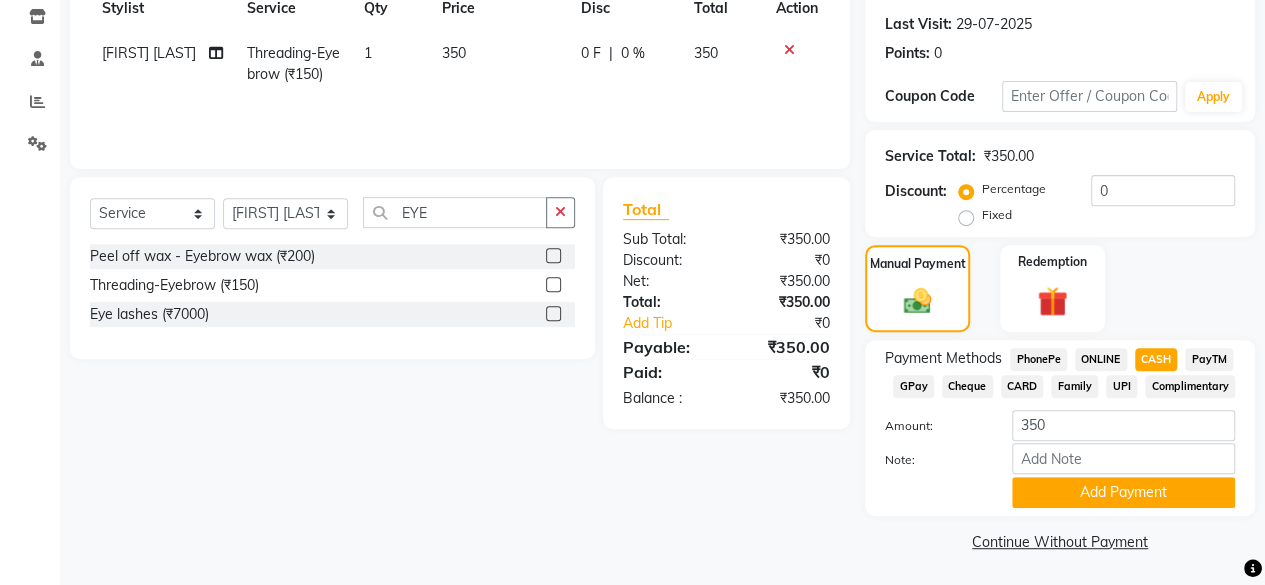 scroll, scrollTop: 300, scrollLeft: 0, axis: vertical 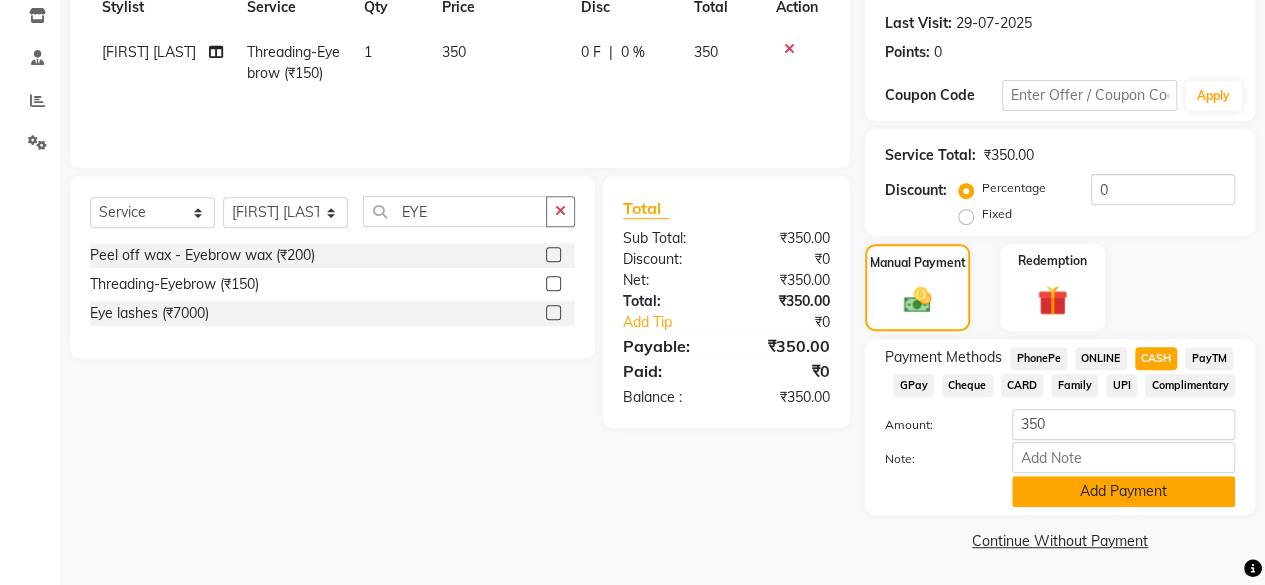 click on "Add Payment" 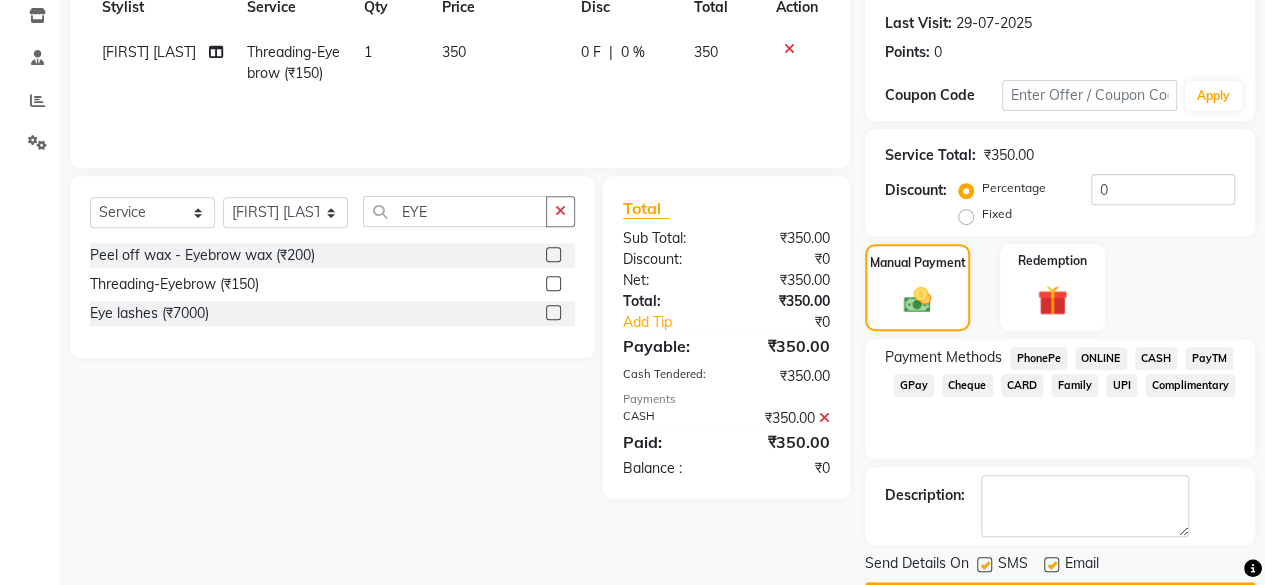 scroll, scrollTop: 356, scrollLeft: 0, axis: vertical 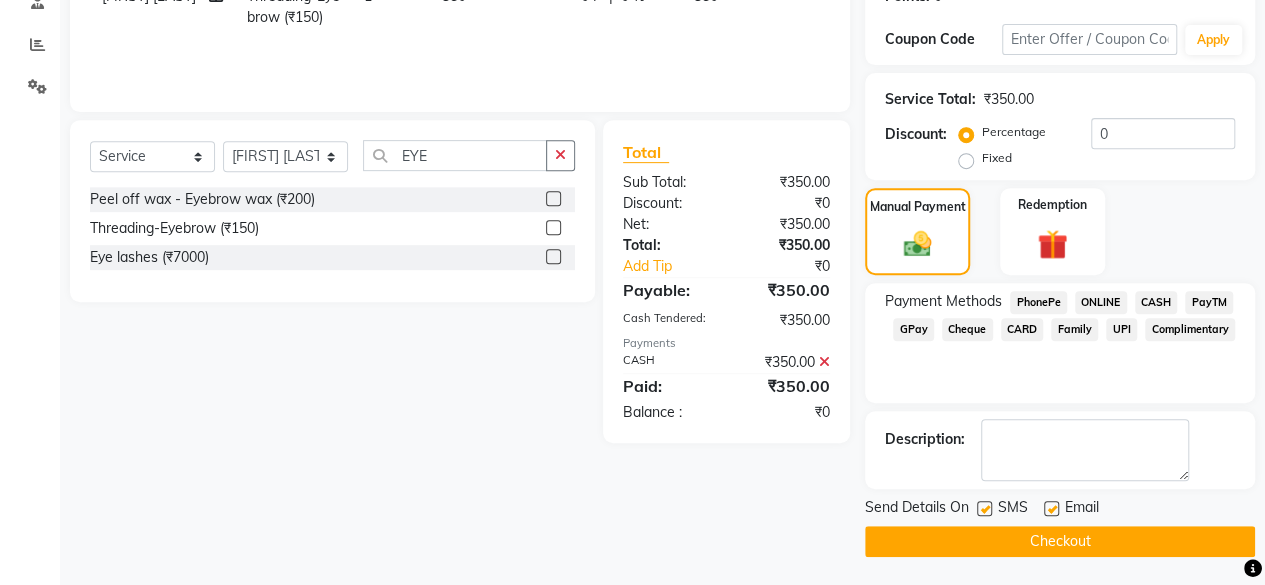 click 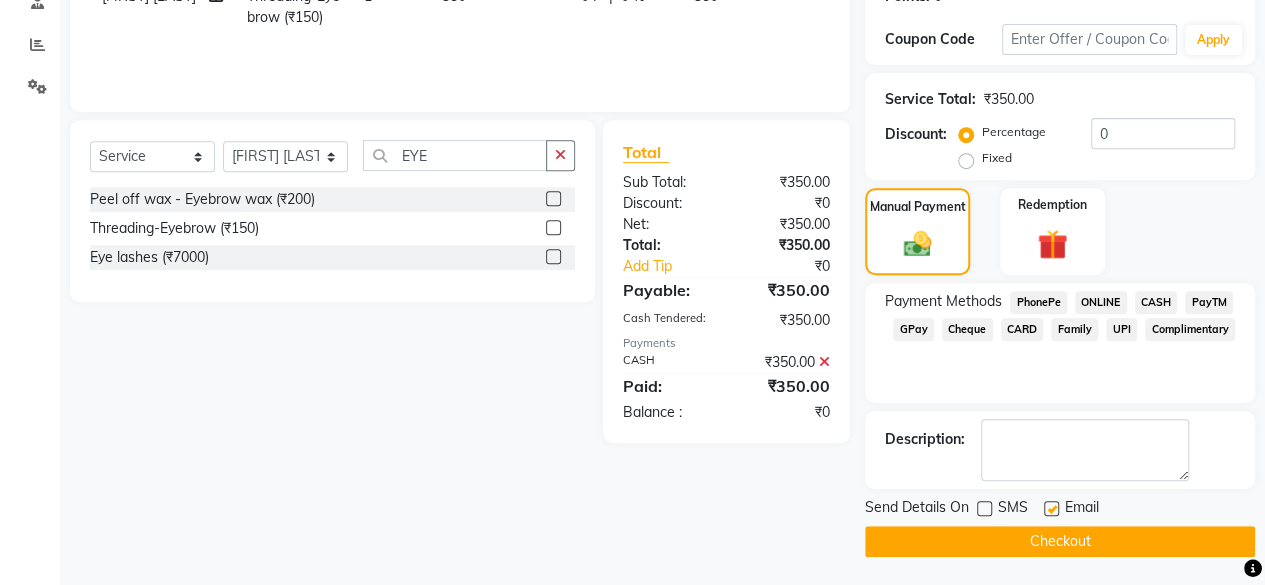 click on "Checkout" 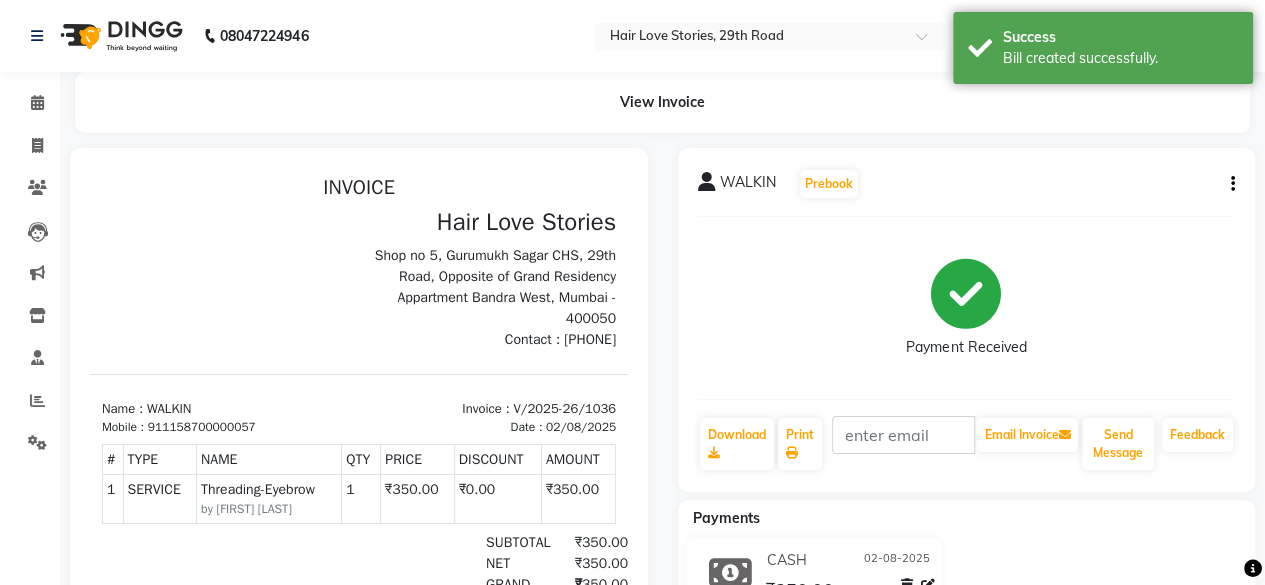 scroll, scrollTop: 0, scrollLeft: 0, axis: both 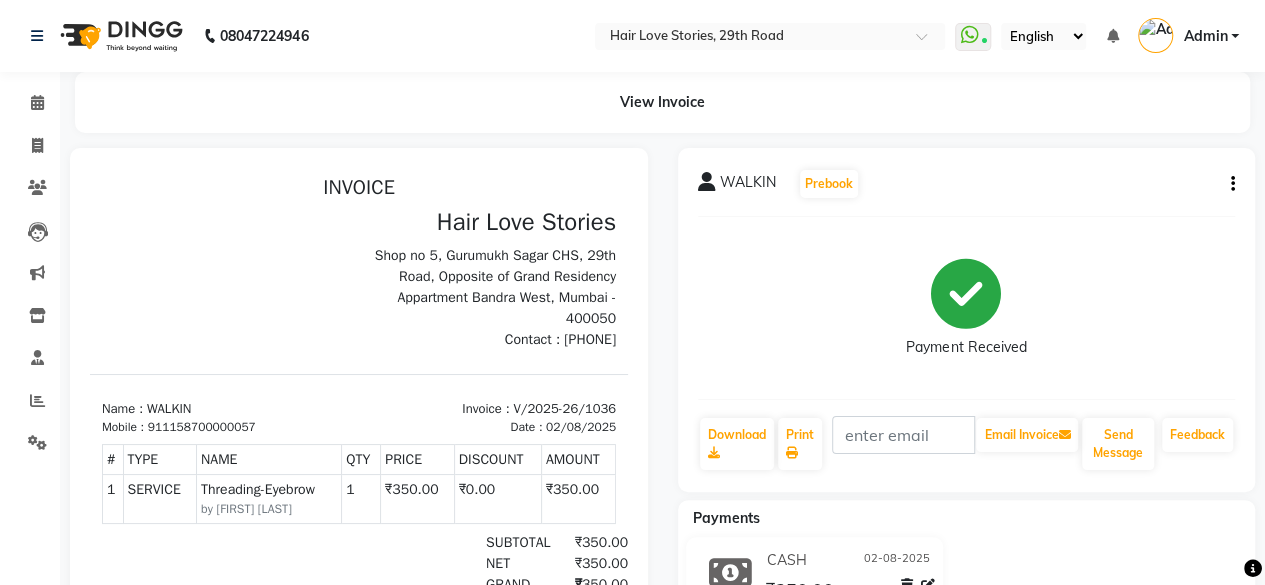 drag, startPoint x: 993, startPoint y: 538, endPoint x: 814, endPoint y: 299, distance: 298.60007 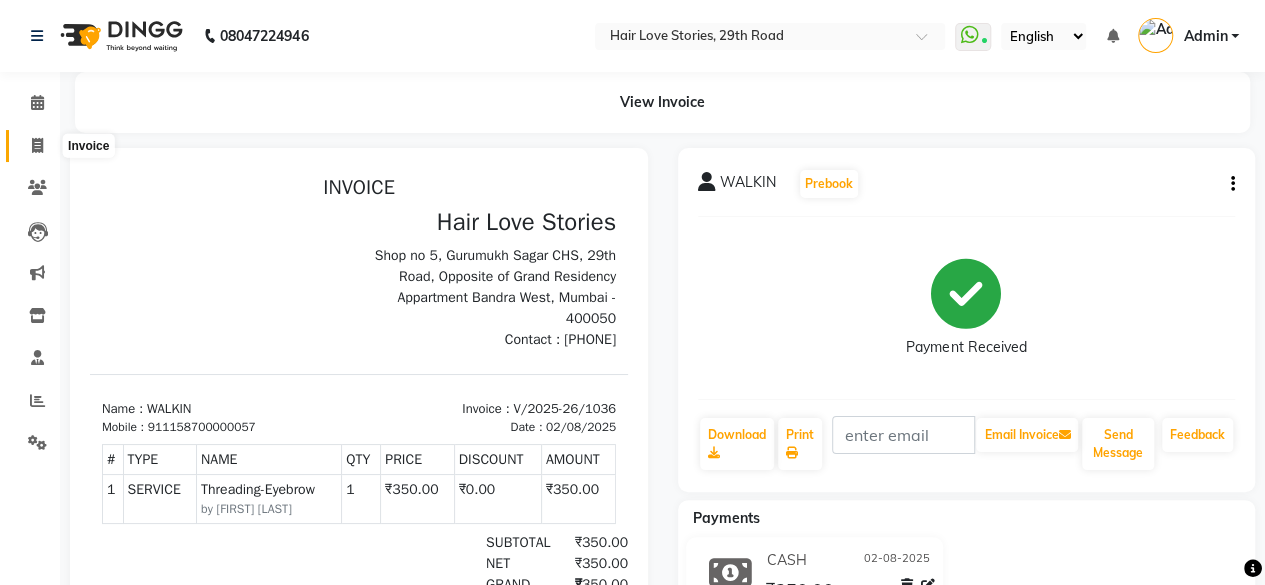 click 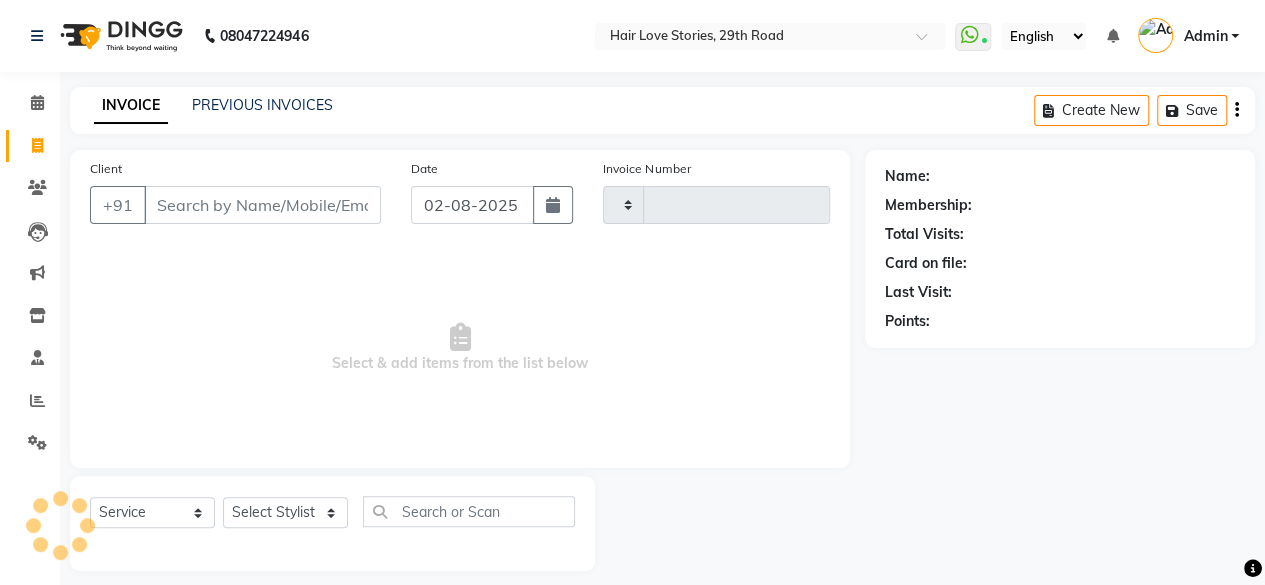 scroll, scrollTop: 15, scrollLeft: 0, axis: vertical 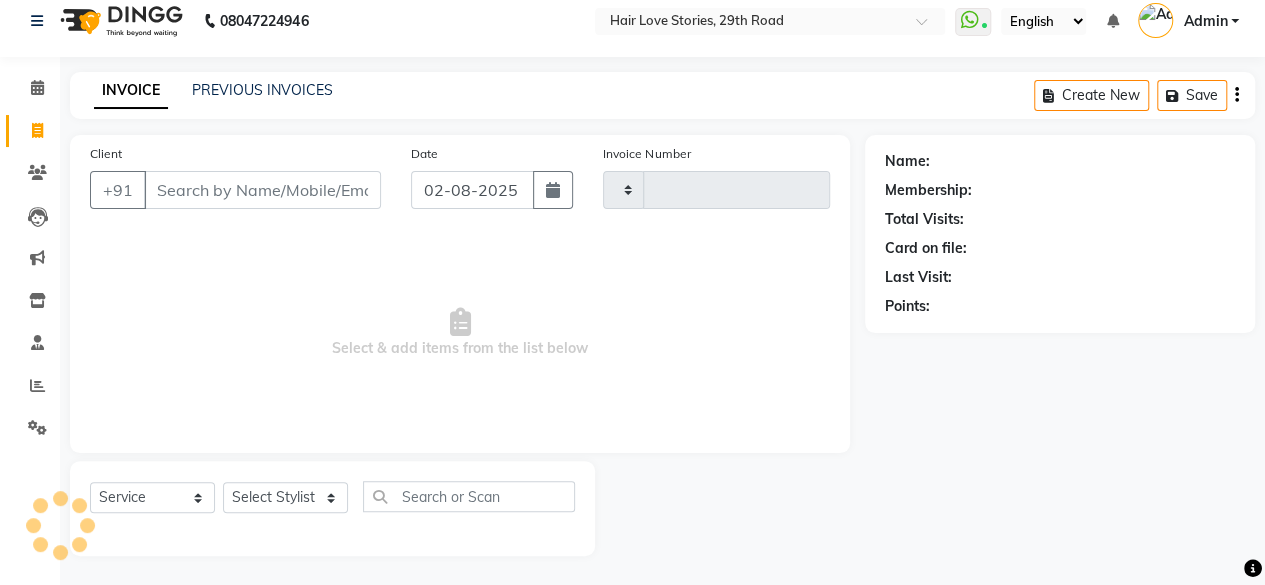 type on "1037" 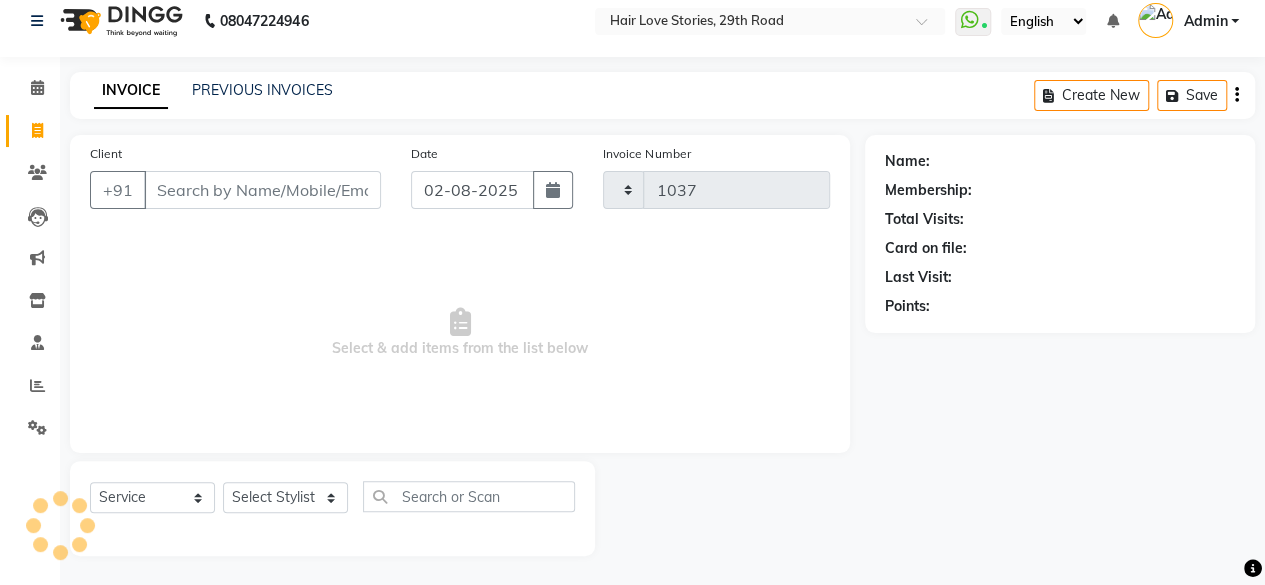 select on "3886" 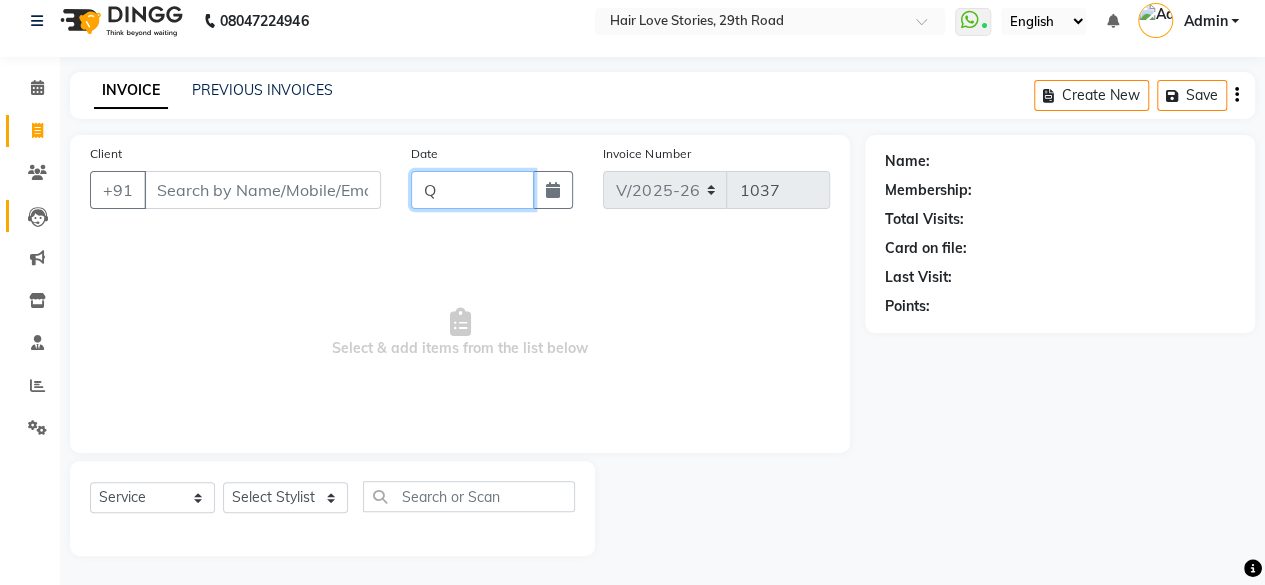 type on "Q" 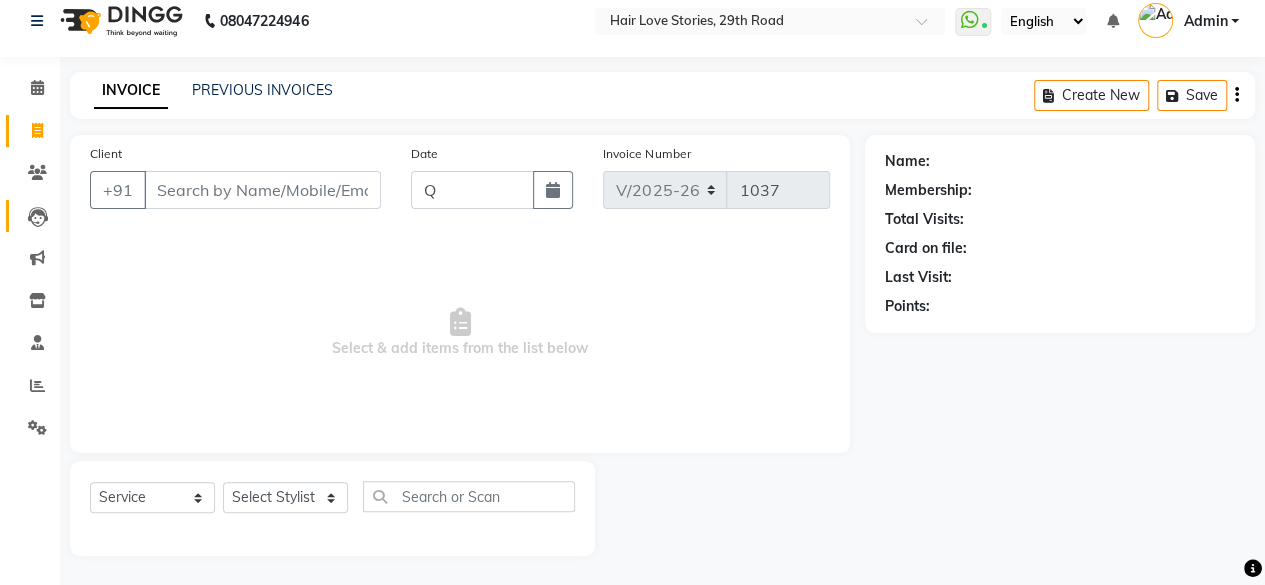 click on "Leads" 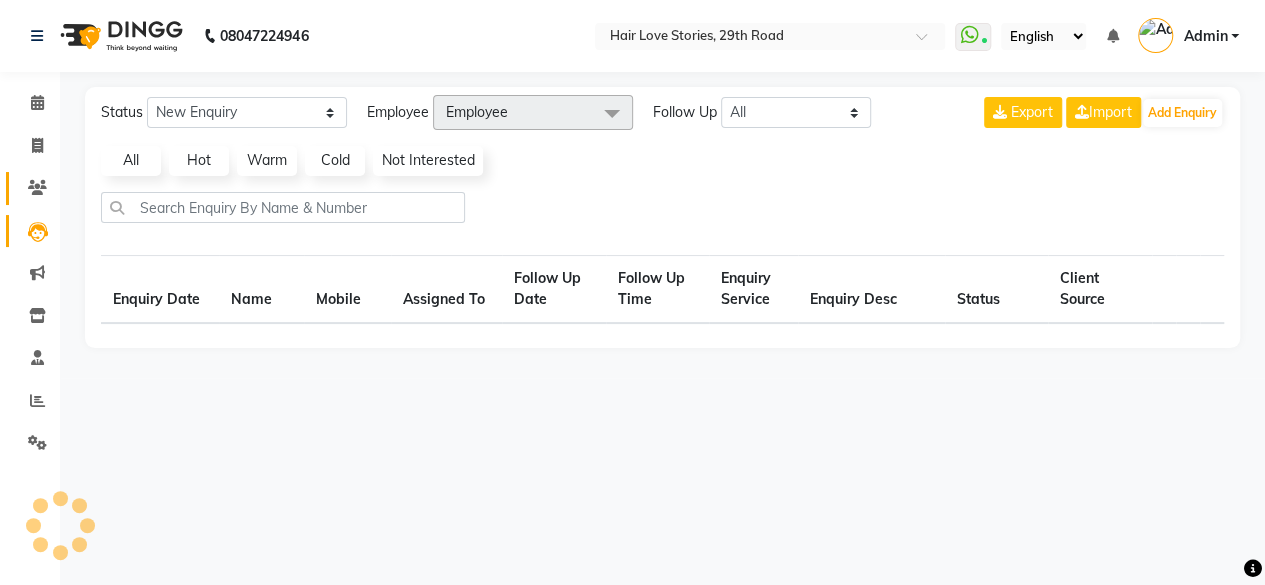 scroll, scrollTop: 0, scrollLeft: 0, axis: both 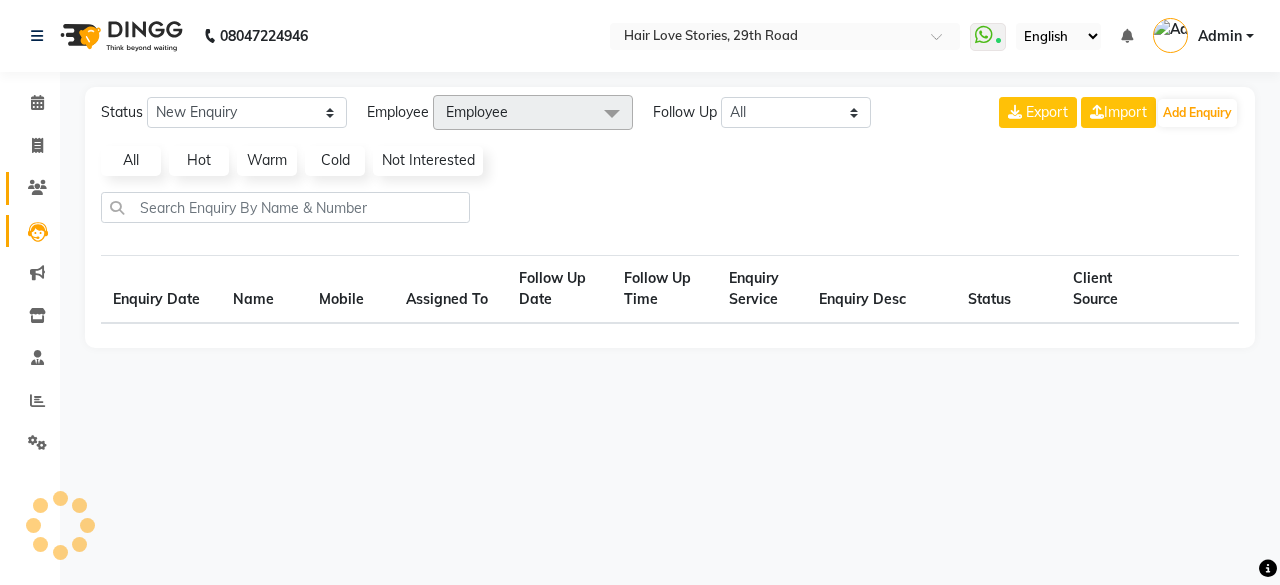 select on "10" 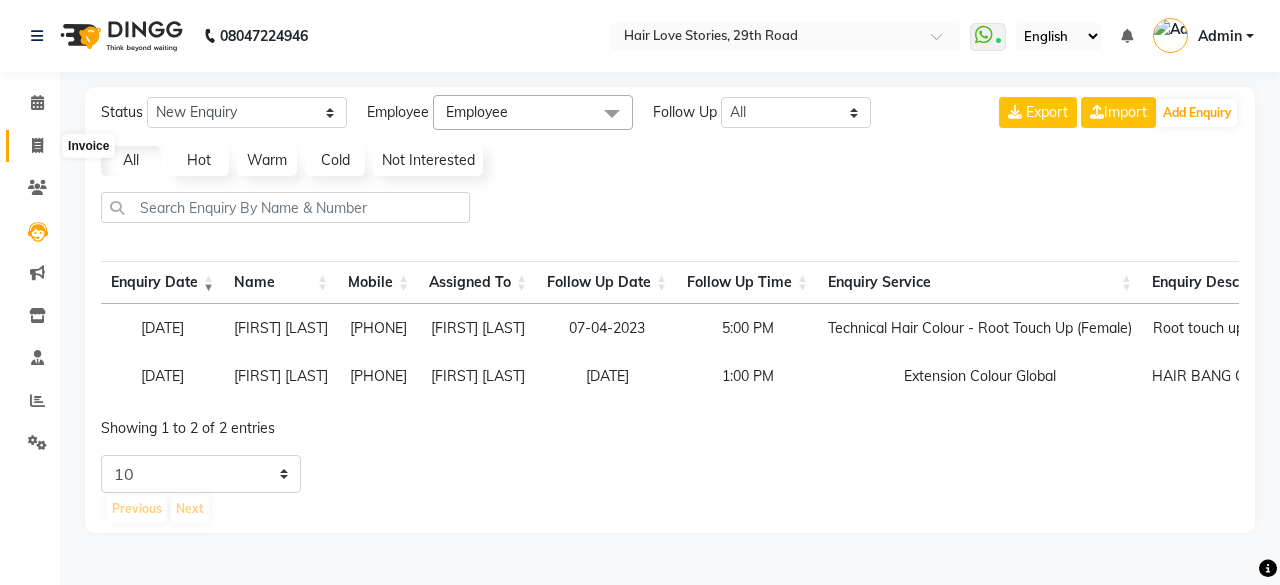 click 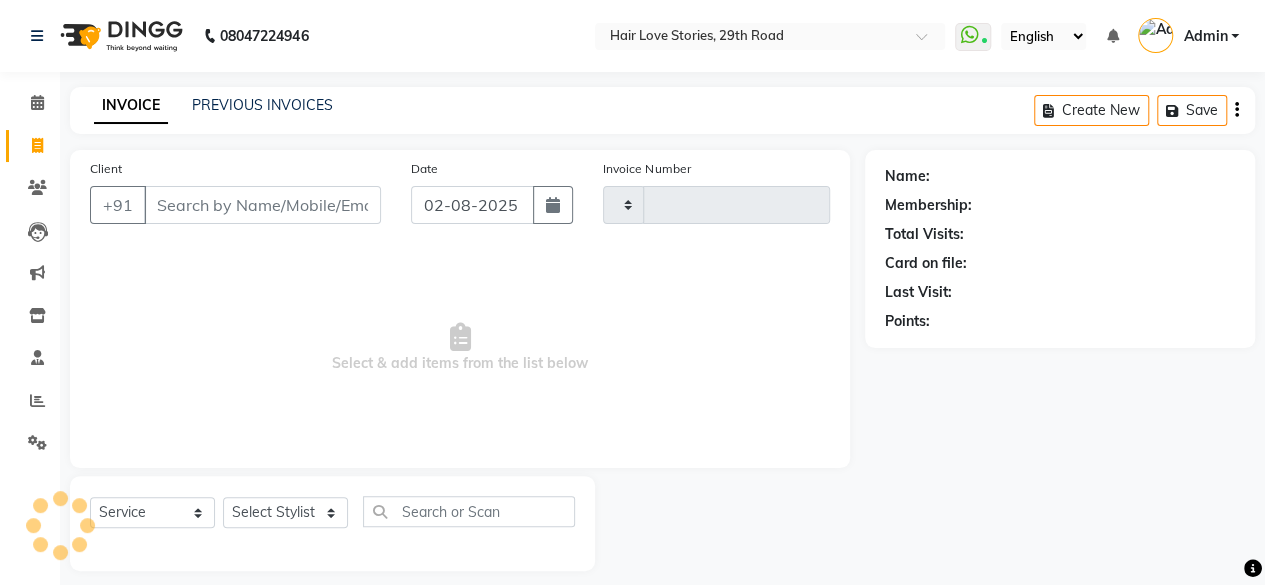 type on "1037" 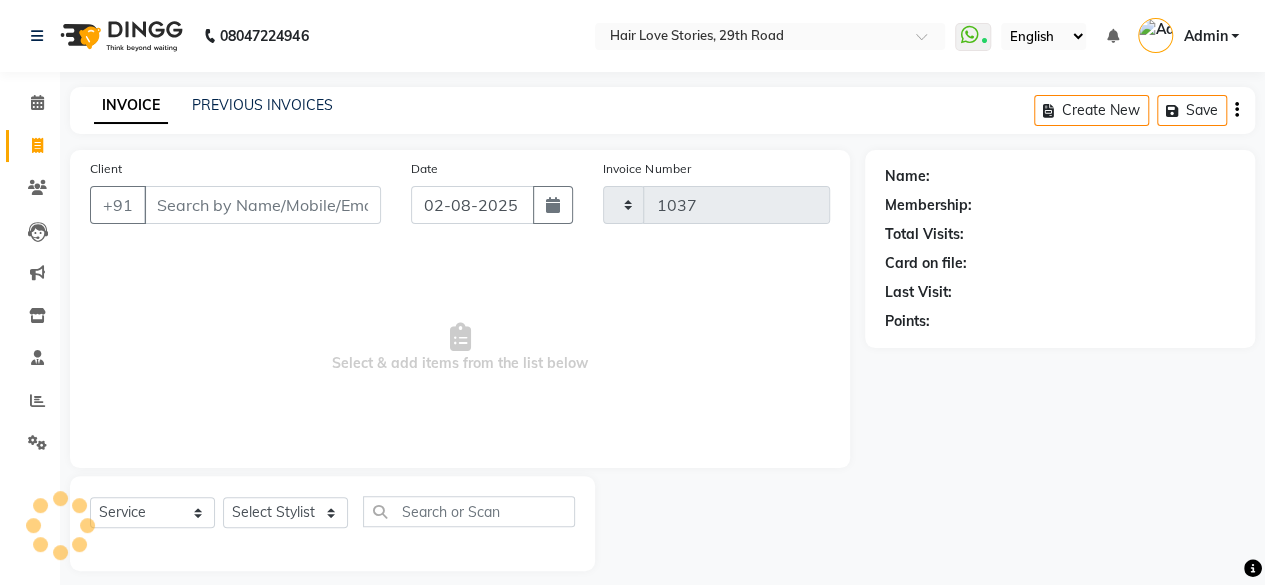 select on "3886" 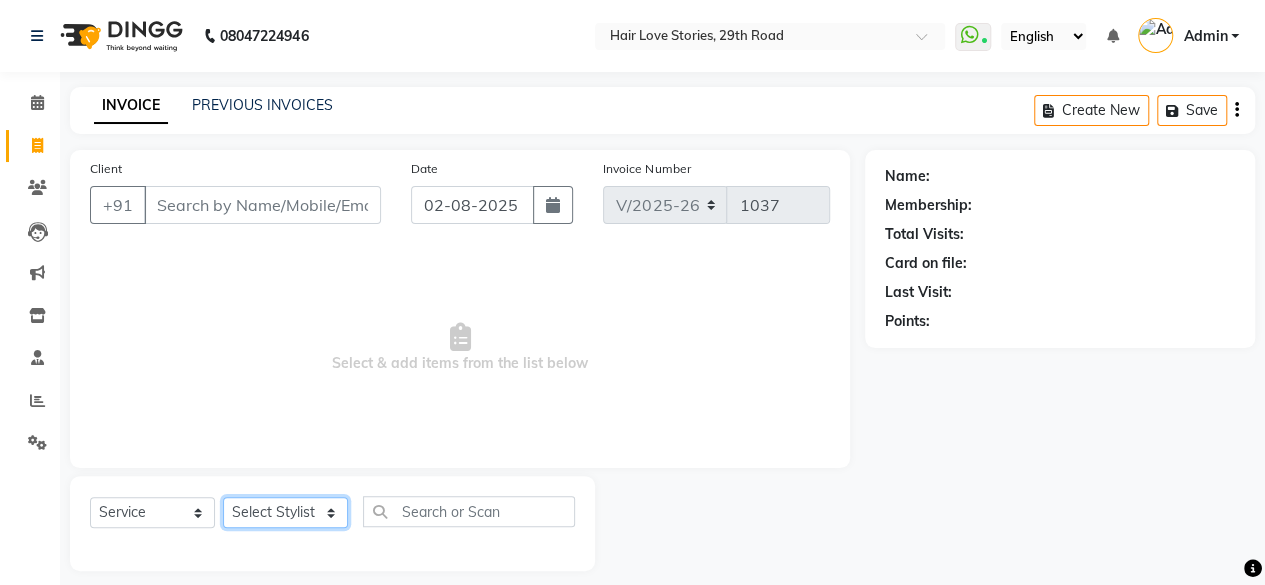click on "Select Stylist" 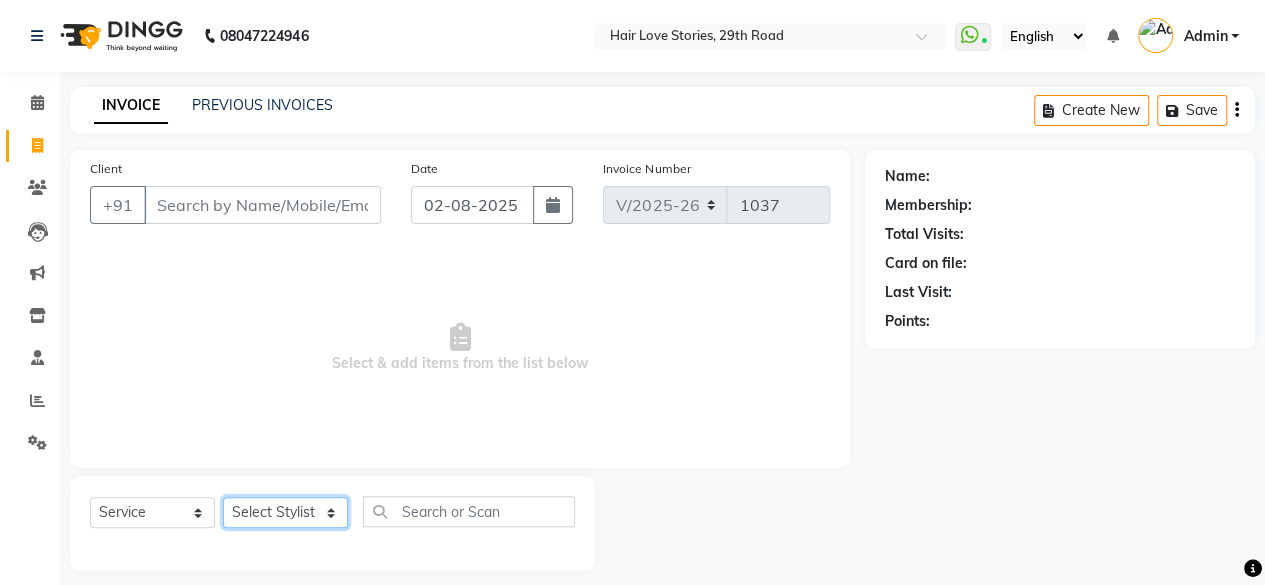 select on "66845" 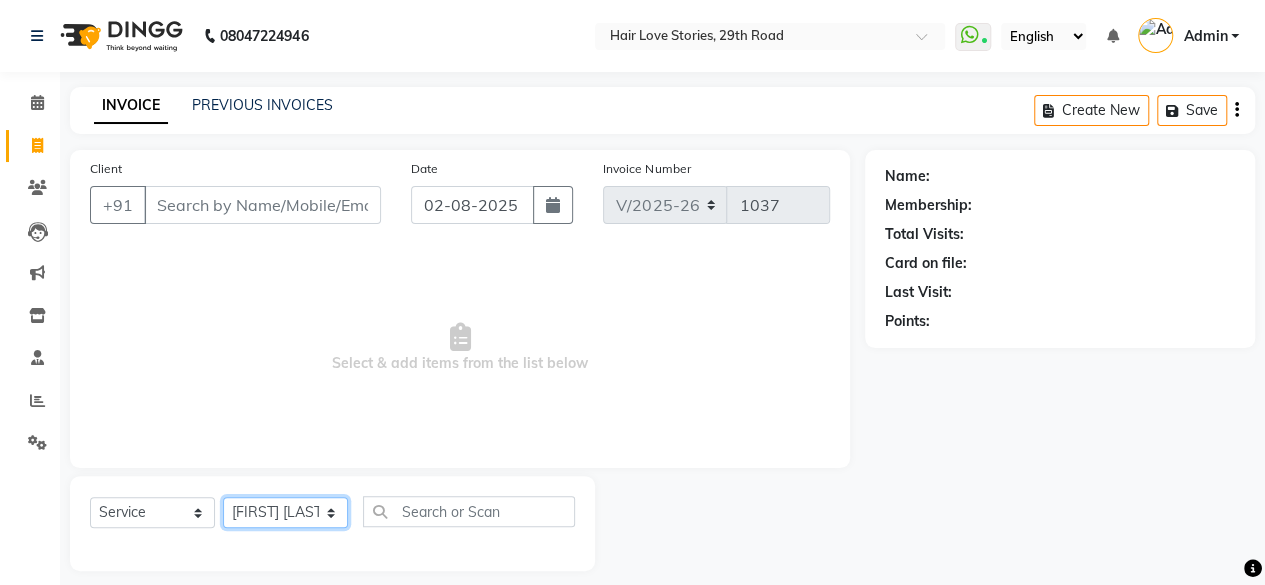 click on "Select Stylist [FIRST] [LAST] [FIRST] [LAST] [FIRST] [LAST] [FIRST] [LAST] [FIRST] [LAST] [FIRST] [LAST]  [FIRST]   [FIRST] [LAST]   [FIRST] [LAST]   [FIRST] [LAST]" 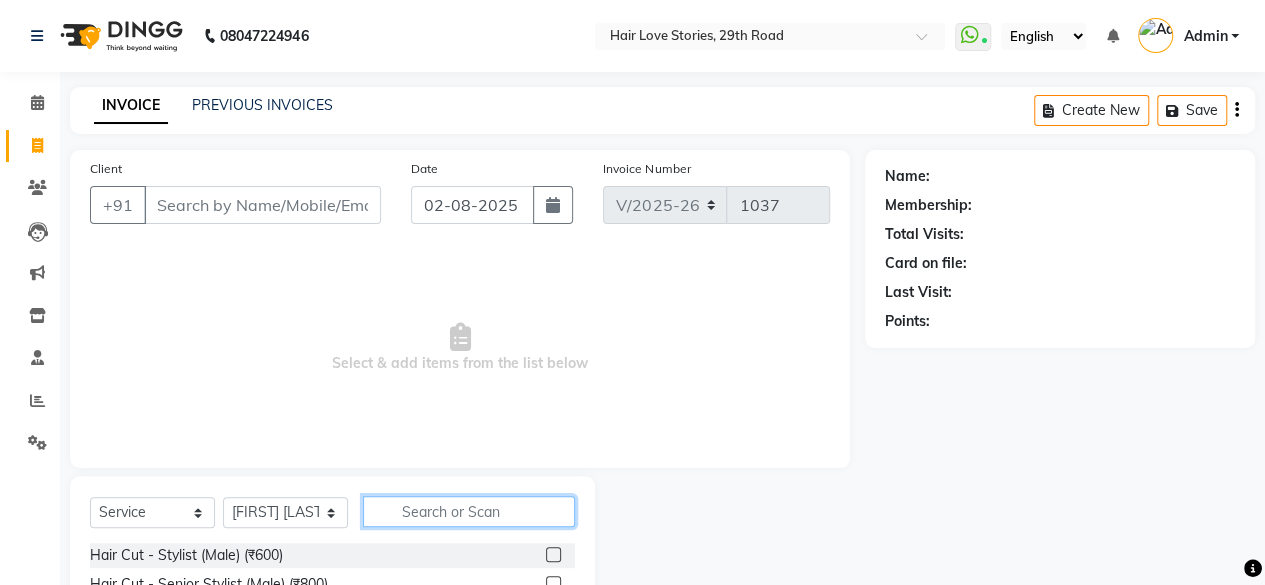 click 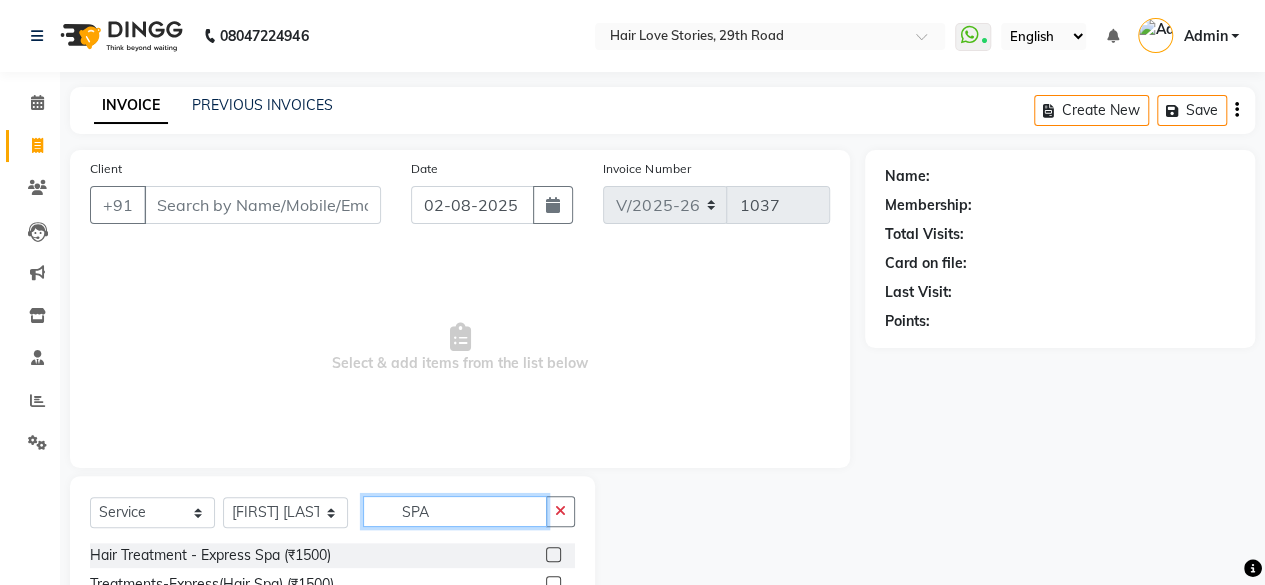 scroll, scrollTop: 215, scrollLeft: 0, axis: vertical 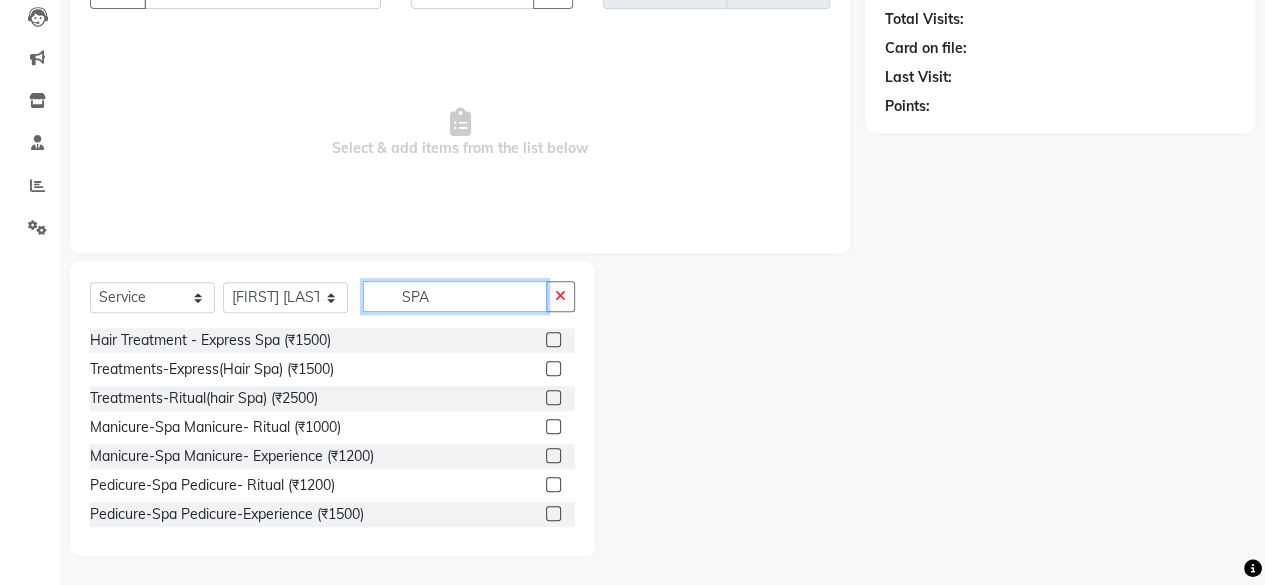 type on "SPA" 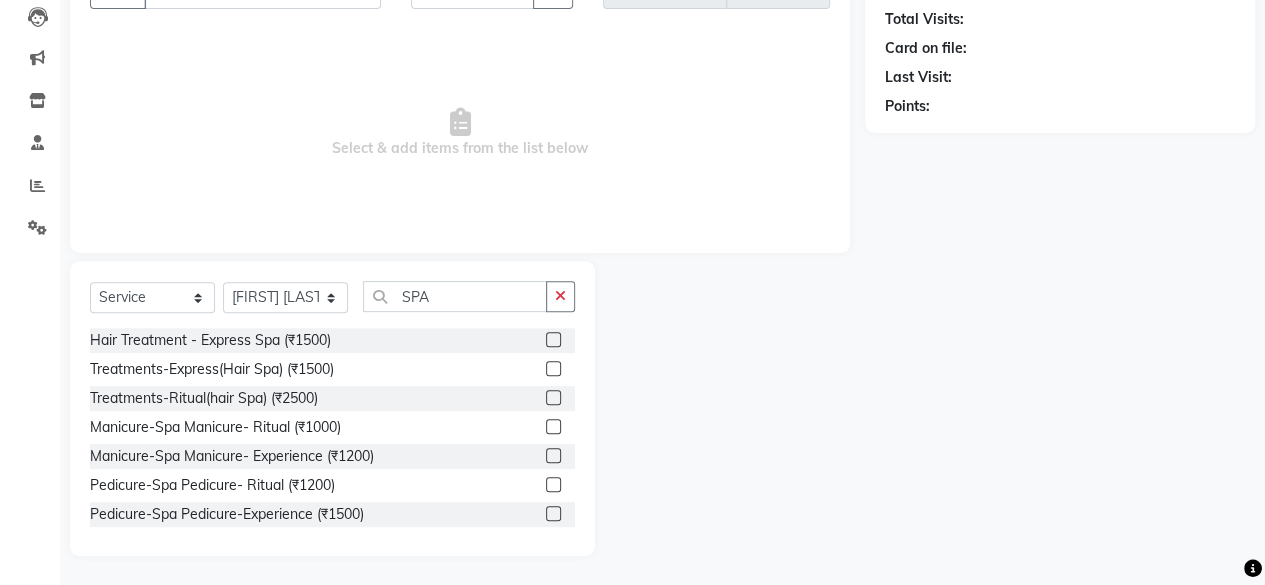 click 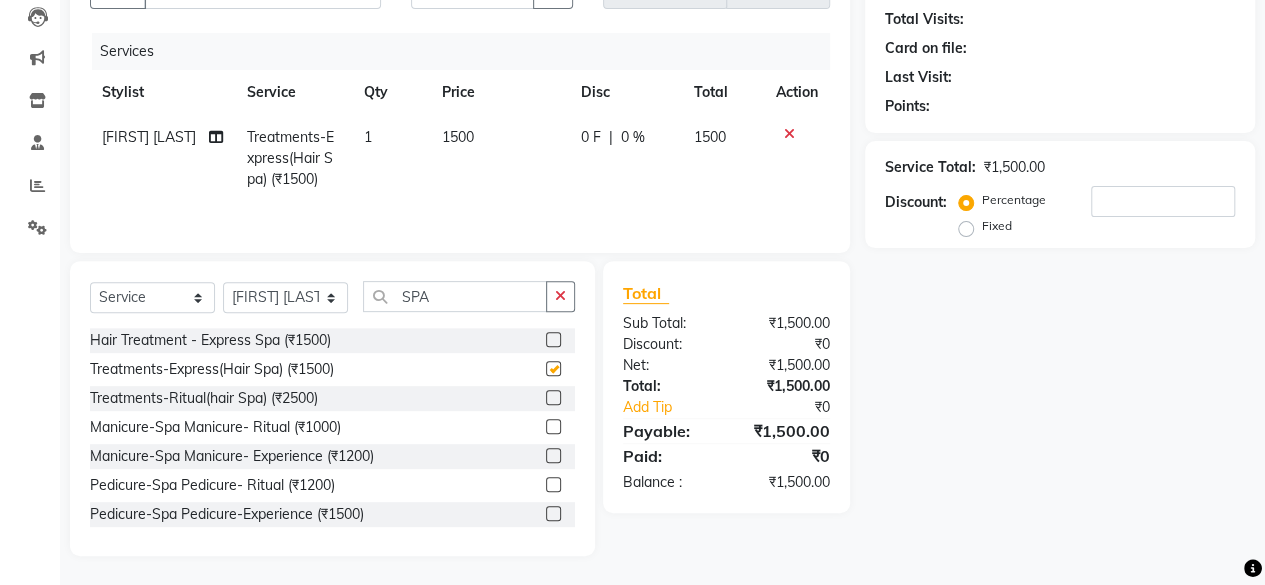 checkbox on "false" 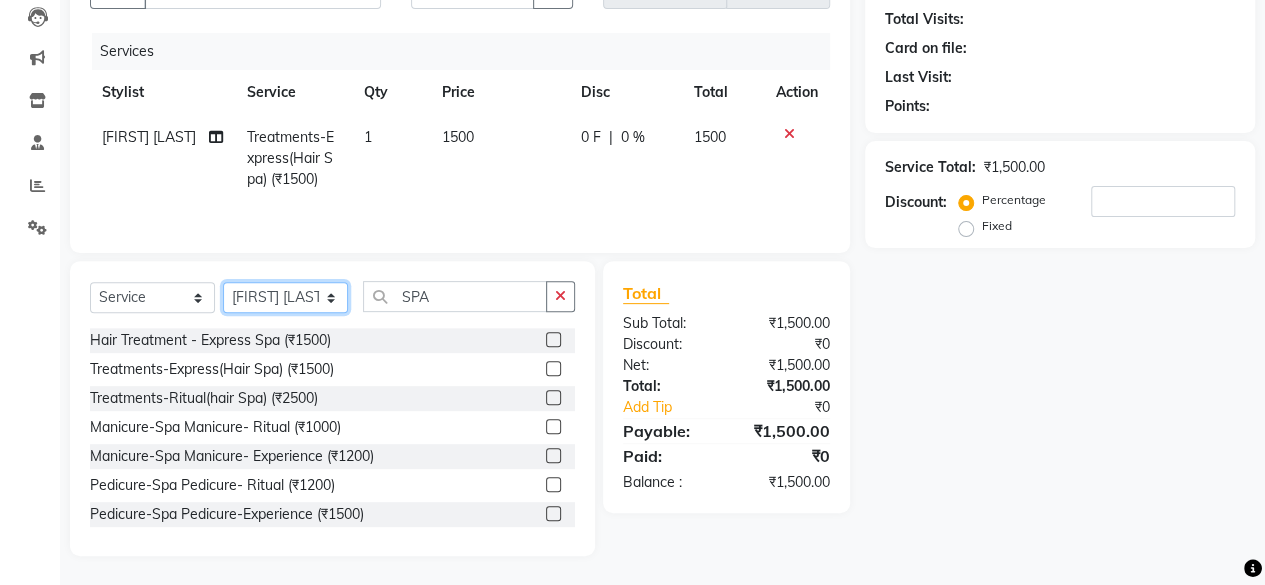 click on "Select Stylist [FIRST] [LAST] [FIRST] [LAST] [FIRST] [LAST] [FIRST] [LAST] [FIRST] [LAST] [FIRST] [LAST]  [FIRST]   [FIRST] [LAST]   [FIRST] [LAST]   [FIRST] [LAST]" 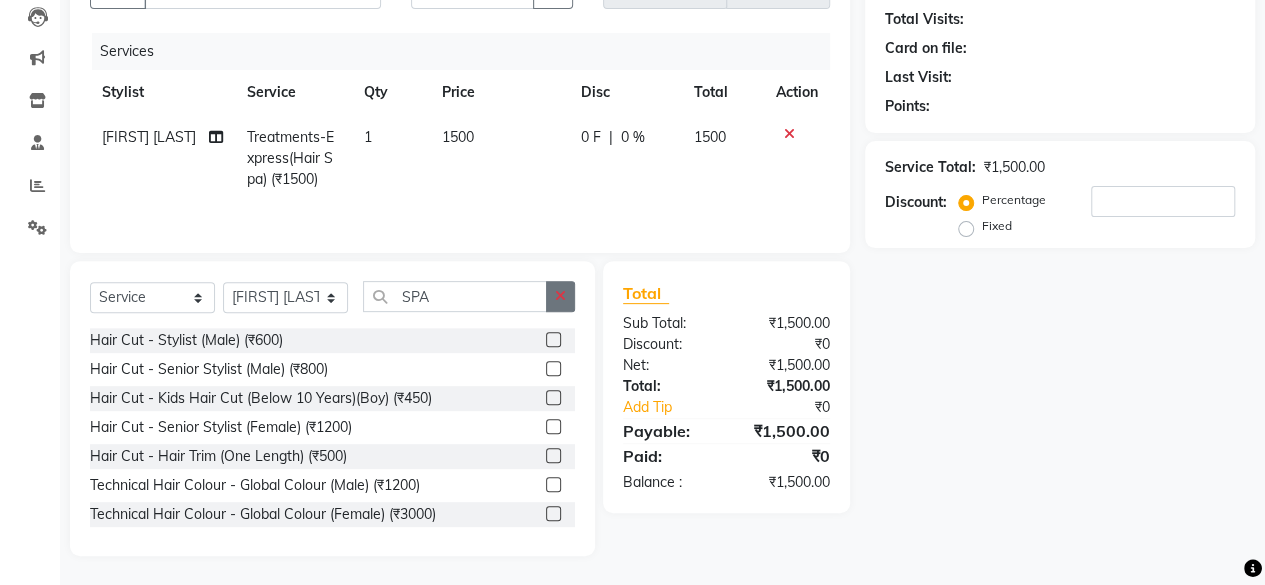 click 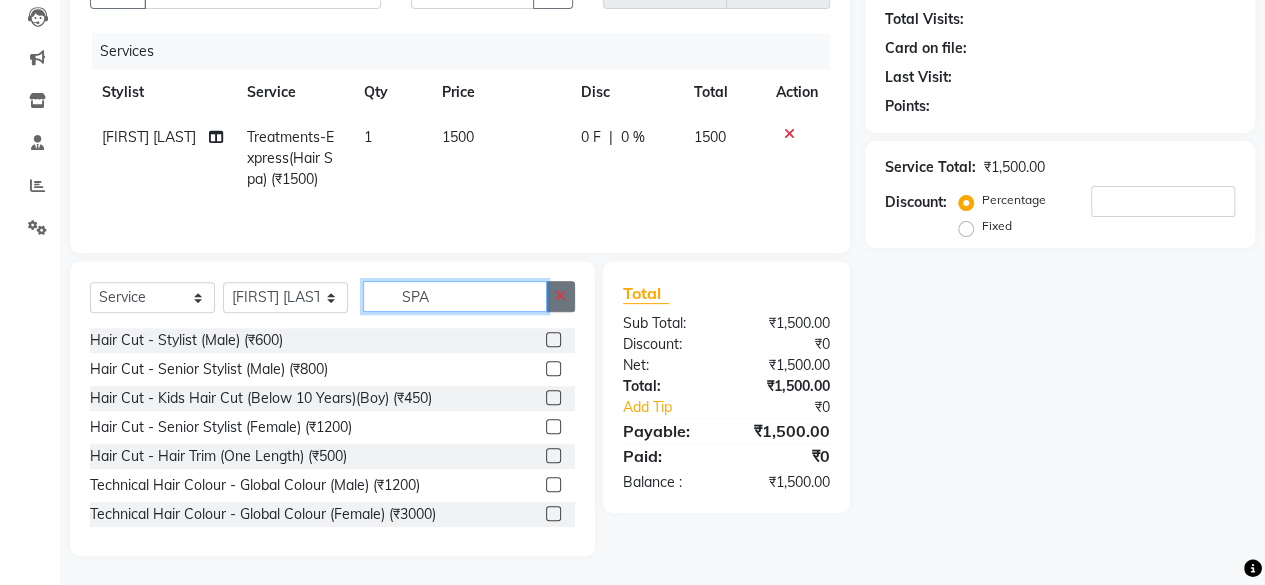 type 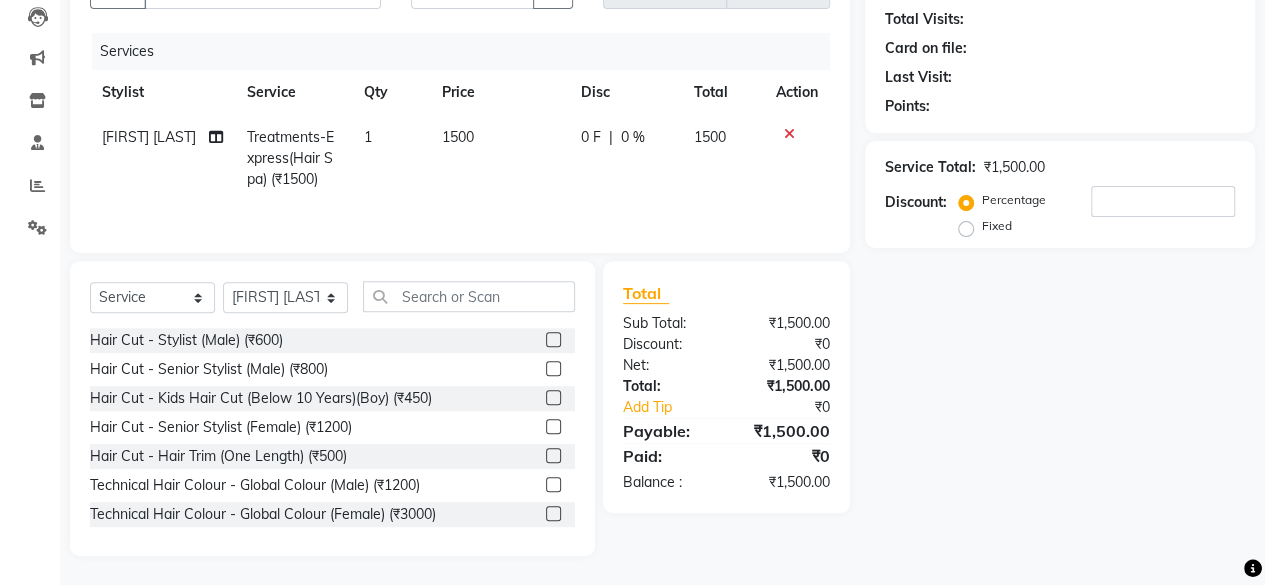 click 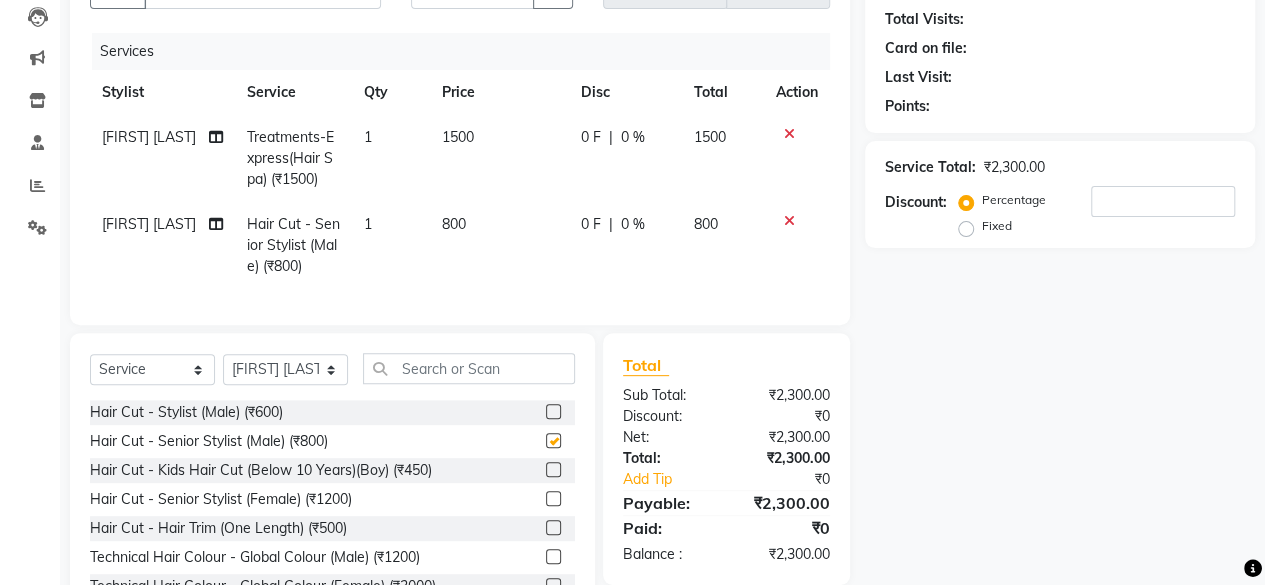 checkbox on "false" 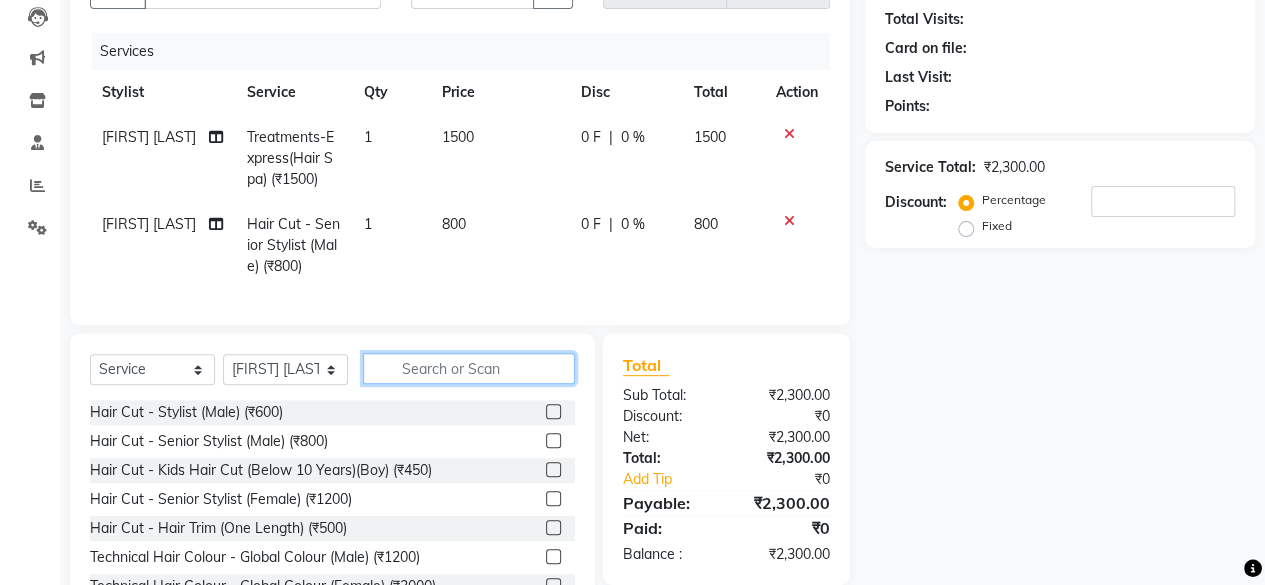 click 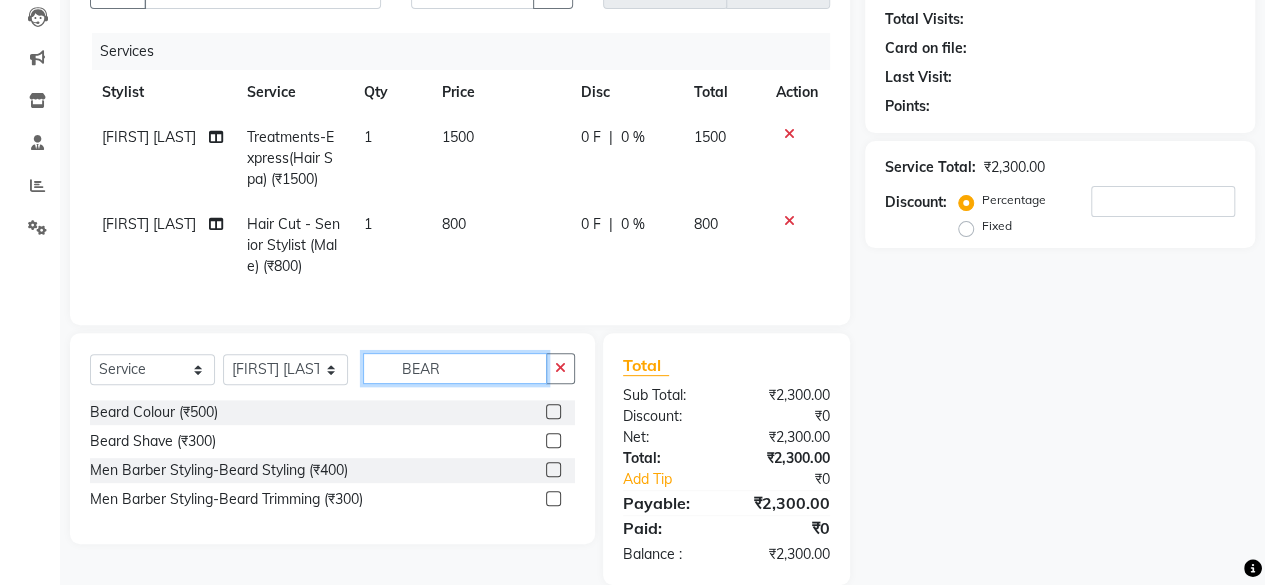 type on "BEAR" 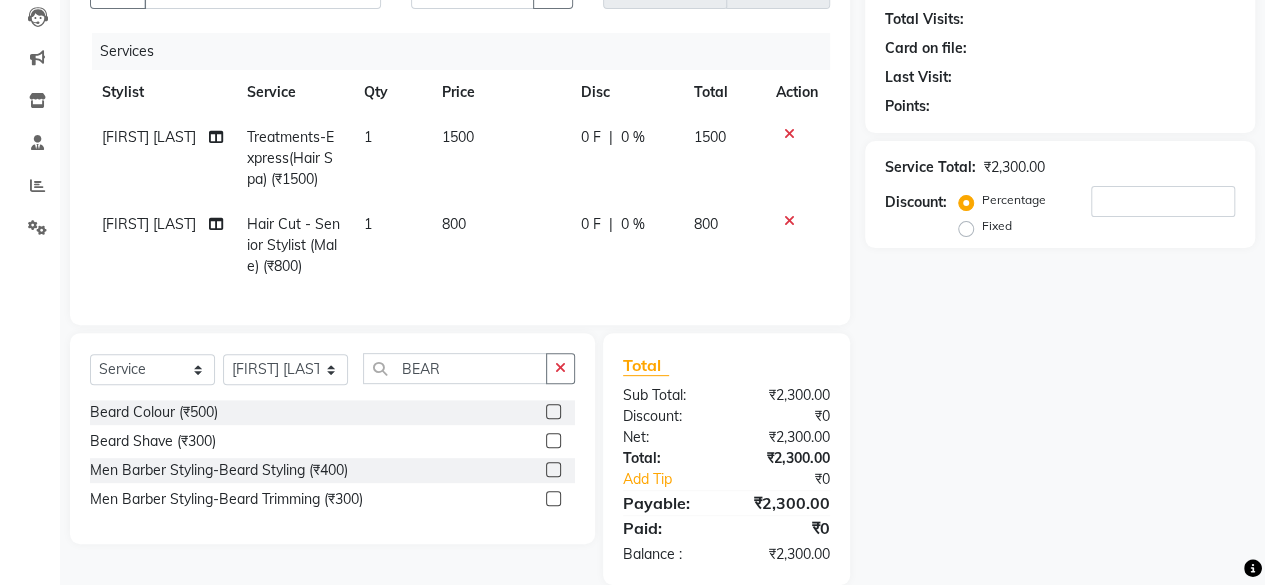 click 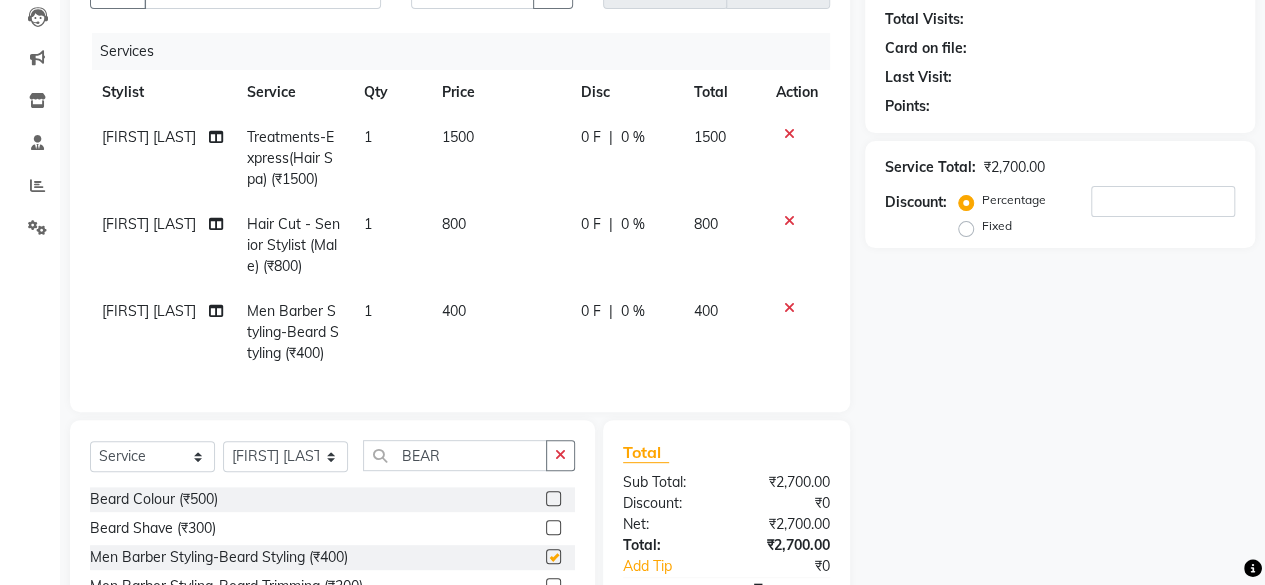 checkbox on "false" 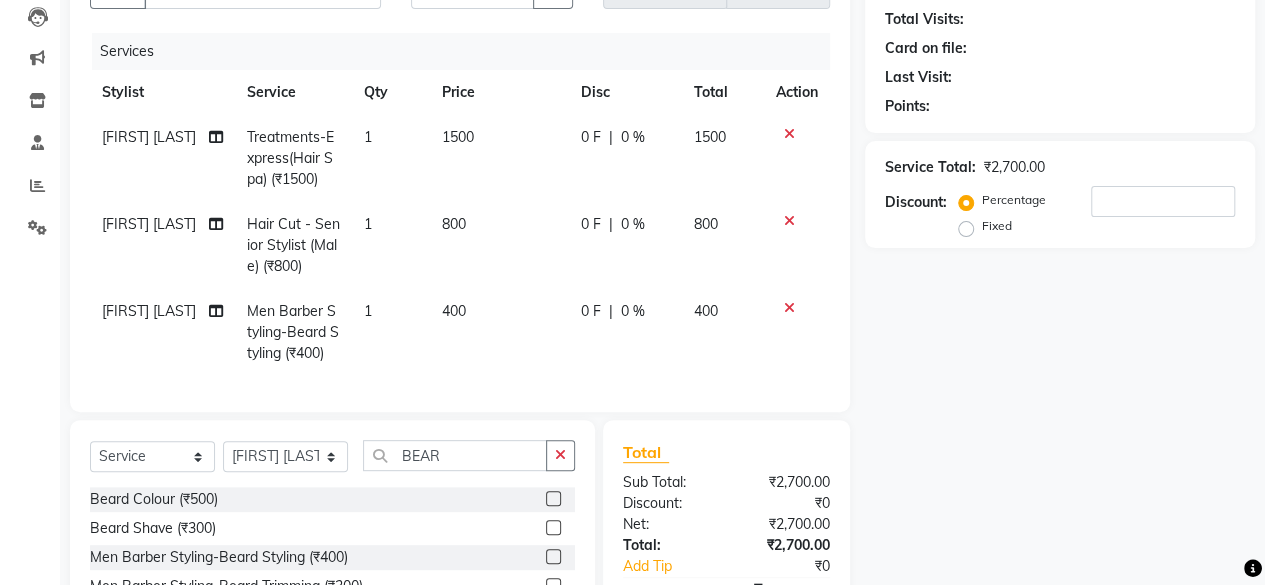 click on "0 %" 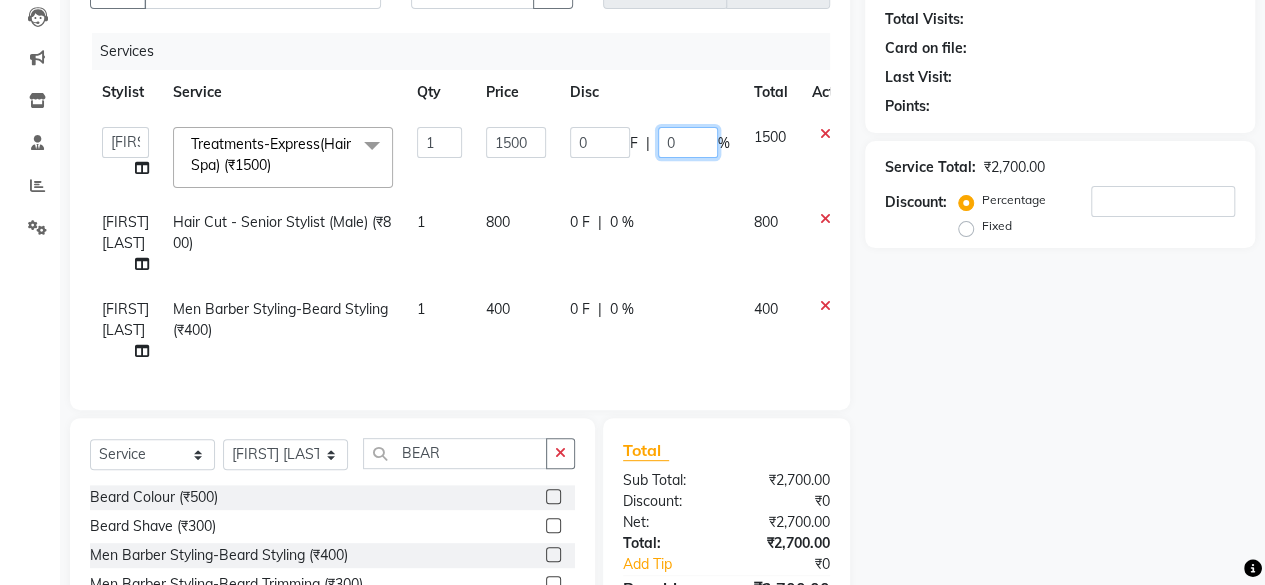 click on "0" 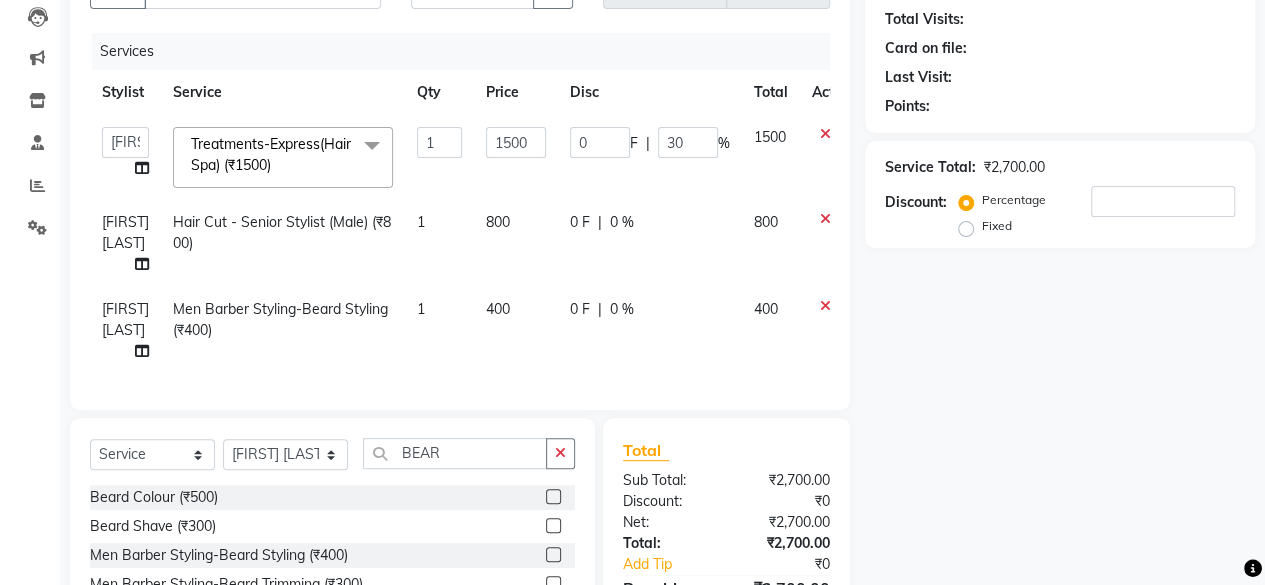 click on "0 %" 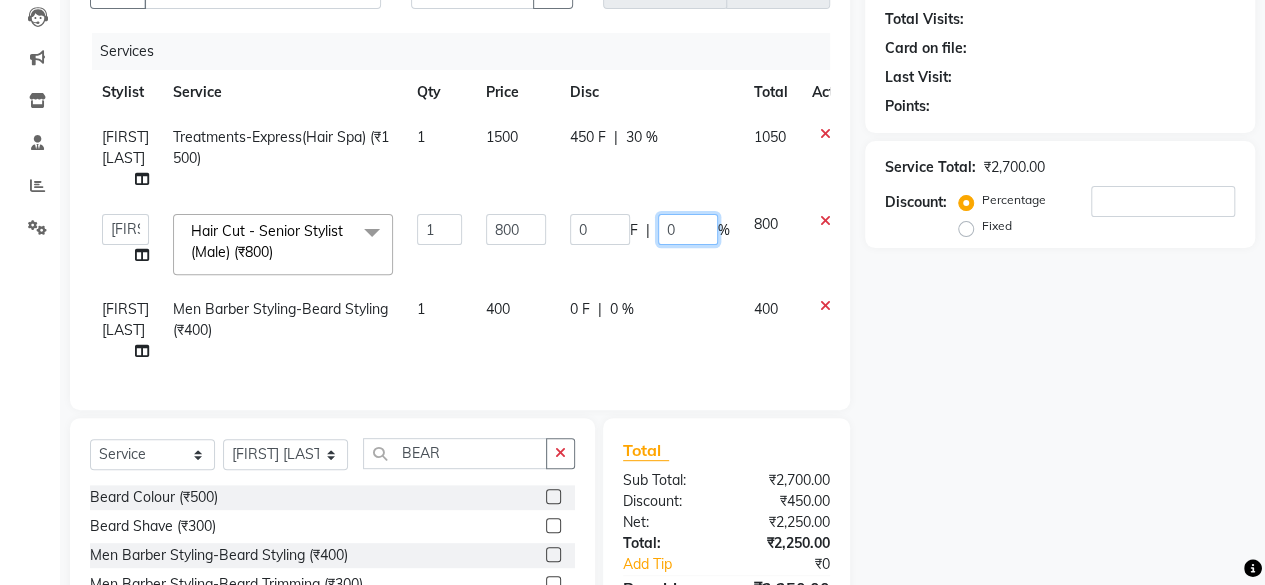 click on "0" 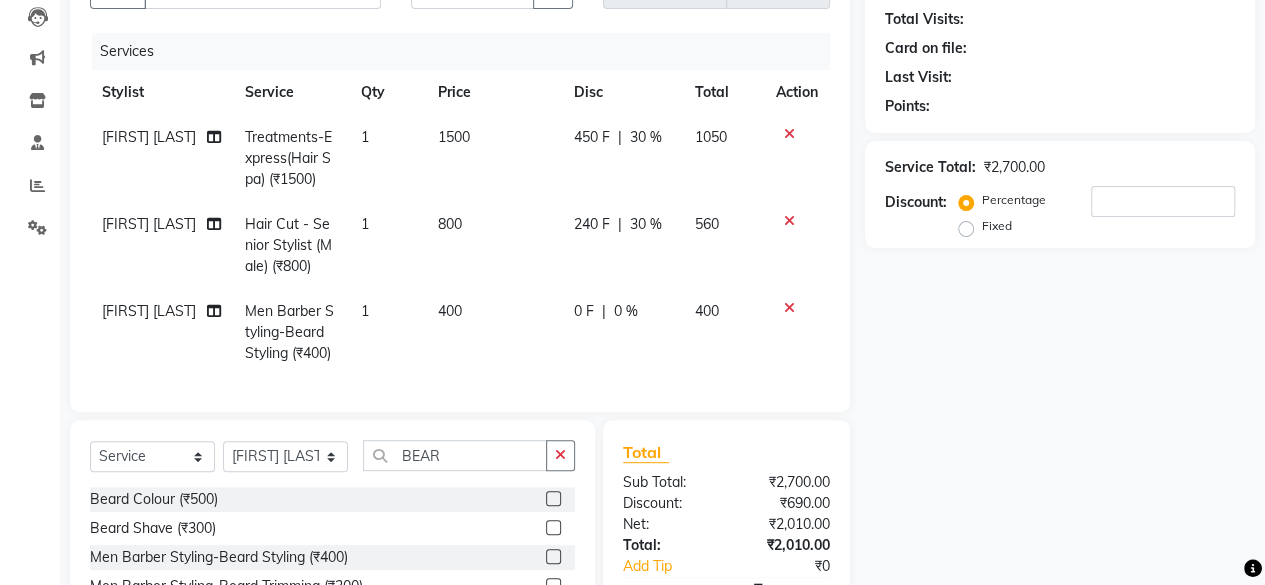 click on "Name: Membership: Total Visits: Card on file: Last Visit:  Points:  Service Total:  ₹2,700.00  Discount:  Percentage   Fixed" 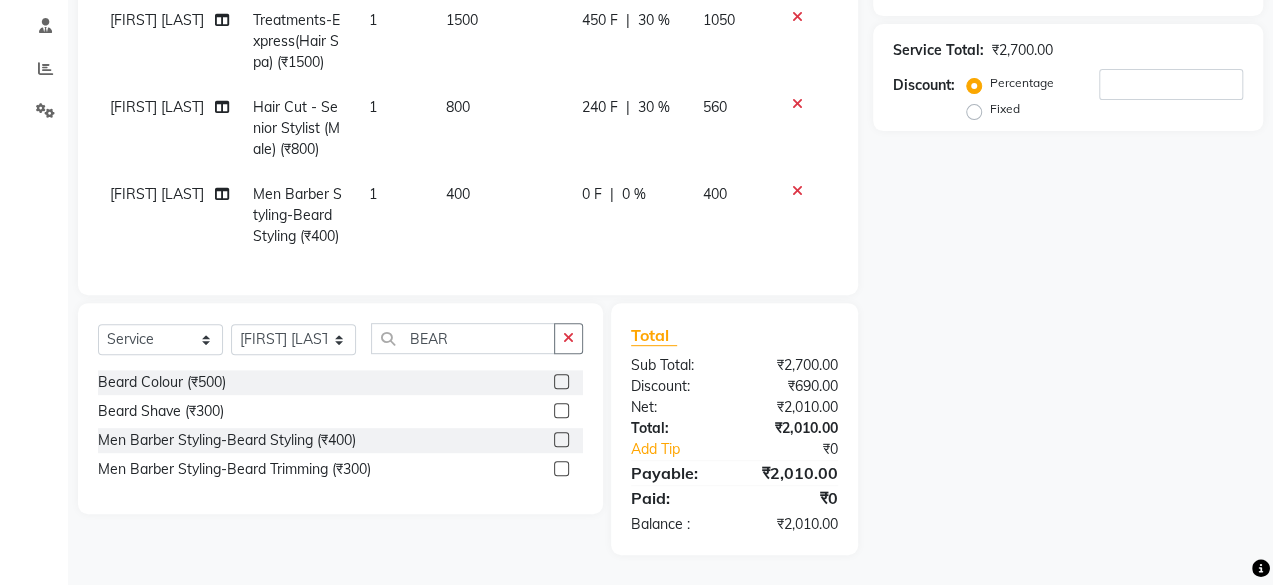 scroll, scrollTop: 0, scrollLeft: 0, axis: both 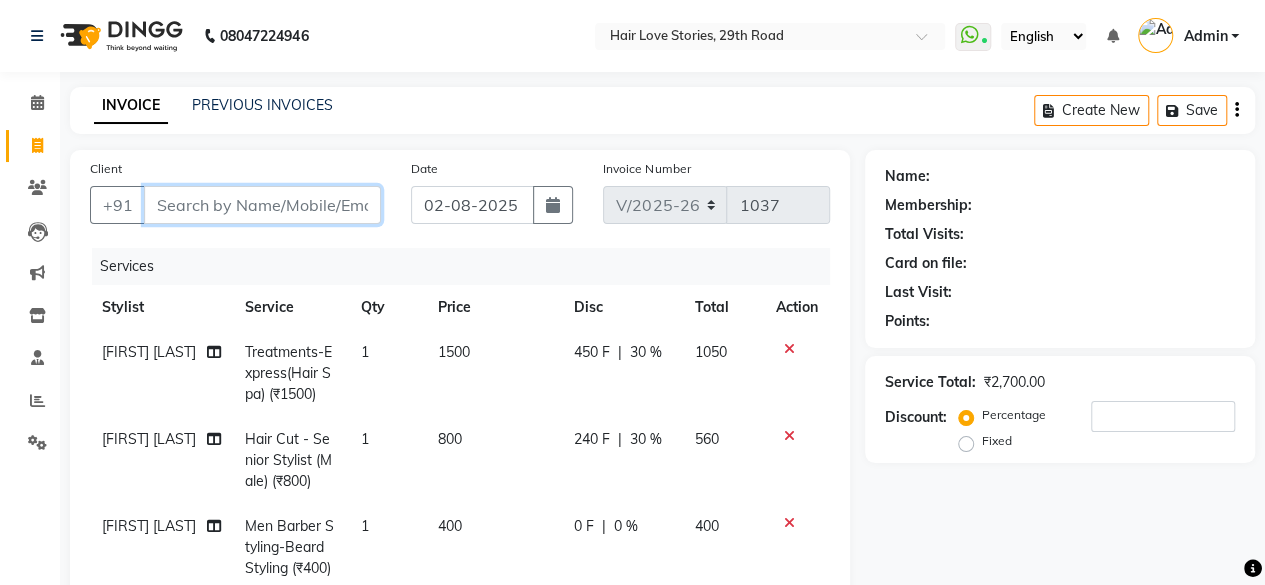 click on "Client" at bounding box center (262, 205) 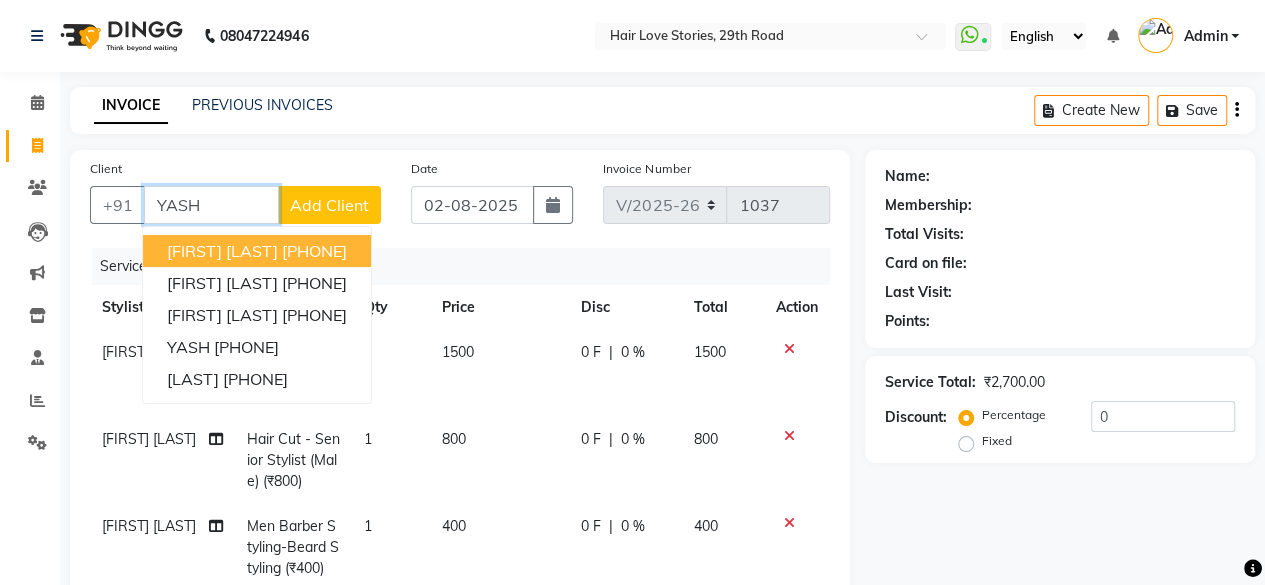 type on "YASH" 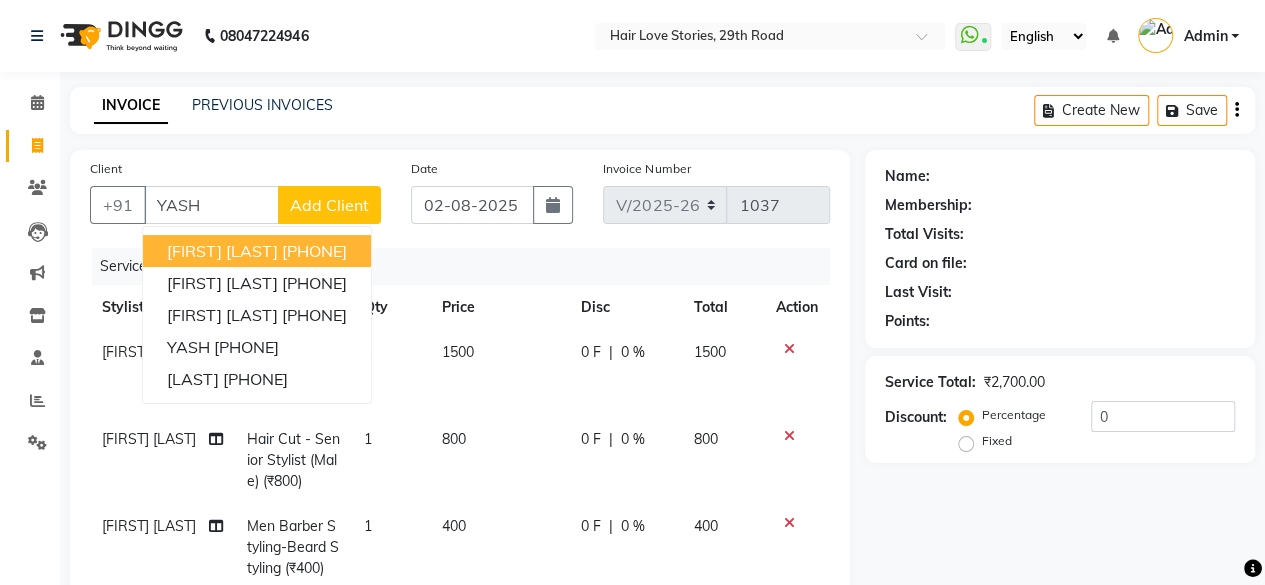 click on "Add Client" 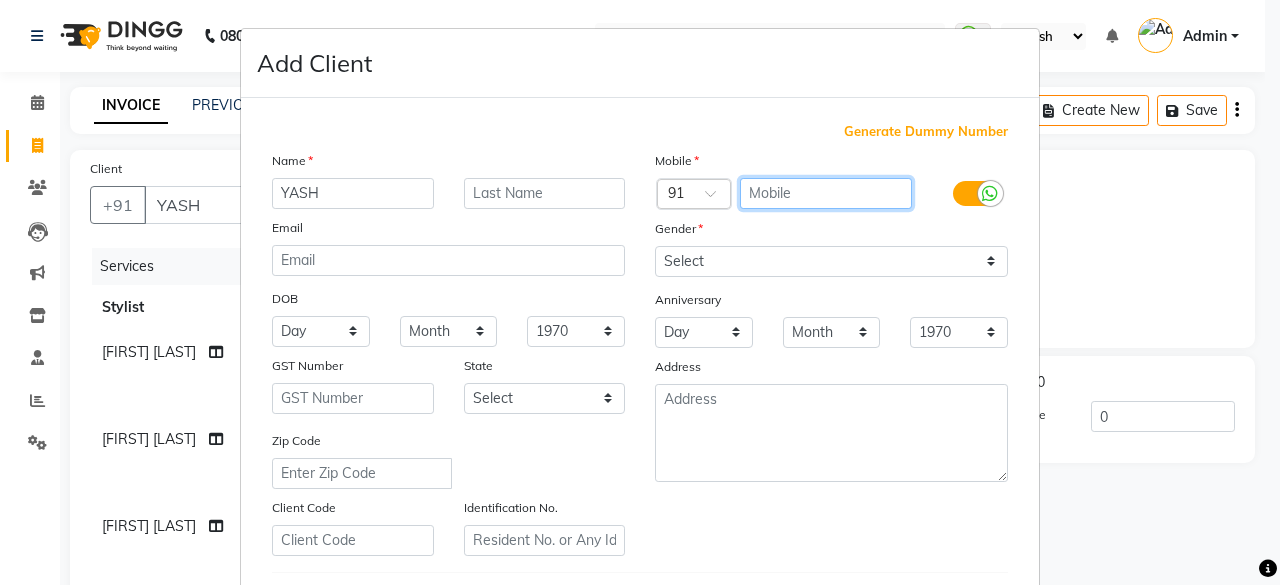 click at bounding box center [826, 193] 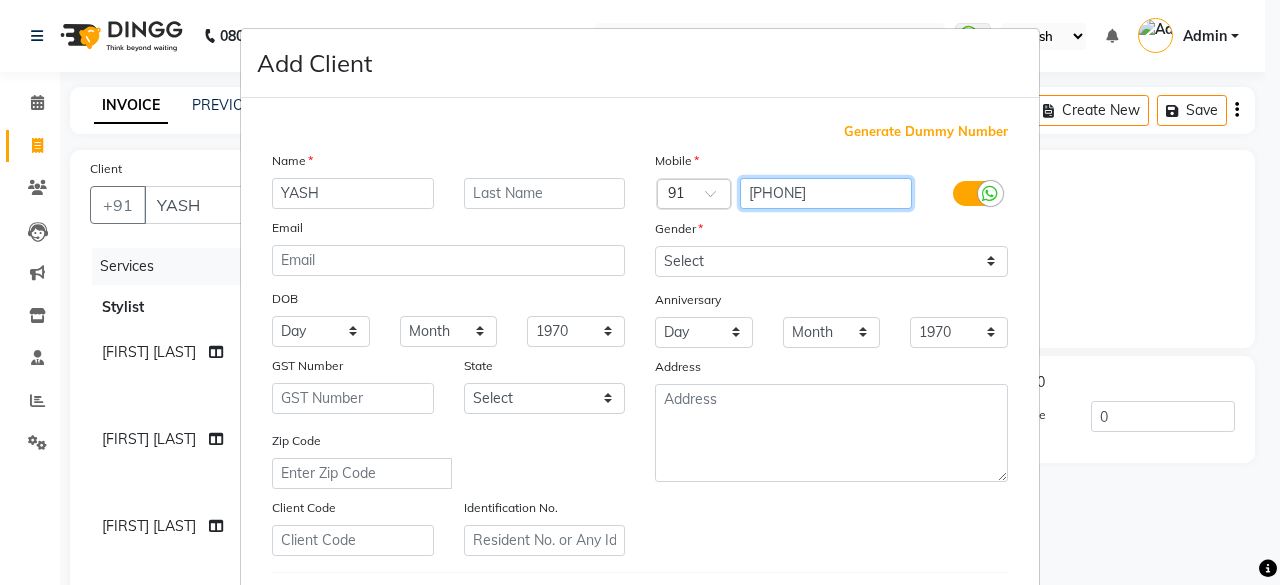type on "[PHONE]" 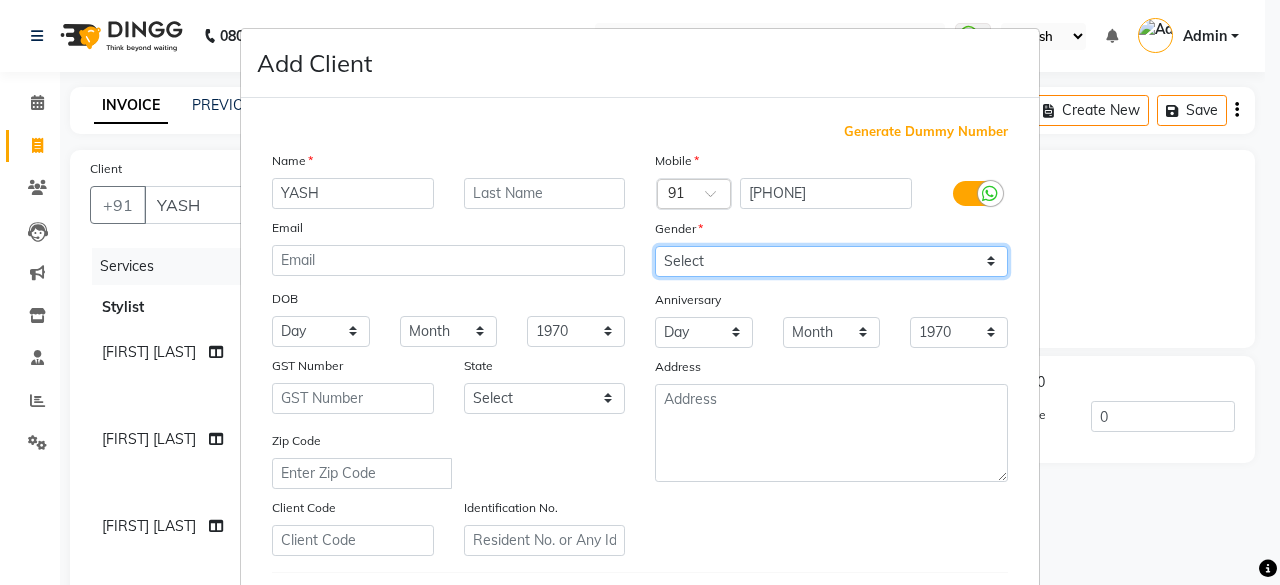 click on "Select Male Female Other Prefer Not To Say" at bounding box center [831, 261] 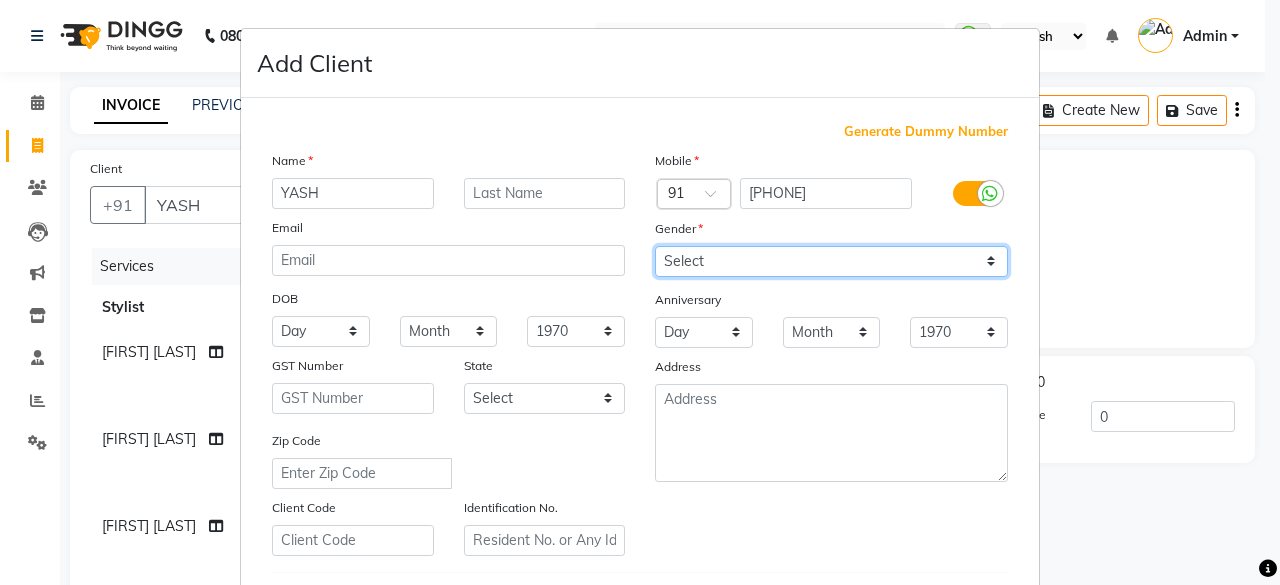 select on "male" 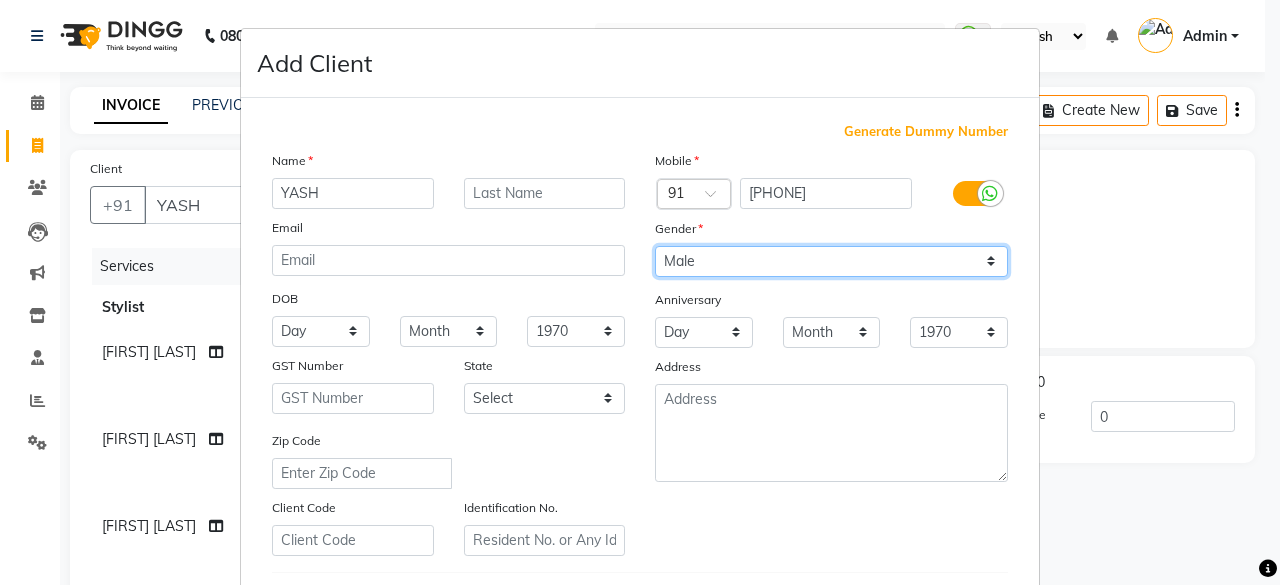 click on "Select Male Female Other Prefer Not To Say" at bounding box center [831, 261] 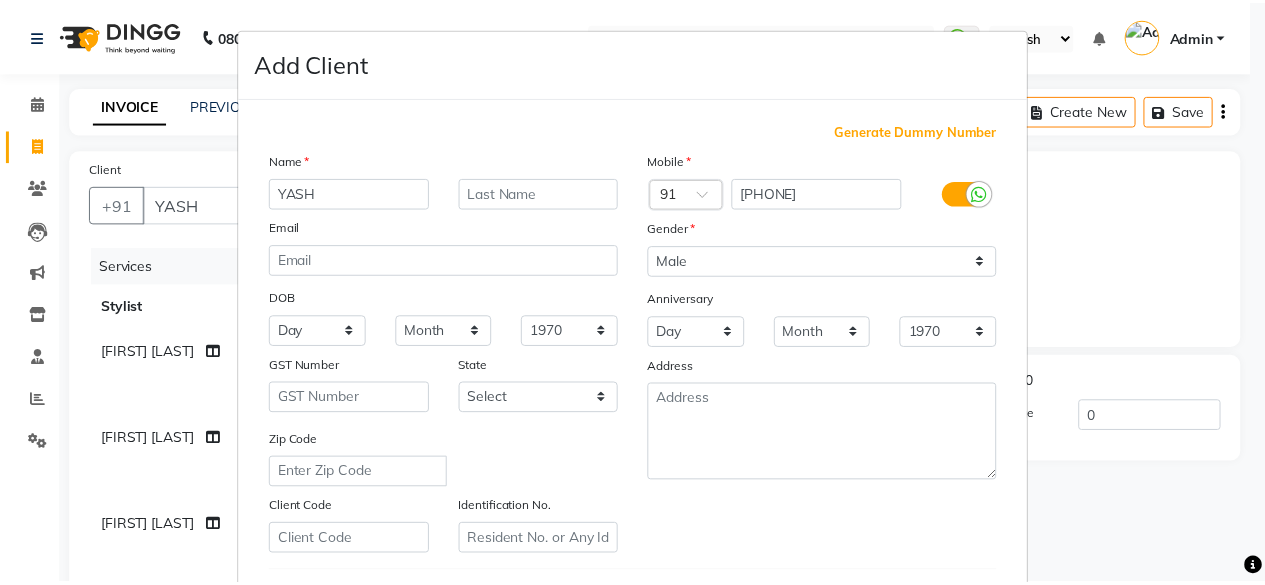 scroll, scrollTop: 334, scrollLeft: 0, axis: vertical 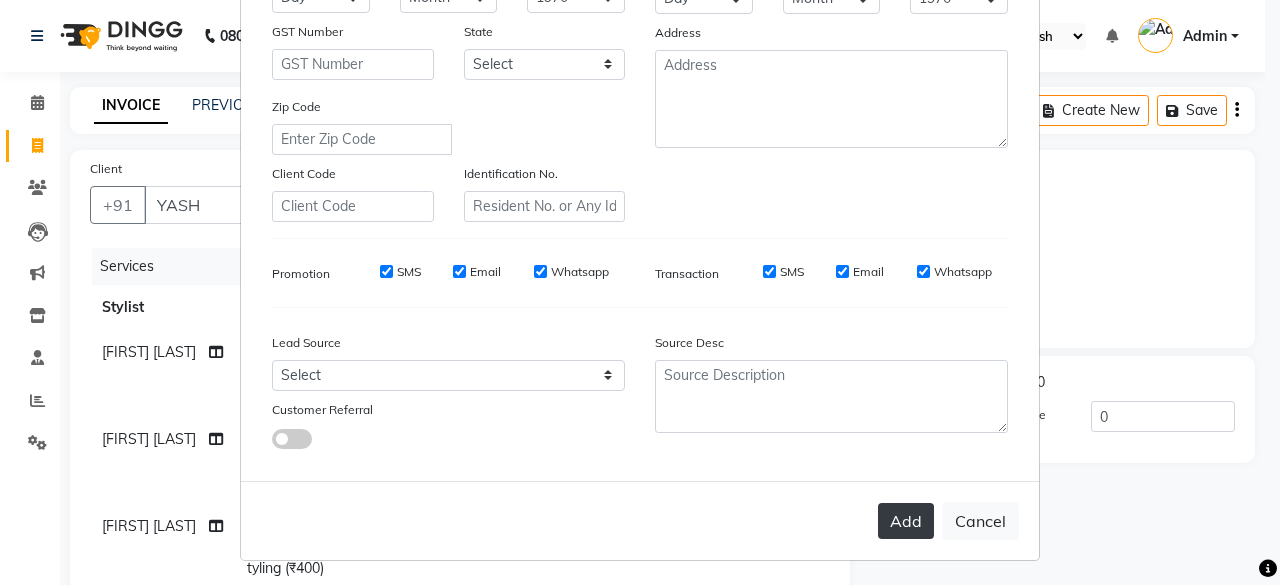 click on "Add" at bounding box center (906, 521) 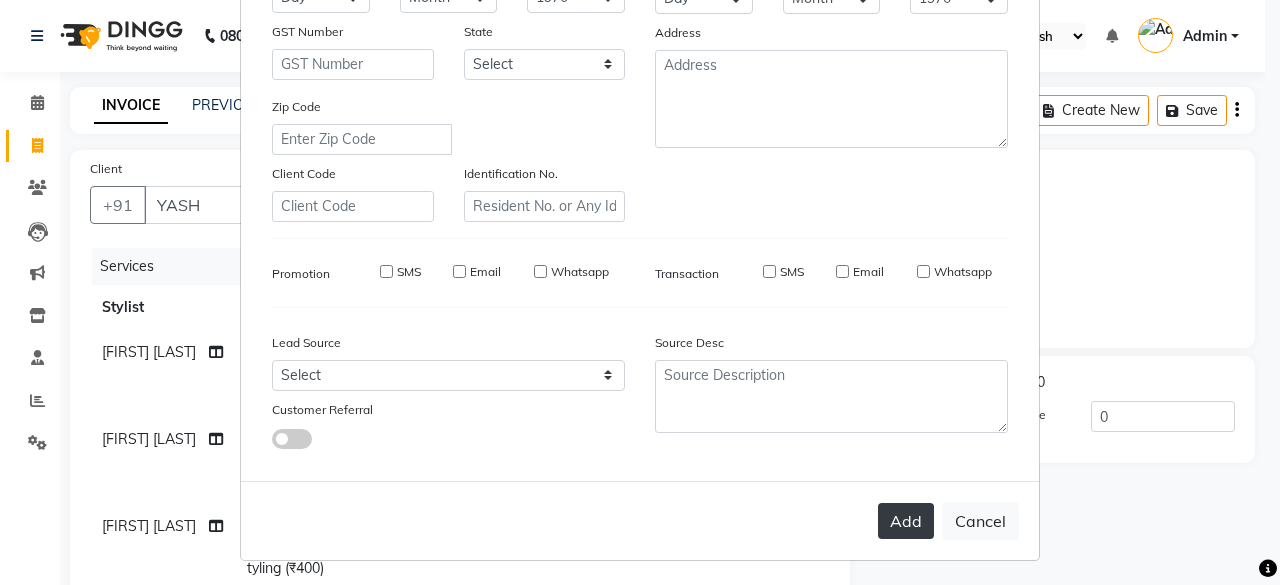 type on "[PHONE]" 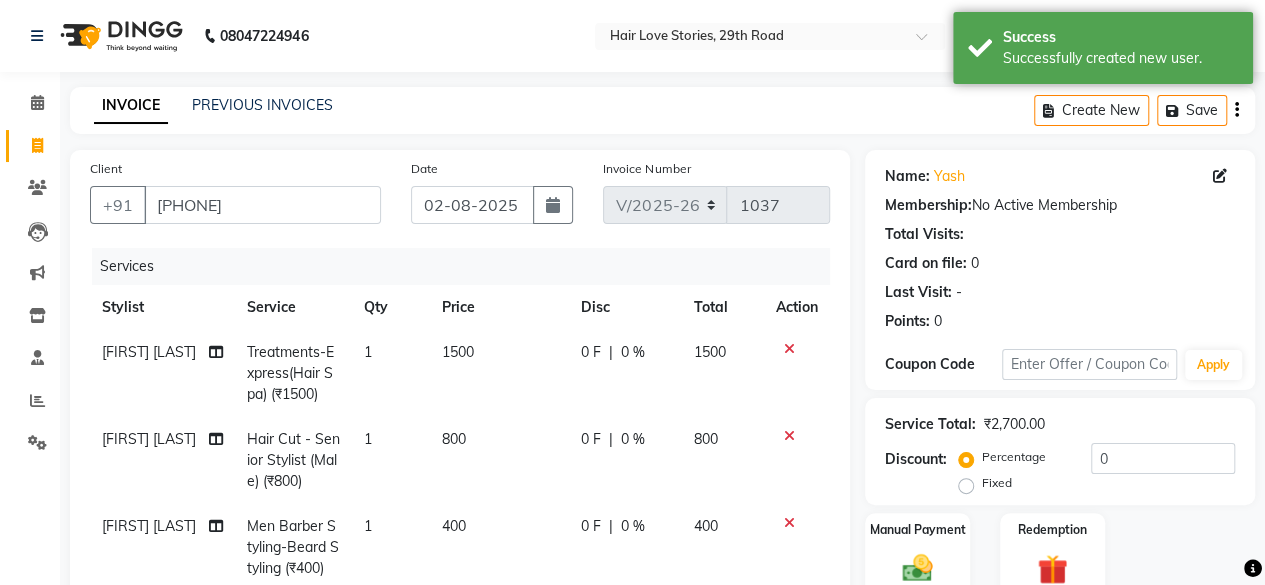 click on "0 F | 0 %" 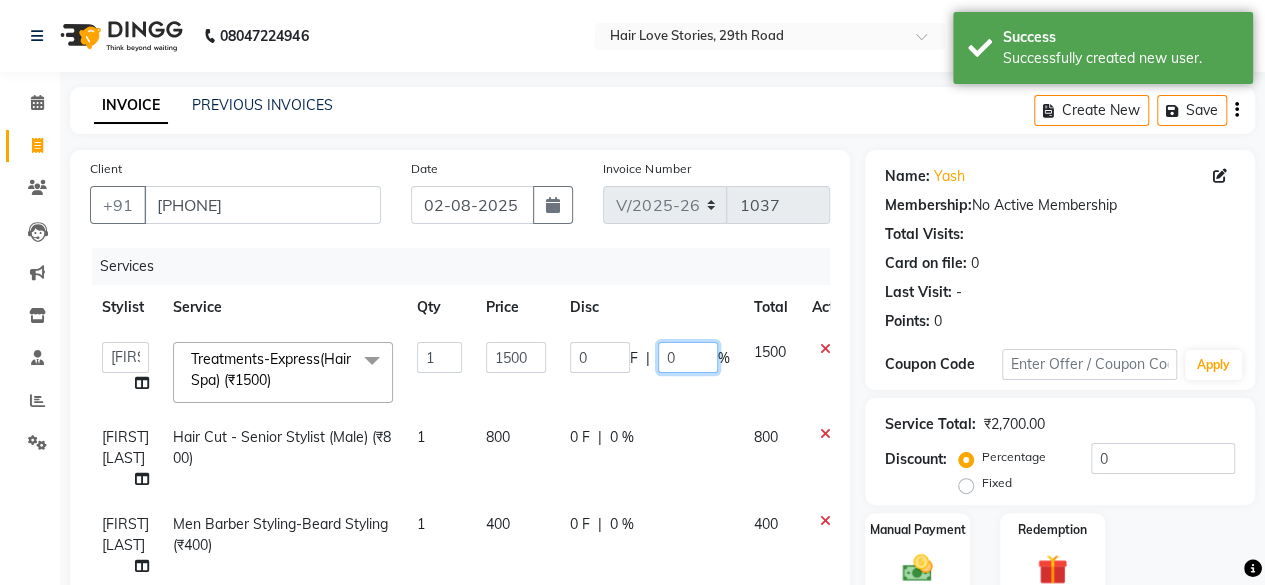 click on "0" 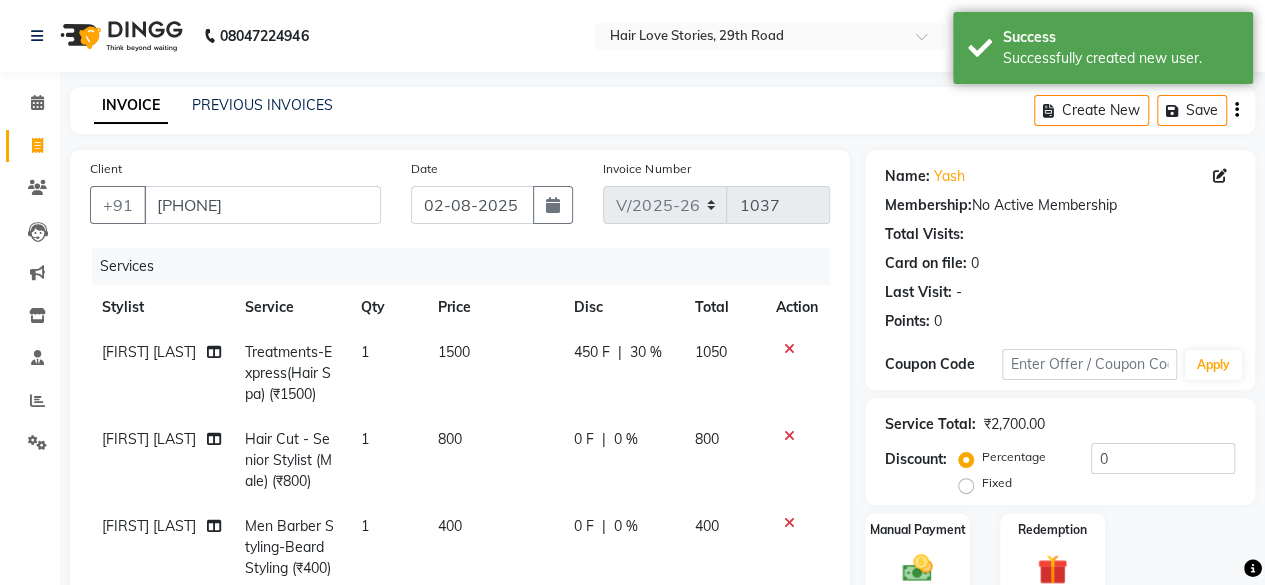 click on "0 F | 0 %" 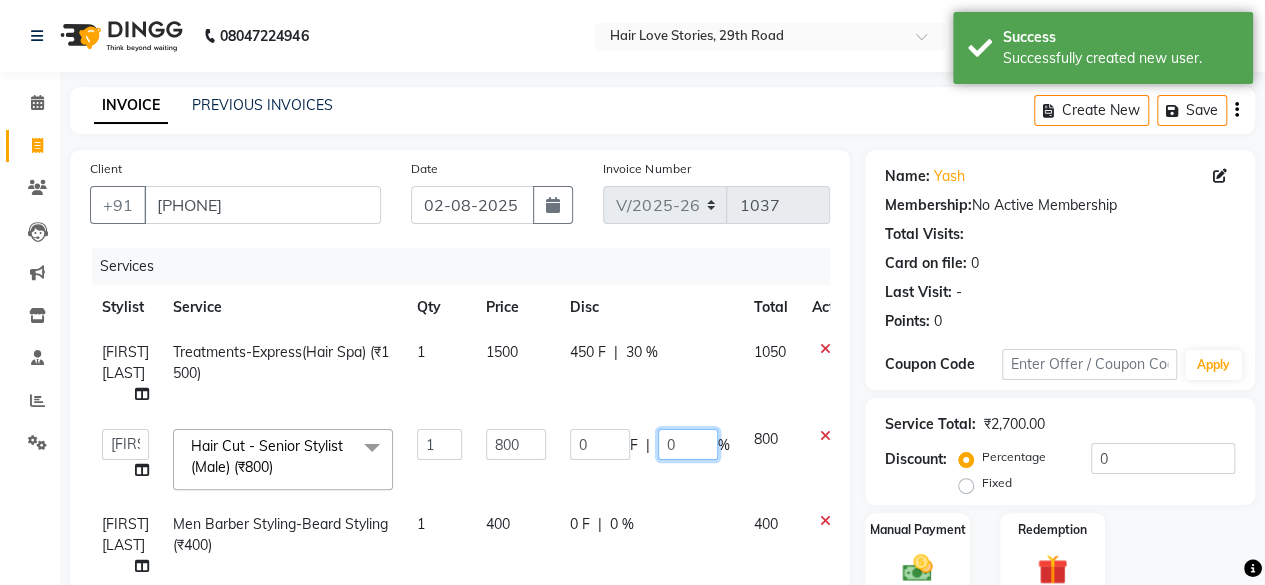 click on "0" 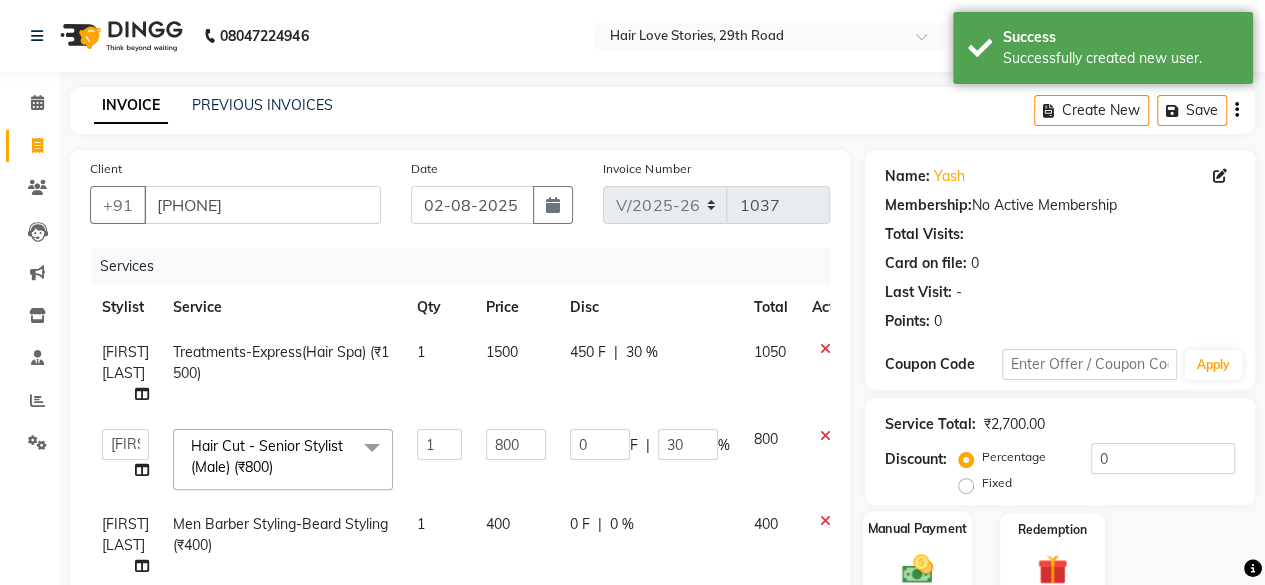 click 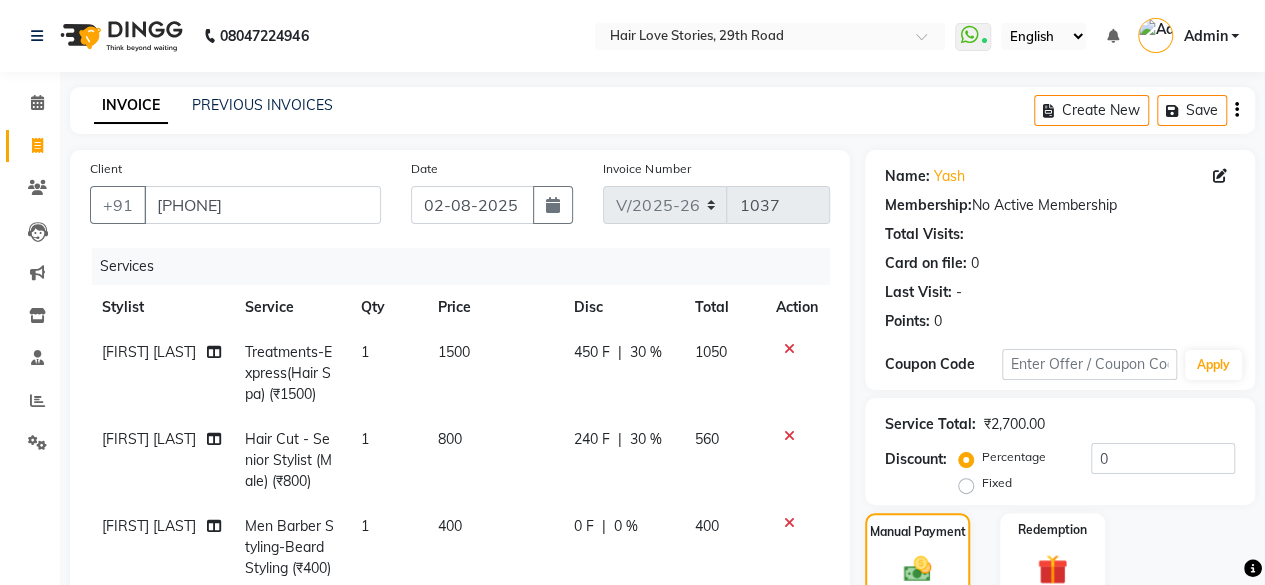 scroll, scrollTop: 346, scrollLeft: 0, axis: vertical 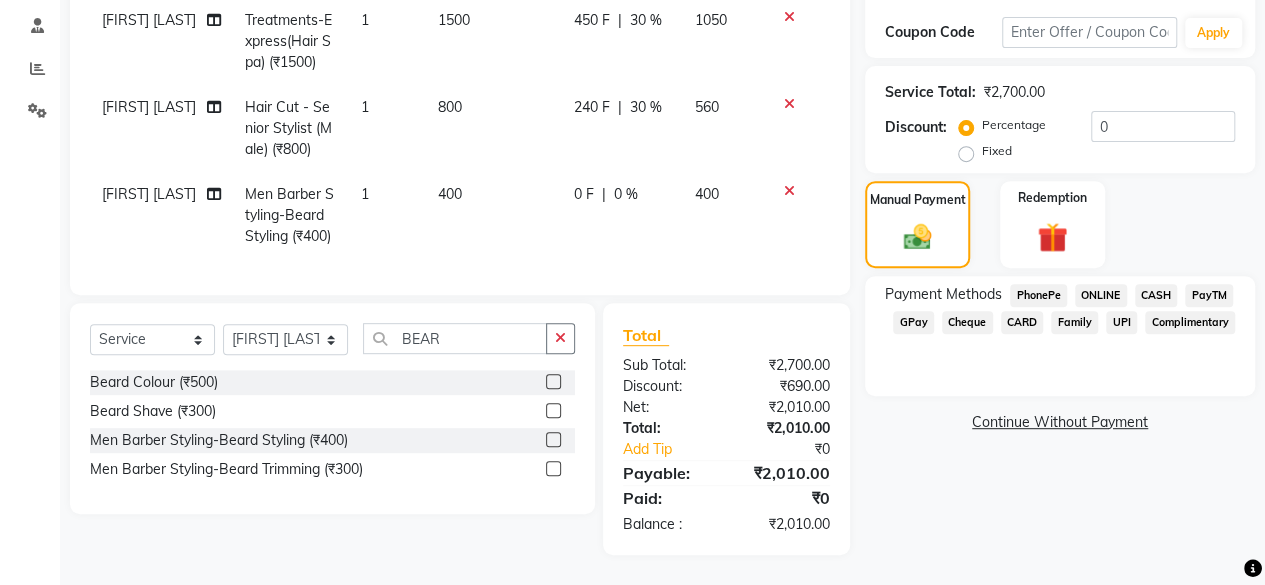 click on "CARD" 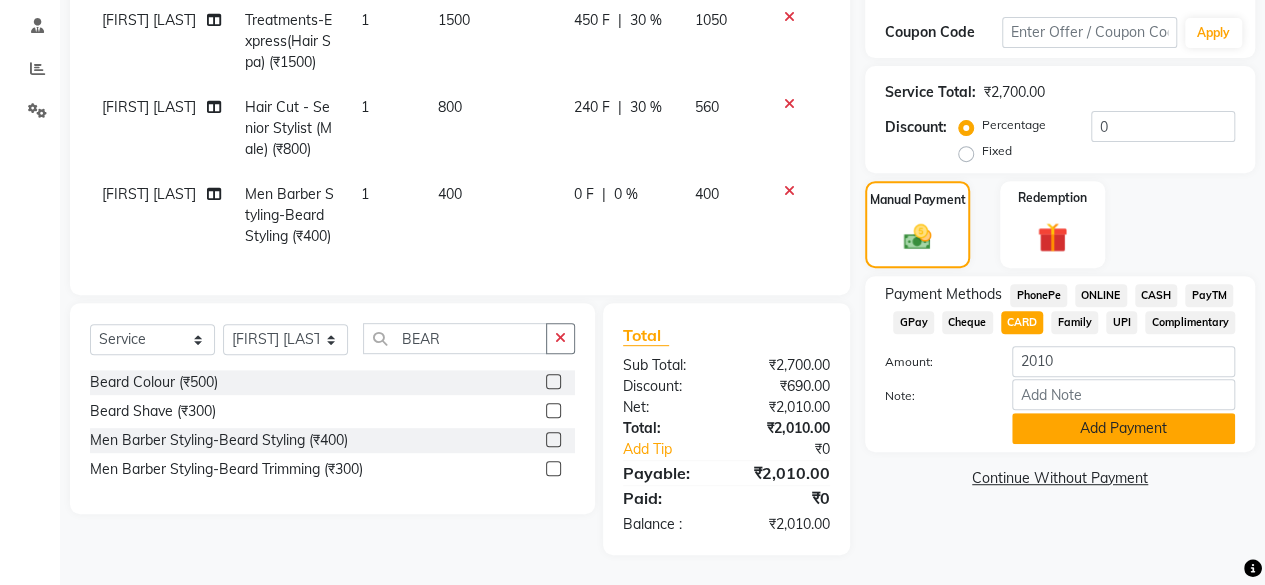 click on "Add Payment" 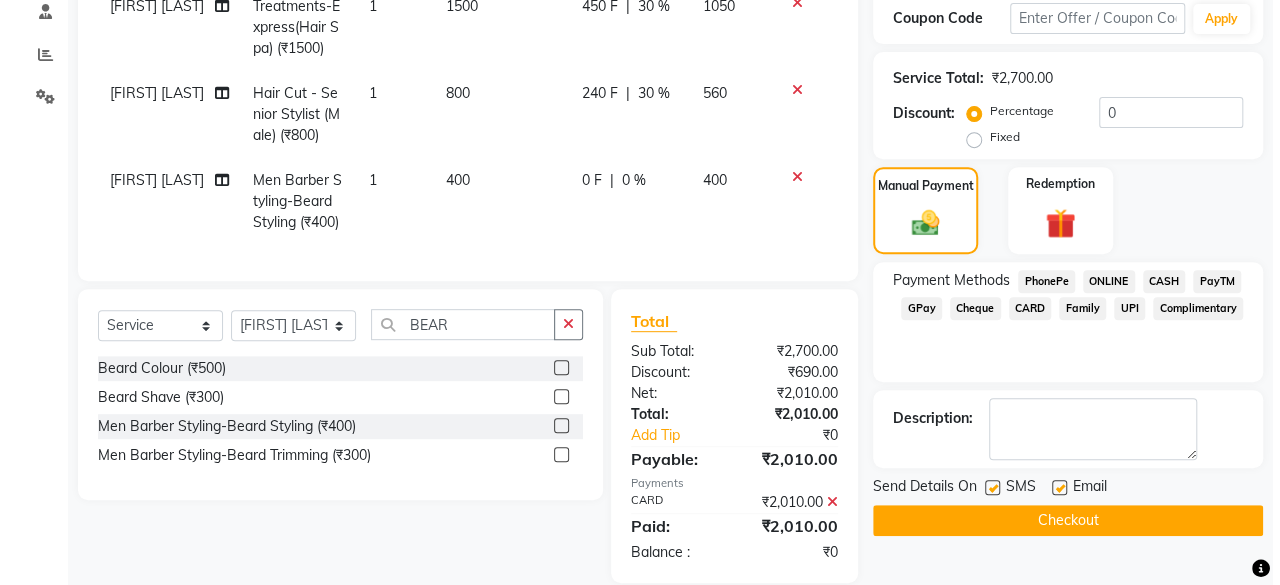scroll, scrollTop: 0, scrollLeft: 0, axis: both 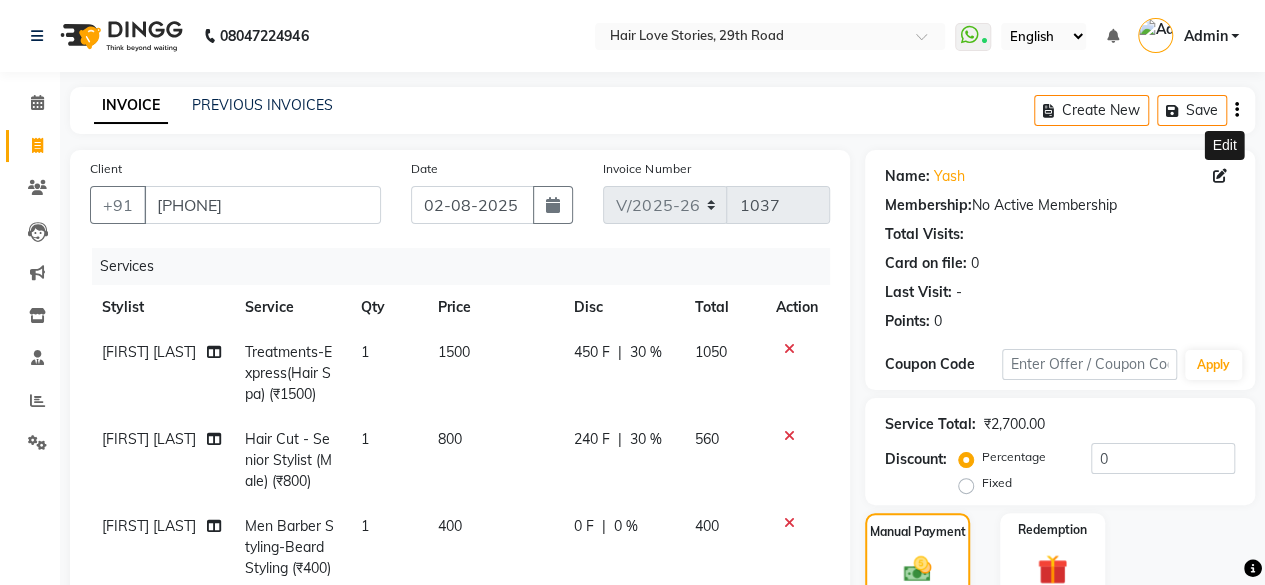 click 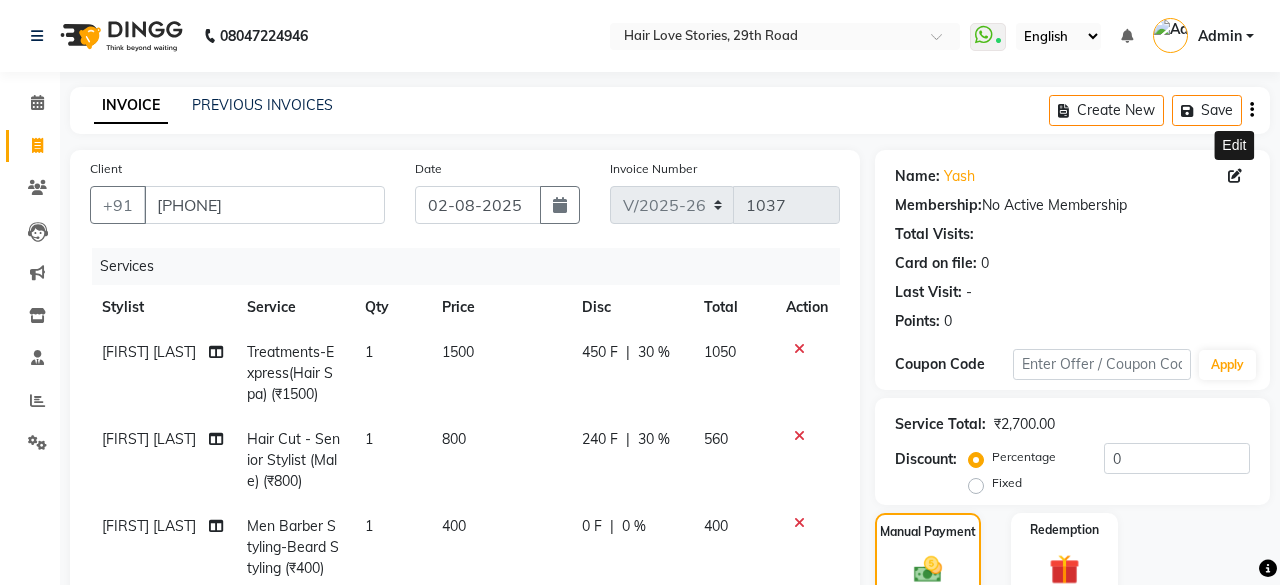 select on "male" 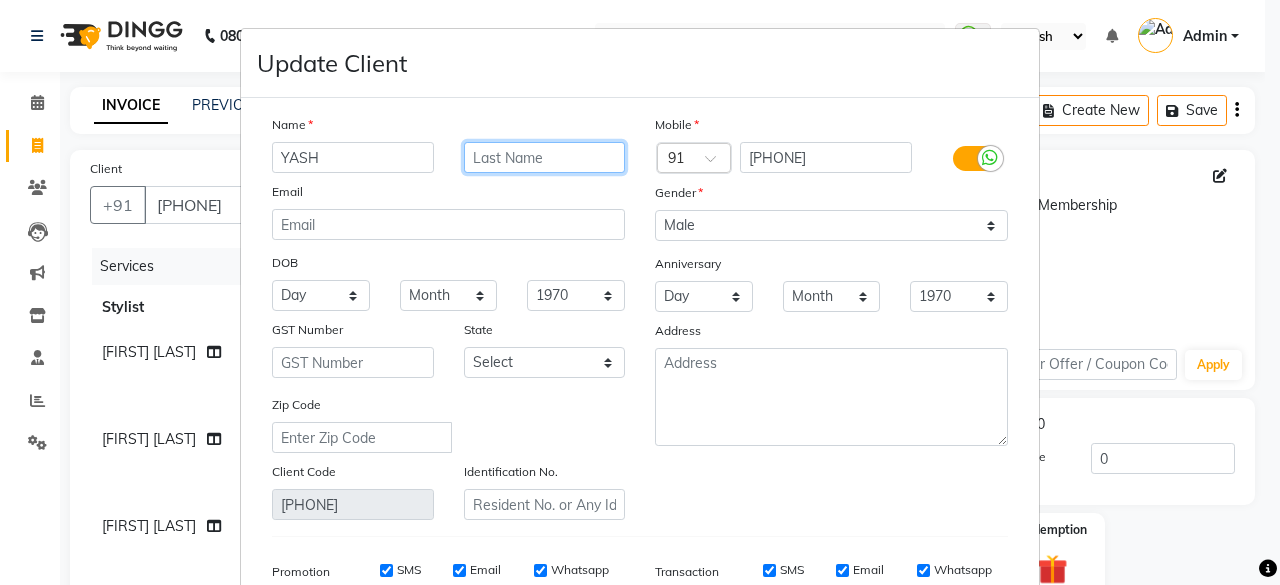 click at bounding box center [545, 157] 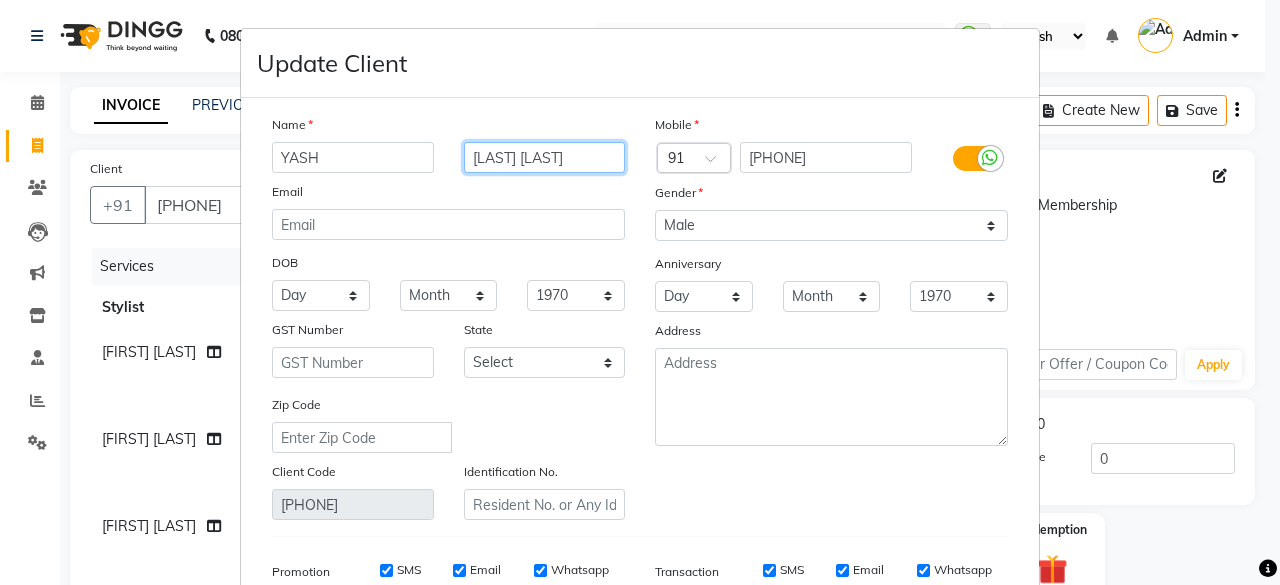 type on "[LAST] [LAST]" 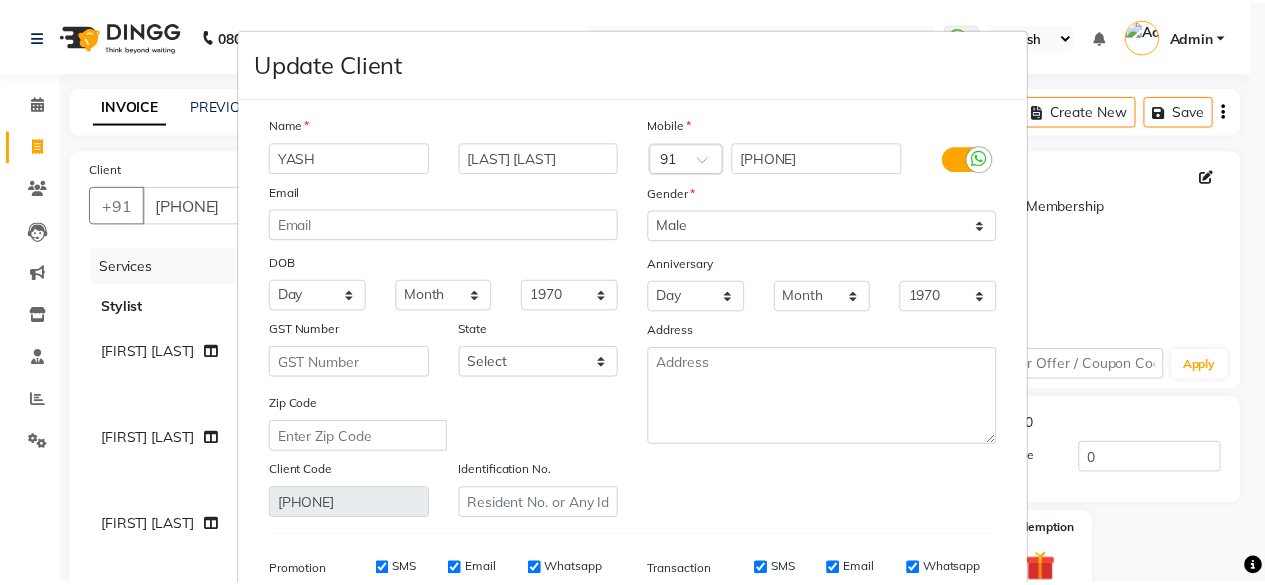 scroll, scrollTop: 299, scrollLeft: 0, axis: vertical 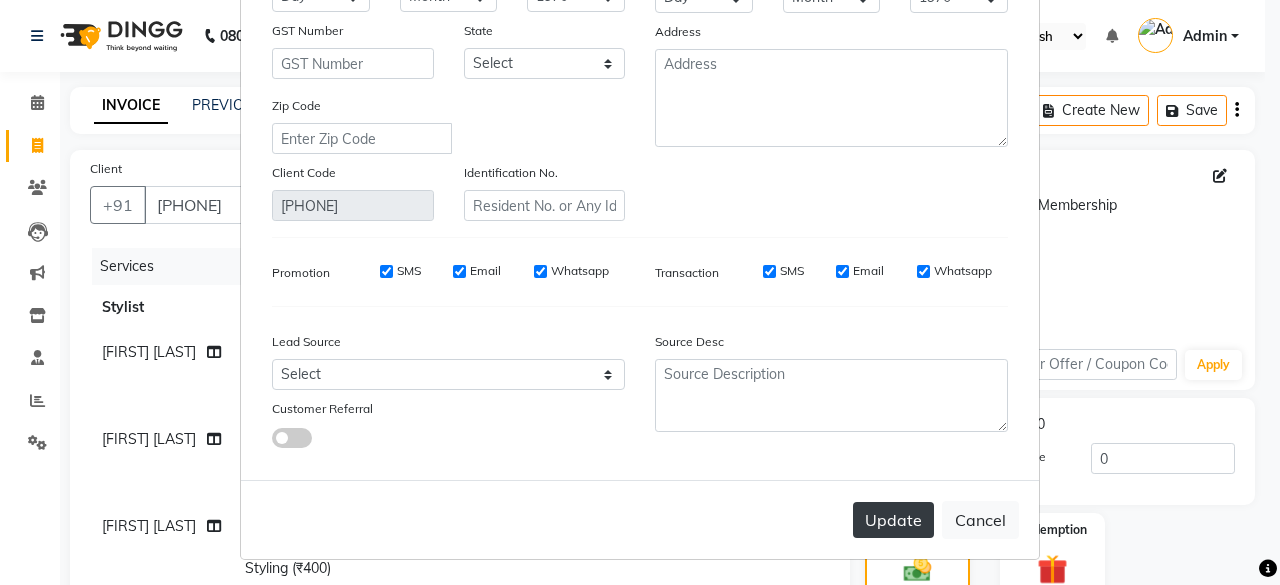 click on "Update" at bounding box center (893, 520) 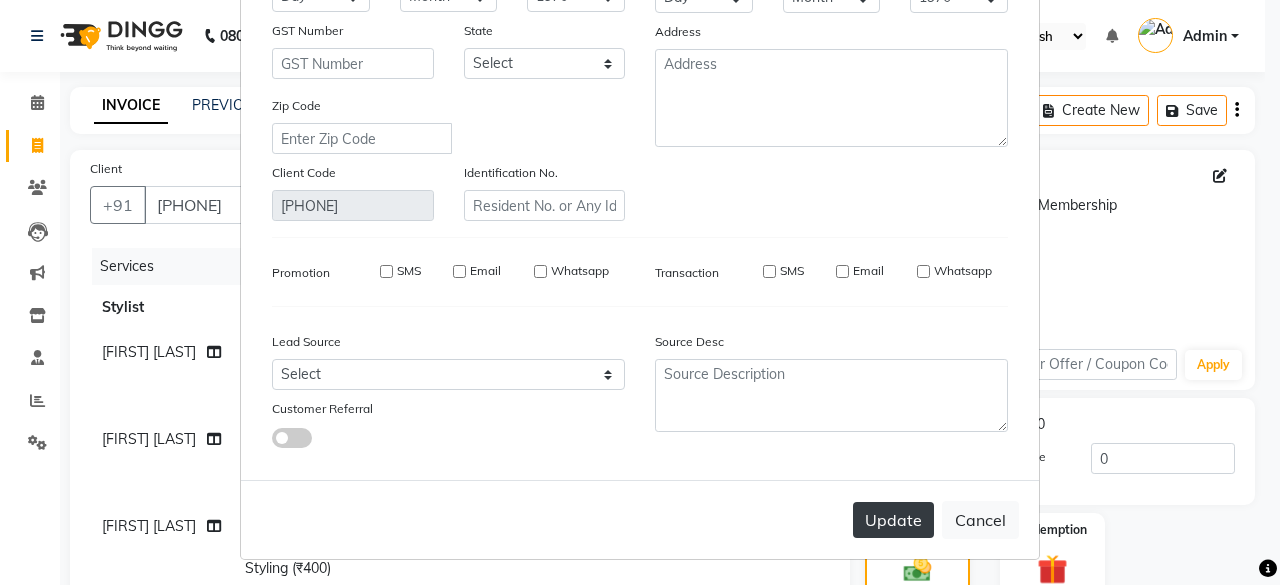 type 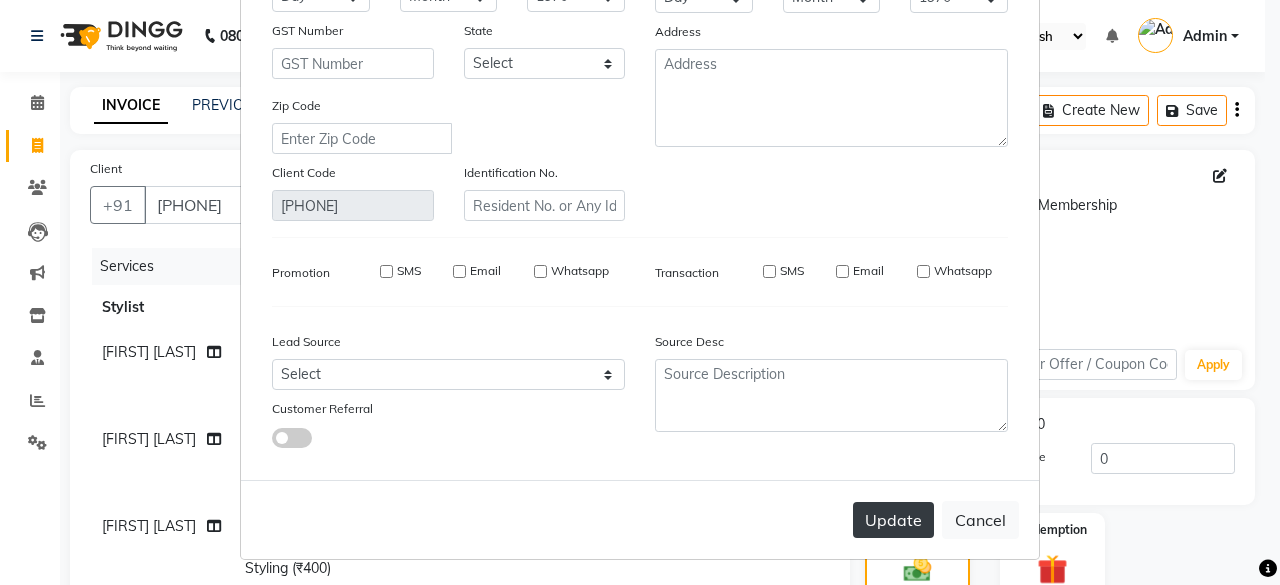 type 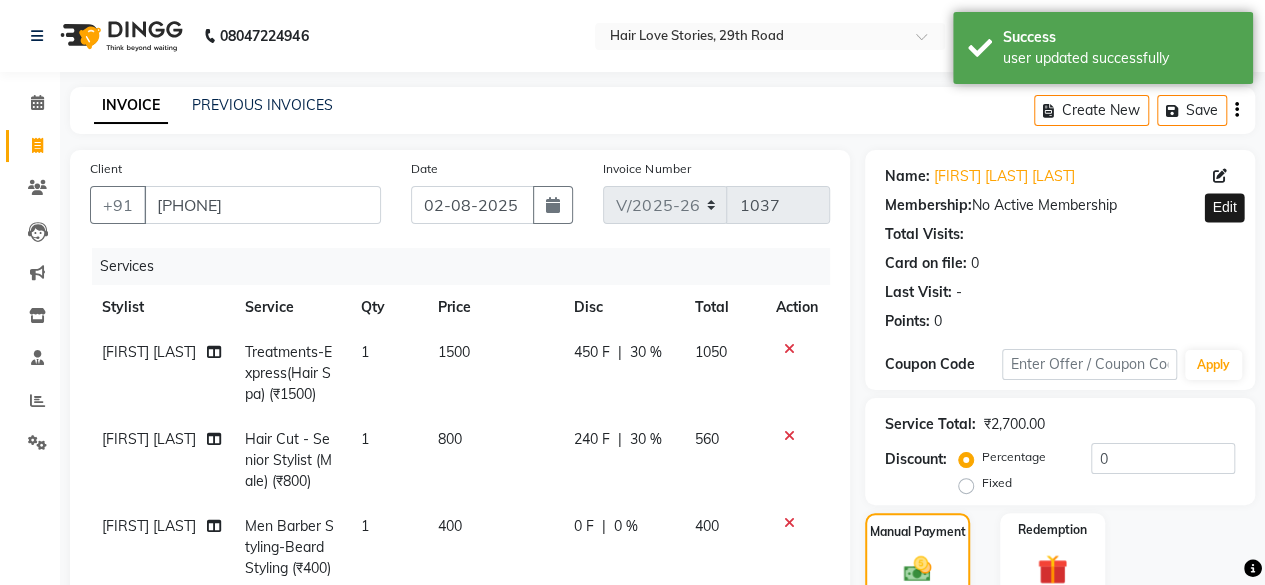 scroll, scrollTop: 387, scrollLeft: 0, axis: vertical 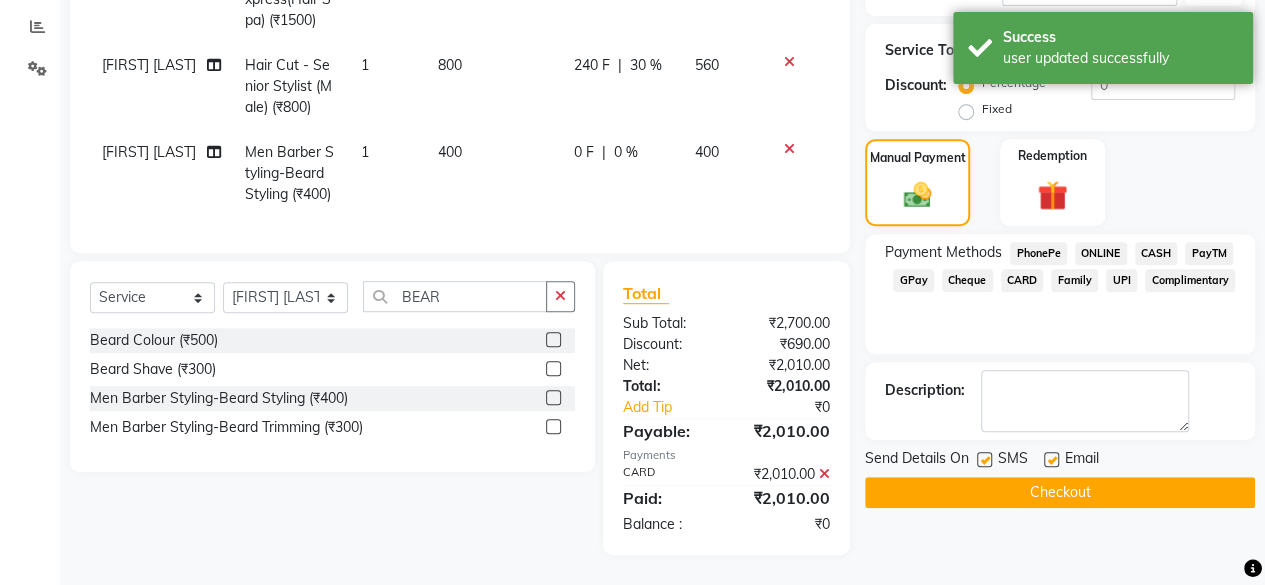 click on "Checkout" 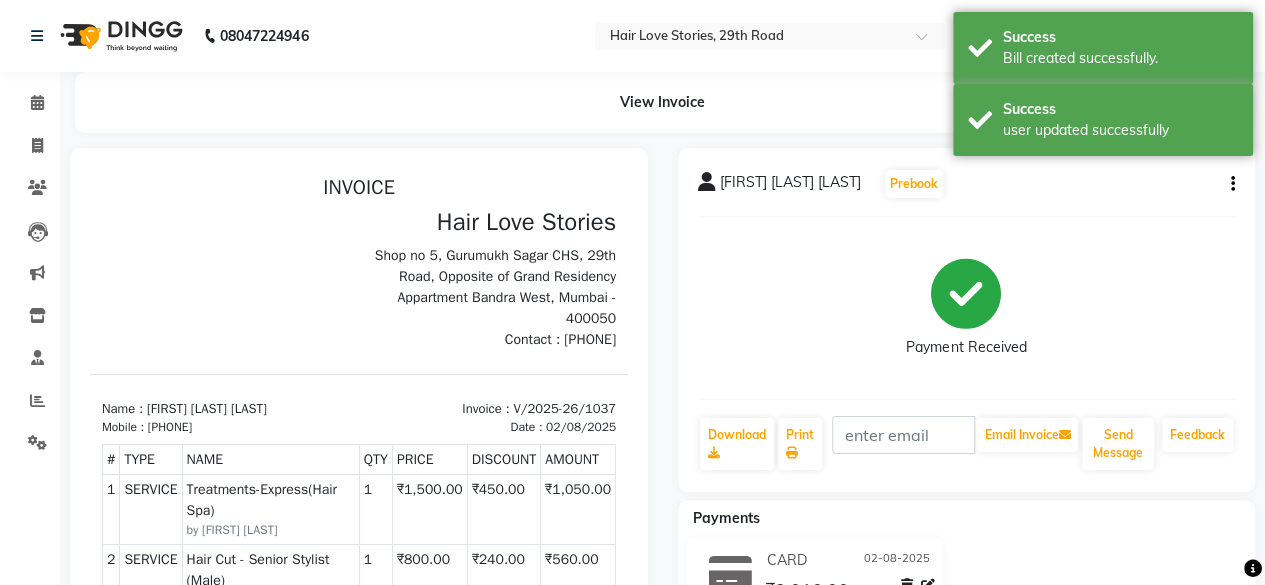 scroll, scrollTop: 0, scrollLeft: 0, axis: both 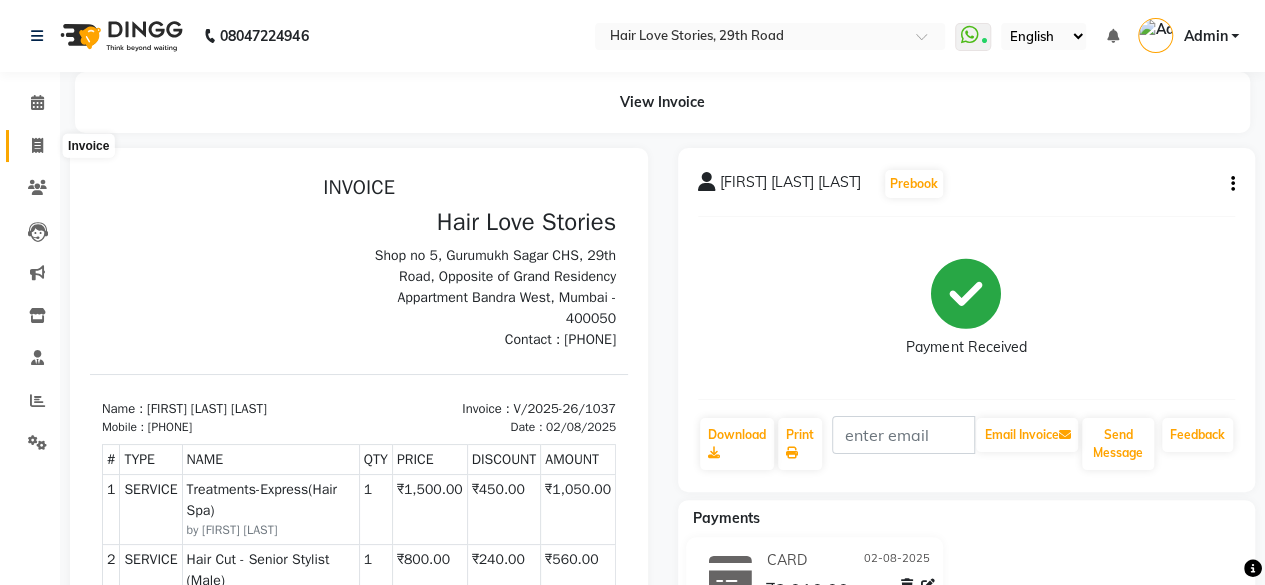 click 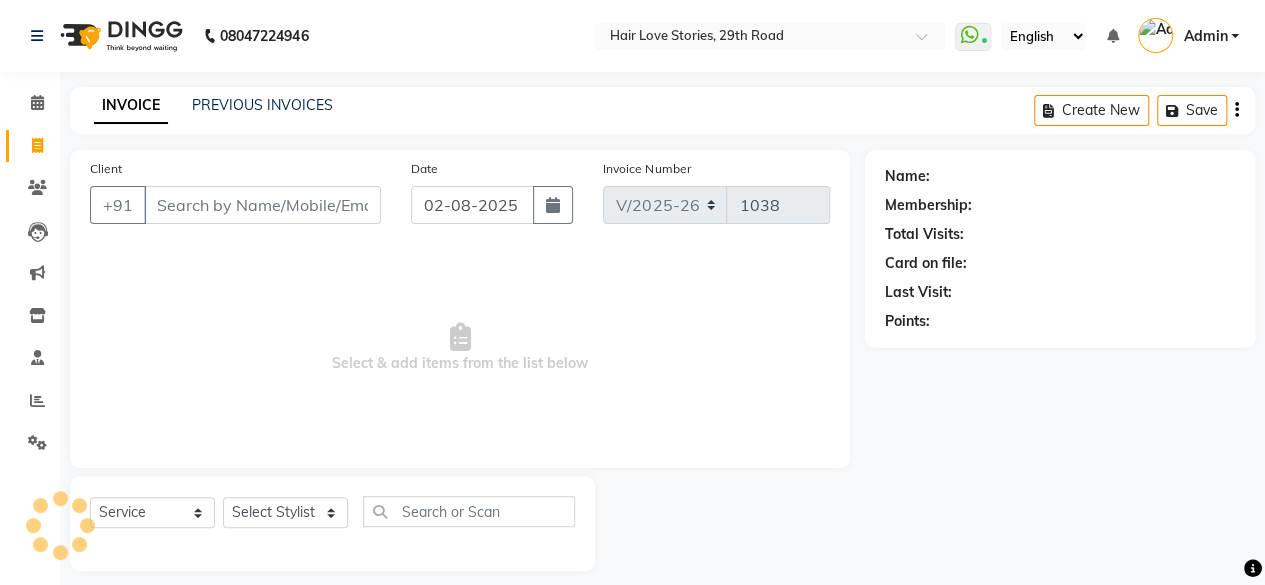 scroll, scrollTop: 15, scrollLeft: 0, axis: vertical 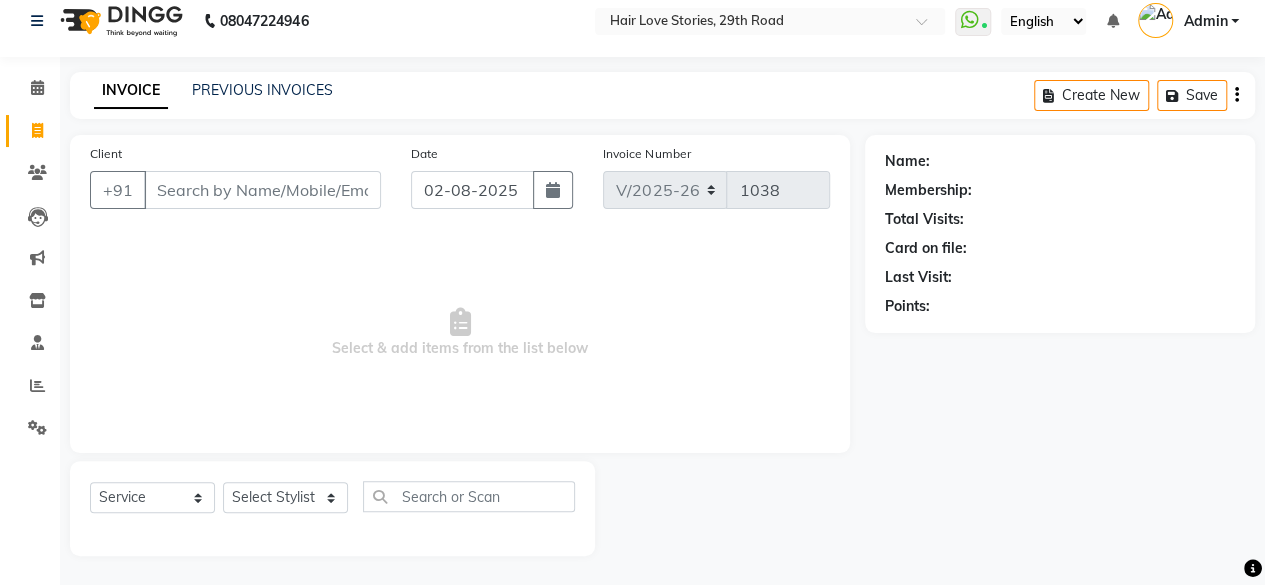 click on "Client" at bounding box center (262, 190) 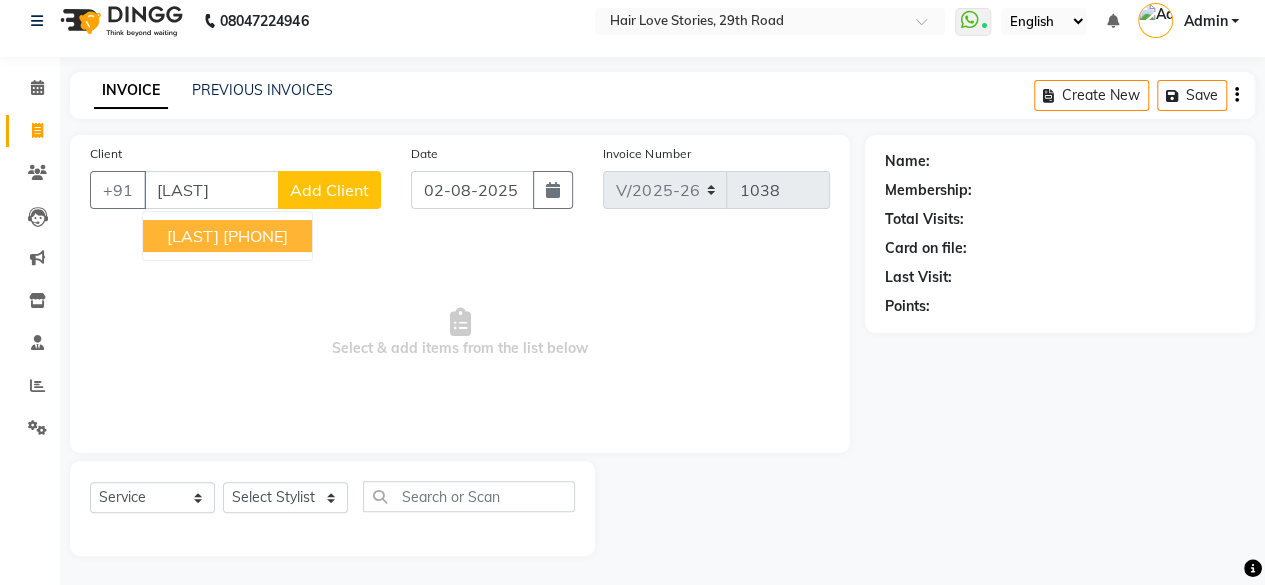 click on "[LAST]" at bounding box center [193, 236] 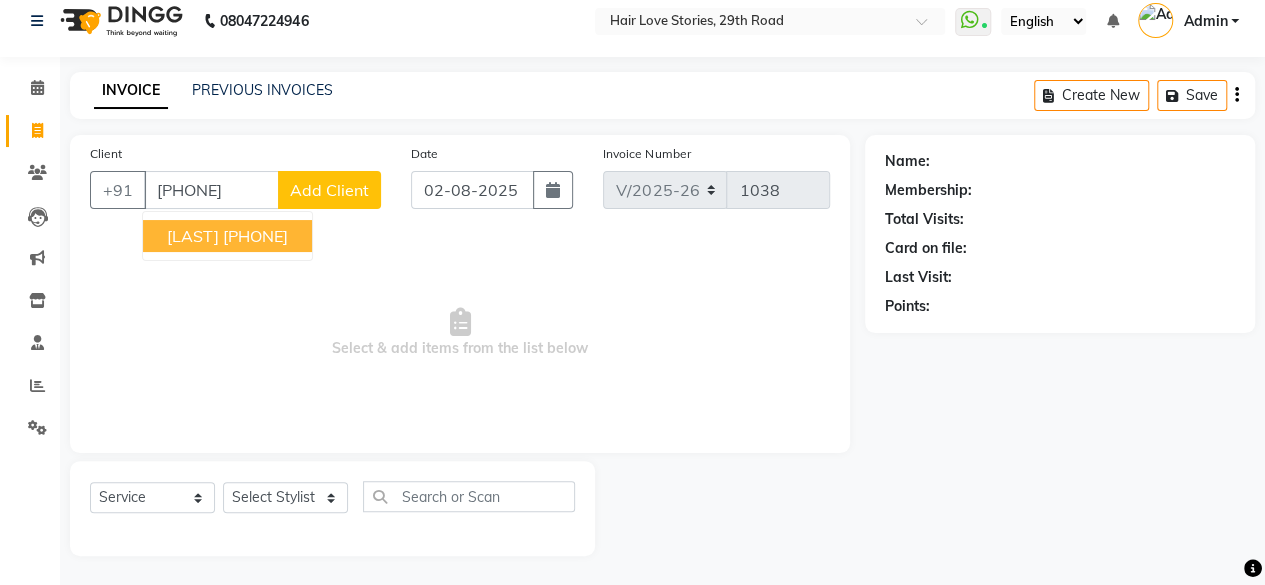type on "[PHONE]" 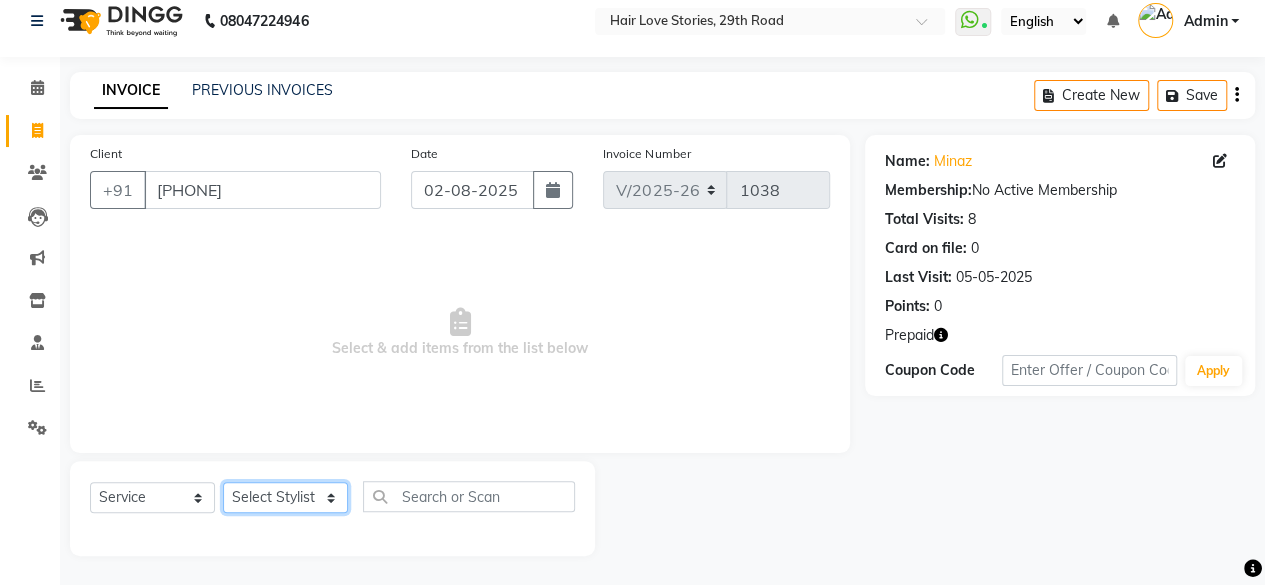 click on "Select Stylist [FIRST] [LAST] [FIRST] [LAST] [FIRST] [LAST] [FIRST] [LAST] [FIRST] [LAST] [FIRST] [LAST]  [FIRST]   [FIRST] [LAST]   [FIRST] [LAST]   [FIRST] [LAST]" 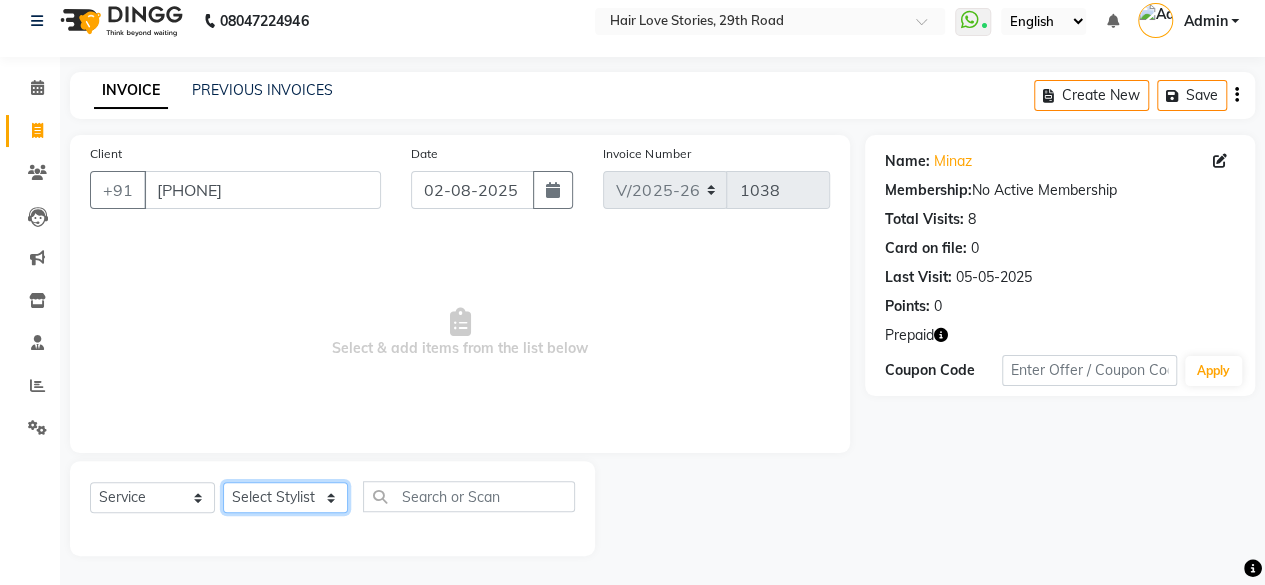 select on "19044" 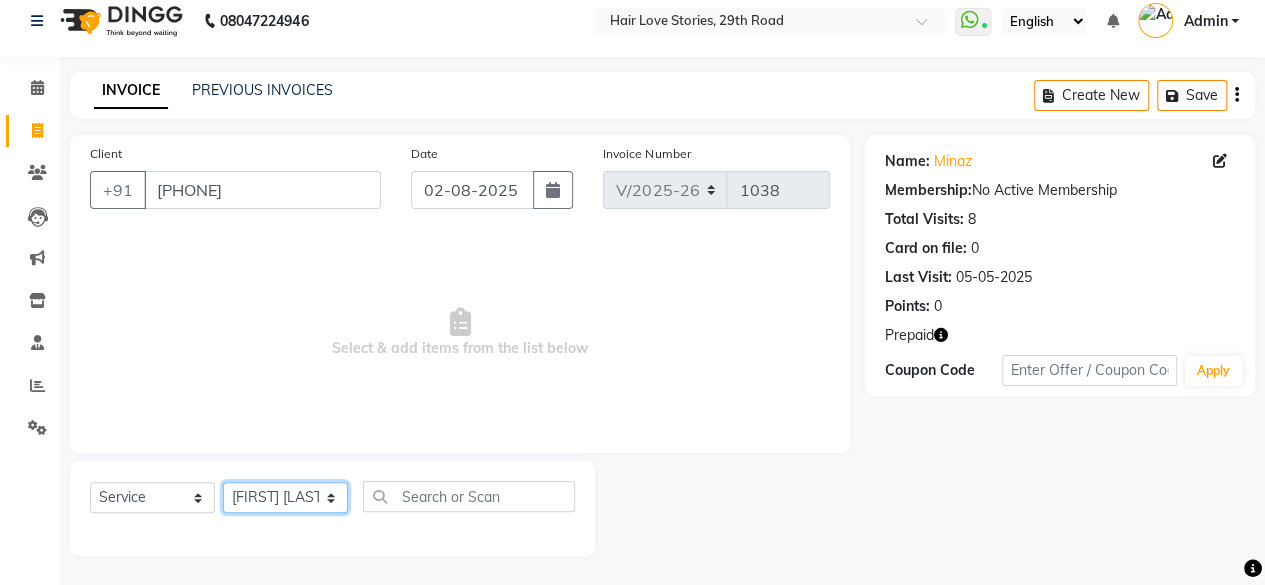 click on "Select Stylist [FIRST] [LAST] [FIRST] [LAST] [FIRST] [LAST] [FIRST] [LAST] [FIRST] [LAST] [FIRST] [LAST]  [FIRST]   [FIRST] [LAST]   [FIRST] [LAST]   [FIRST] [LAST]" 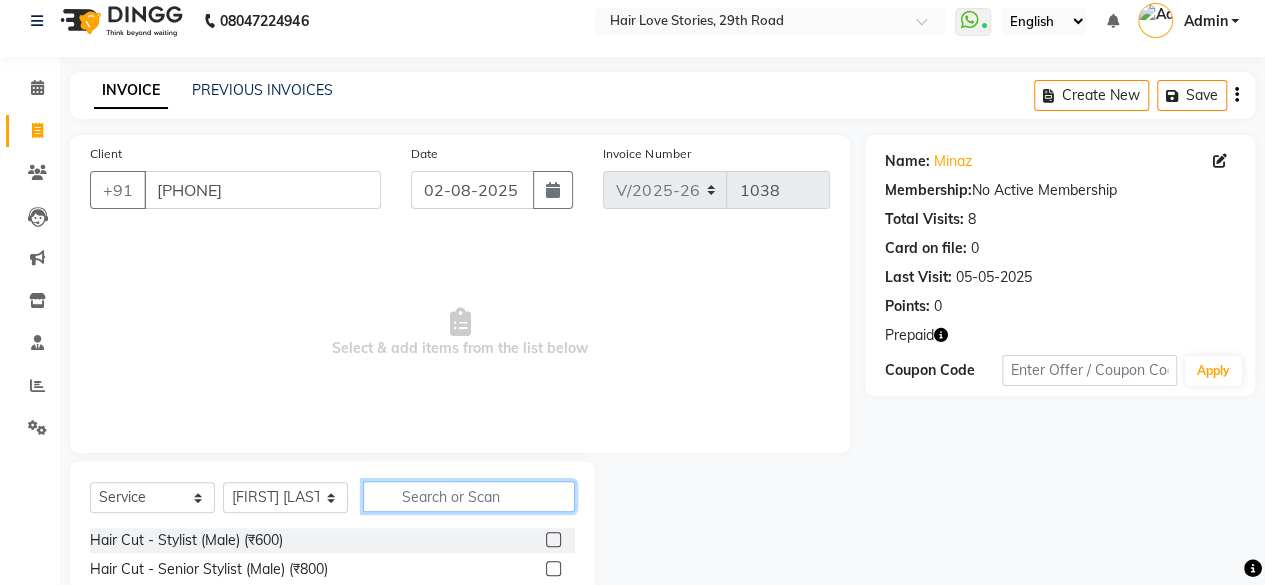 click 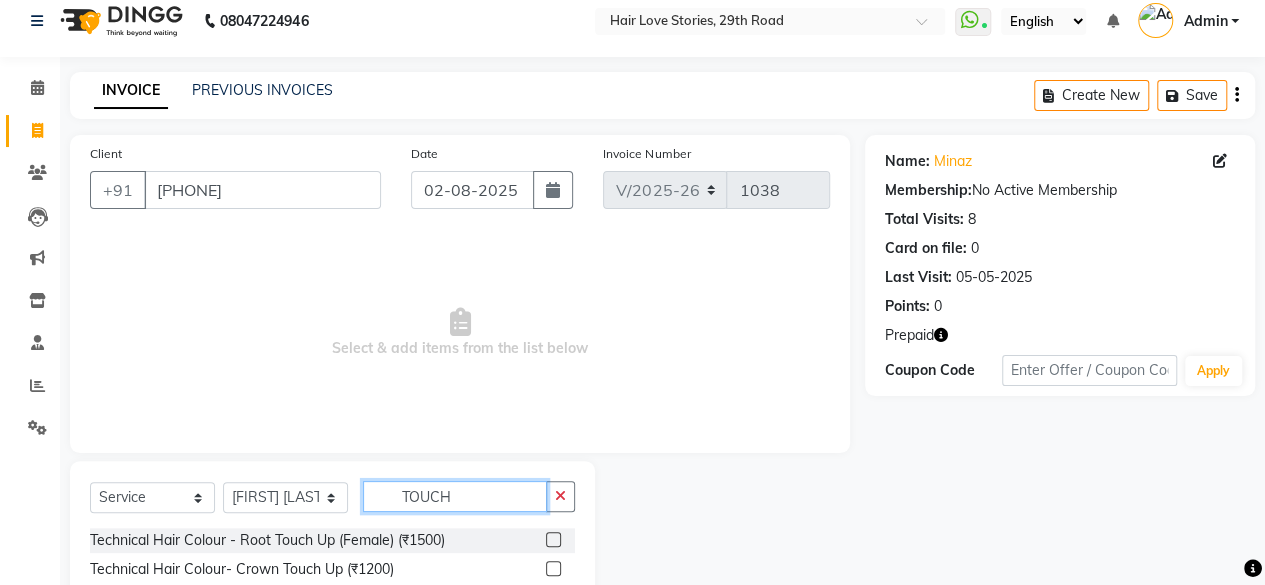 type on "TOUCH" 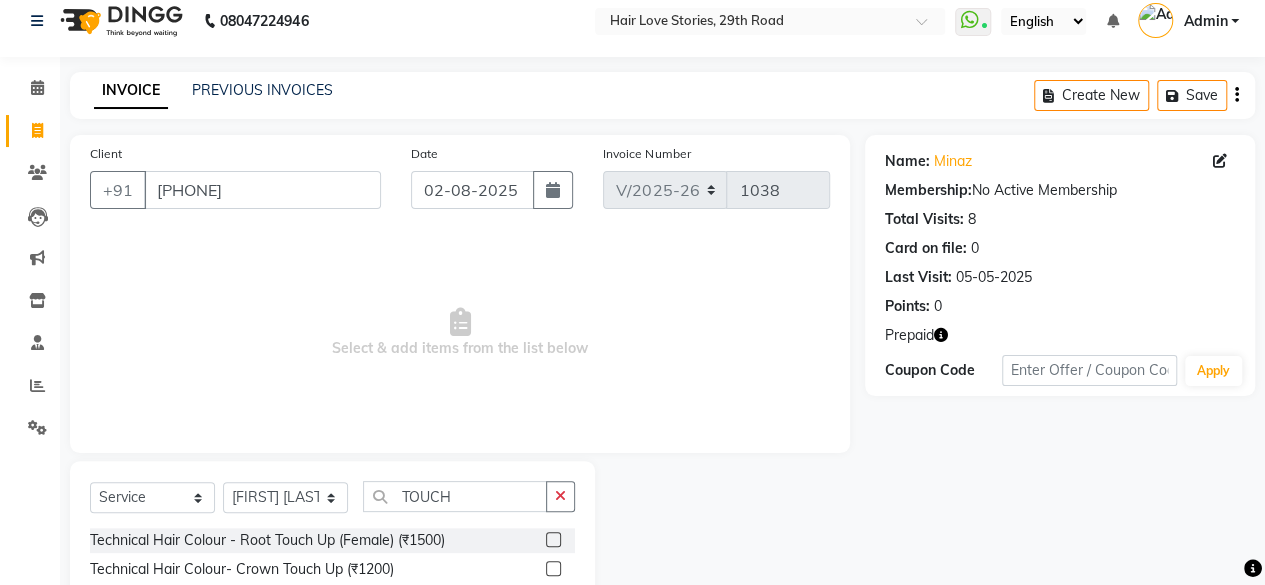 click 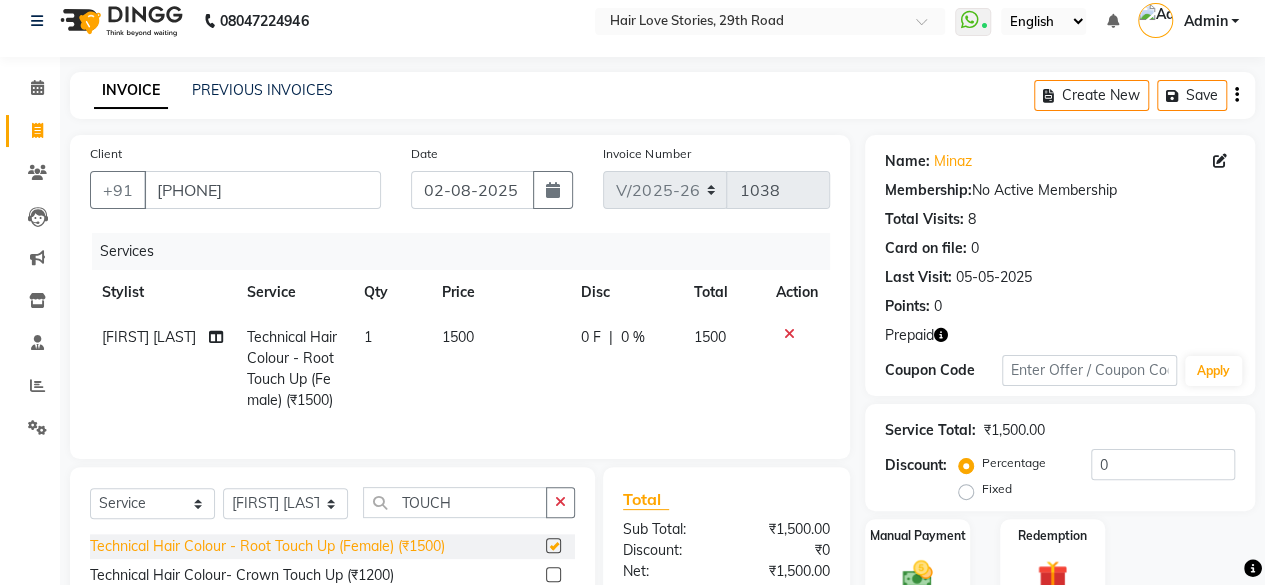 checkbox on "false" 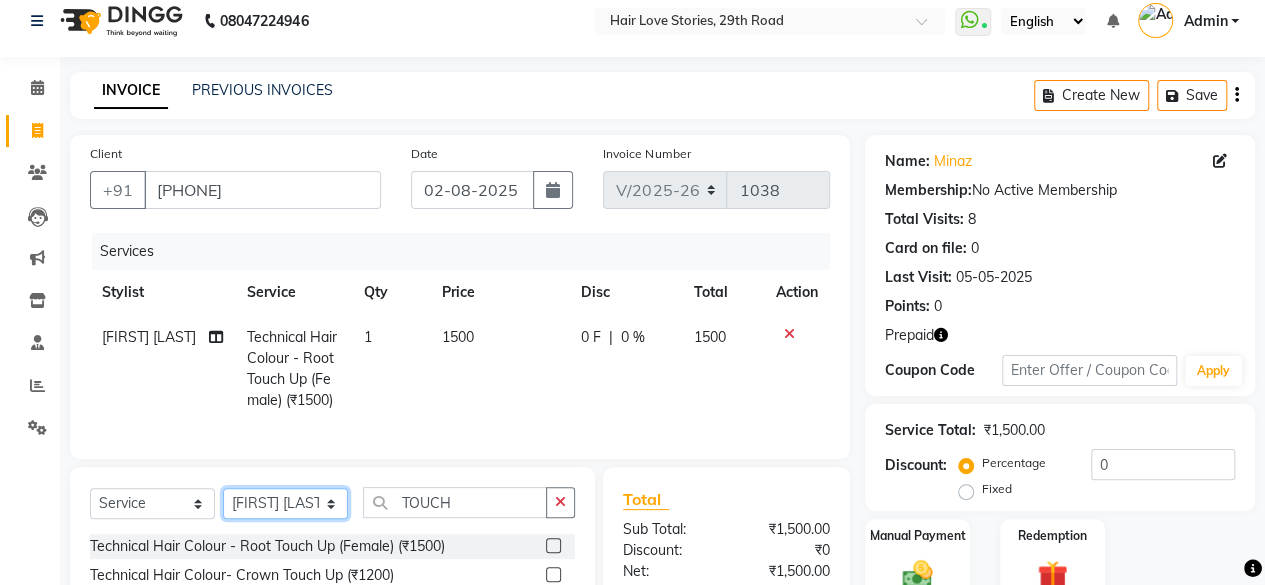 click on "Select Stylist [FIRST] [LAST] [FIRST] [LAST] [FIRST] [LAST] [FIRST] [LAST] [FIRST] [LAST] [FIRST] [LAST]  [FIRST]   [FIRST] [LAST]   [FIRST] [LAST]   [FIRST] [LAST]" 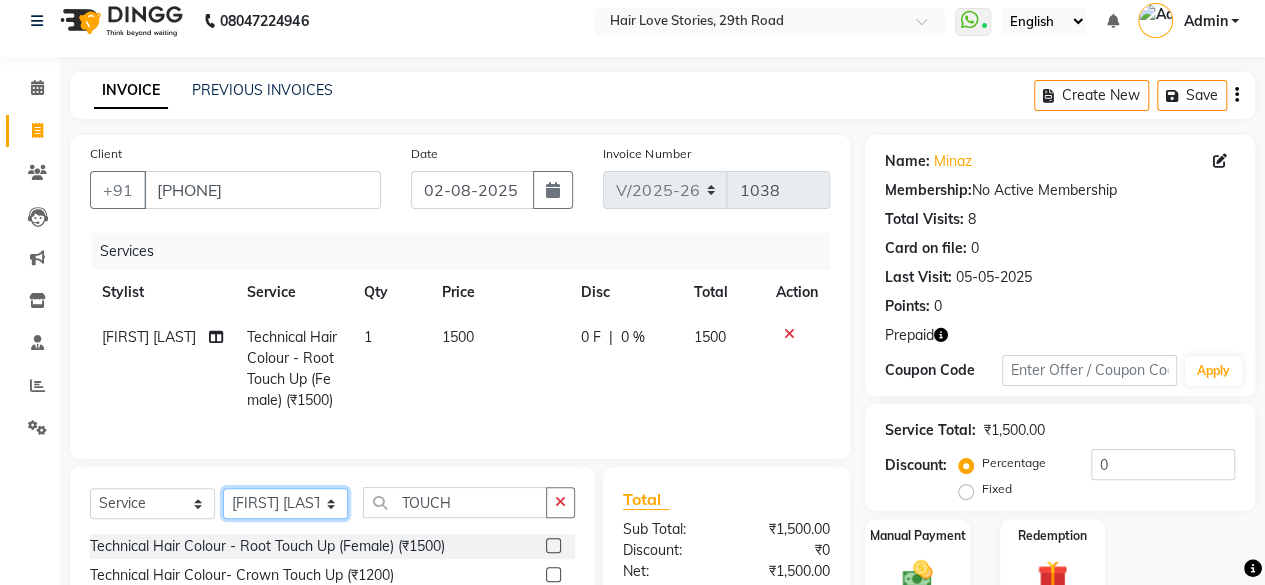select on "19053" 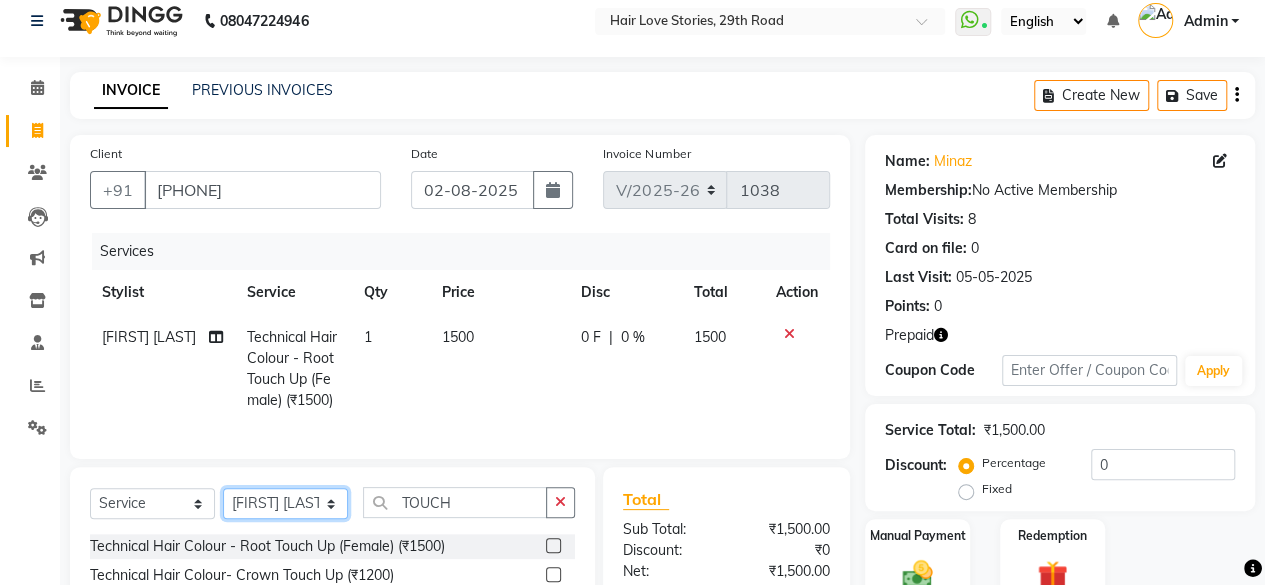 click on "Select Stylist [FIRST] [LAST] [FIRST] [LAST] [FIRST] [LAST] [FIRST] [LAST] [FIRST] [LAST] [FIRST] [LAST]  [FIRST]   [FIRST] [LAST]   [FIRST] [LAST]   [FIRST] [LAST]" 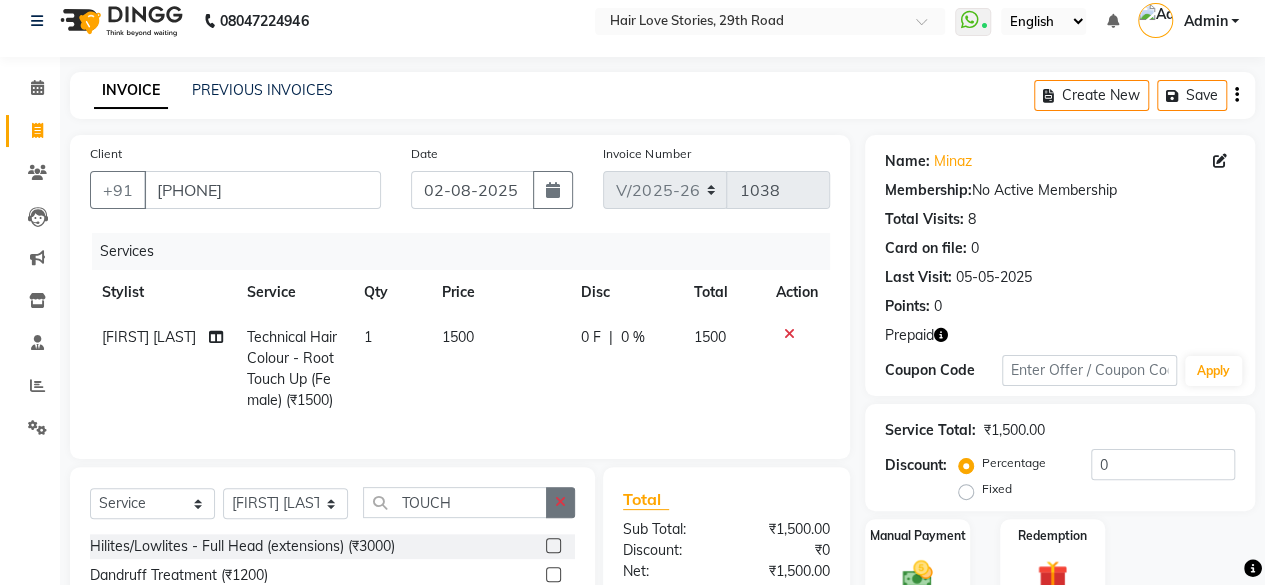 click 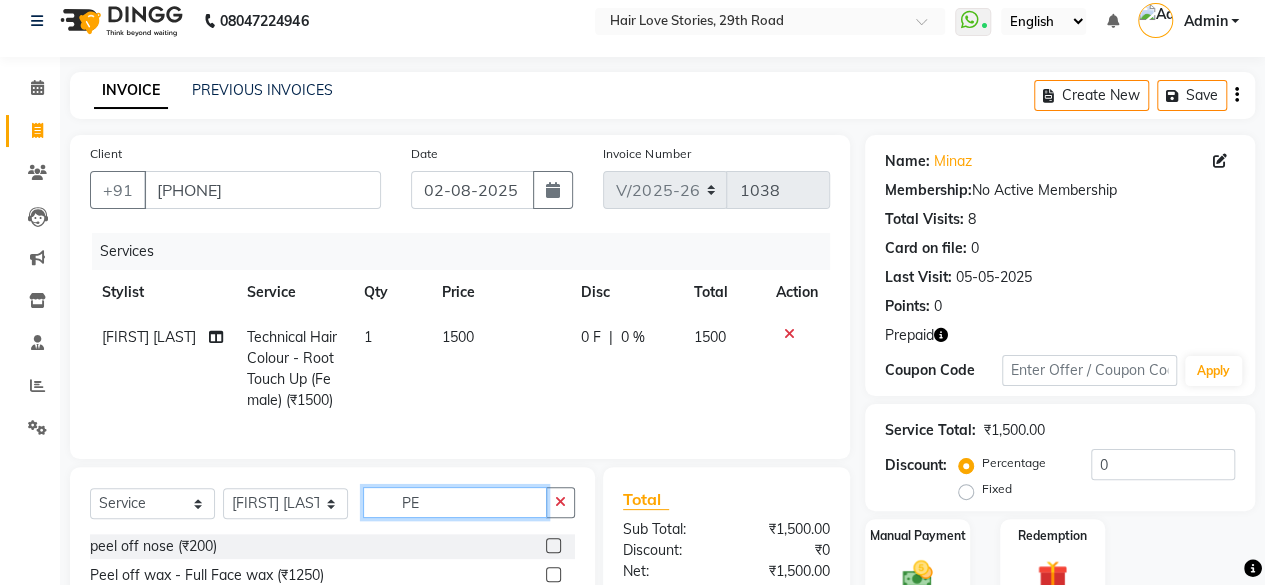 type on "P" 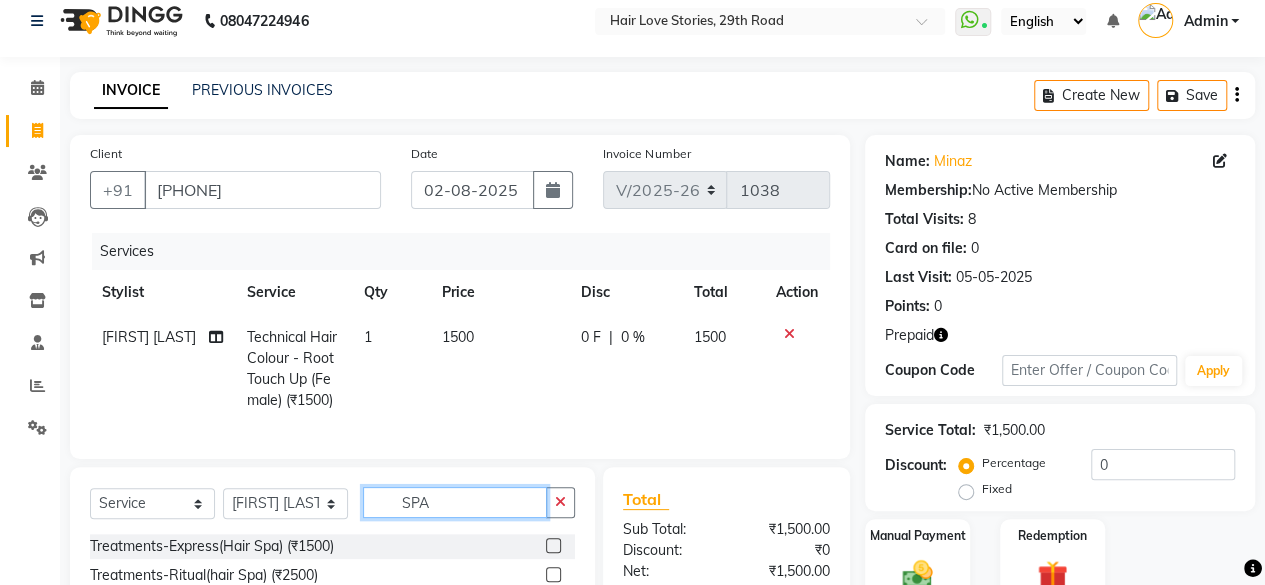 scroll, scrollTop: 236, scrollLeft: 0, axis: vertical 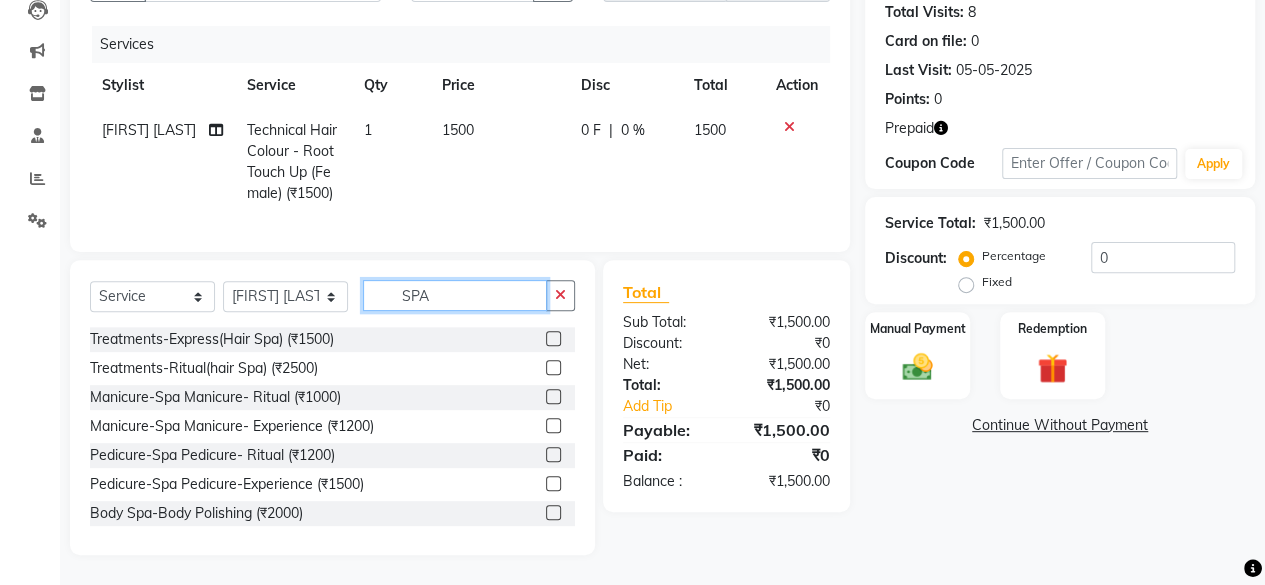 type on "SPA" 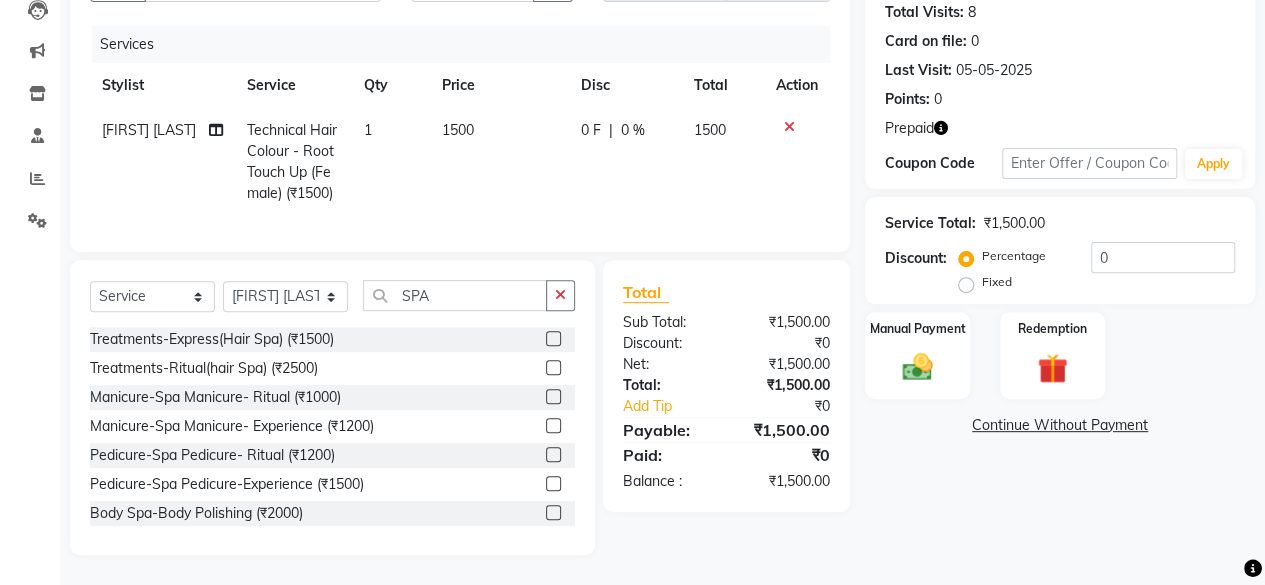 click 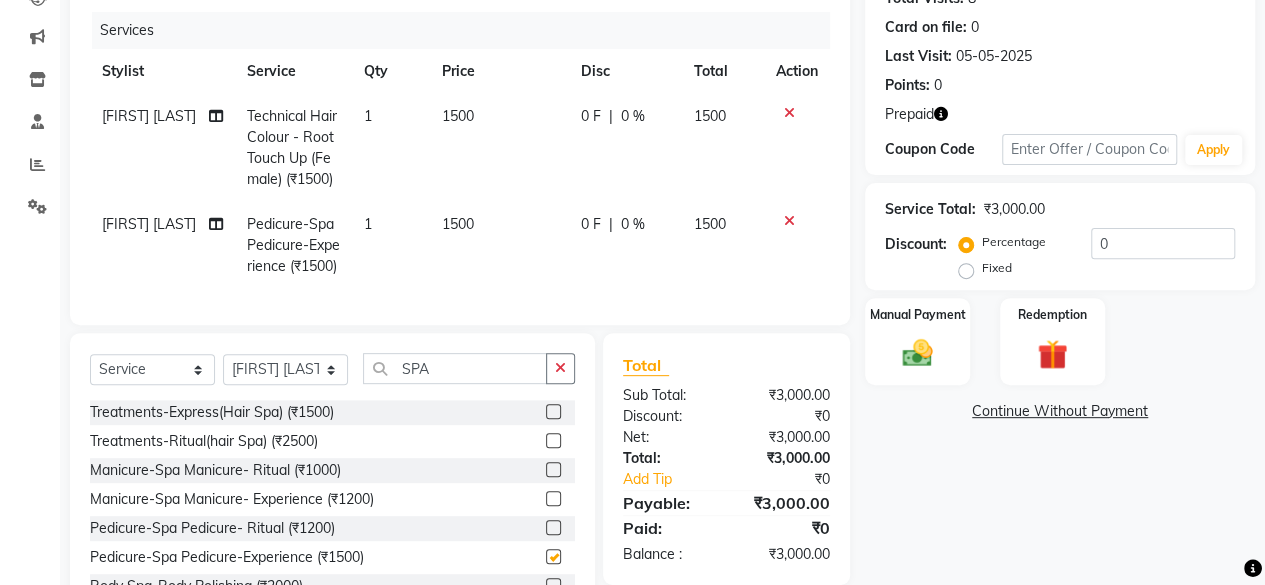 checkbox on "false" 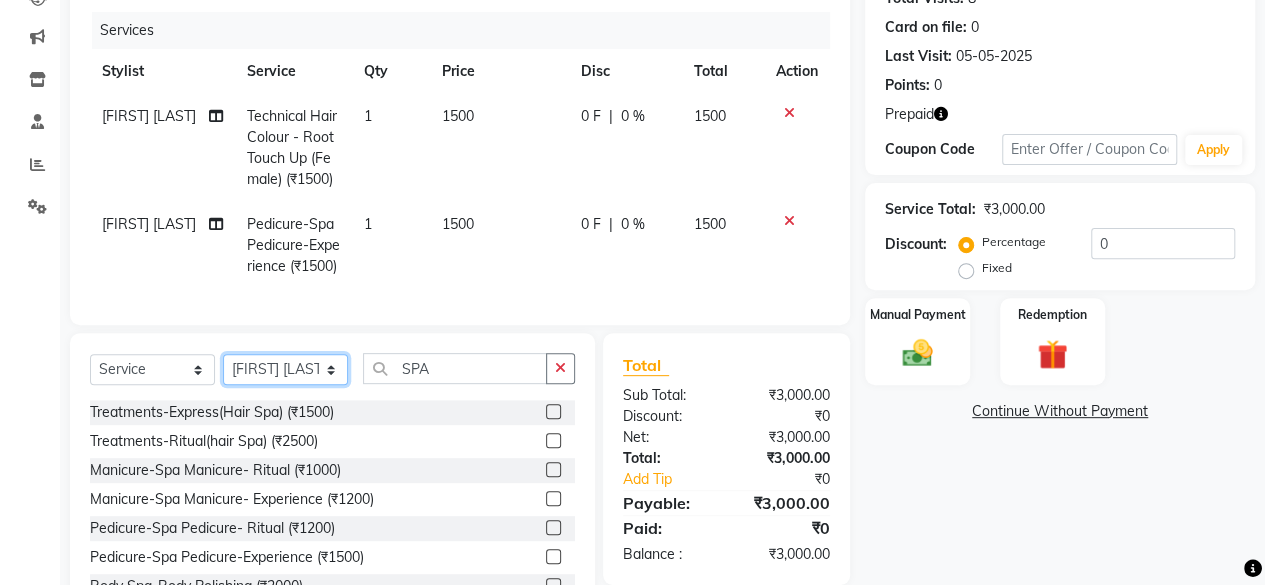 click on "Select Stylist [FIRST] [LAST] [FIRST] [LAST] [FIRST] [LAST] [FIRST] [LAST] [FIRST] [LAST] [FIRST] [LAST]  [FIRST]   [FIRST] [LAST]   [FIRST] [LAST]   [FIRST] [LAST]" 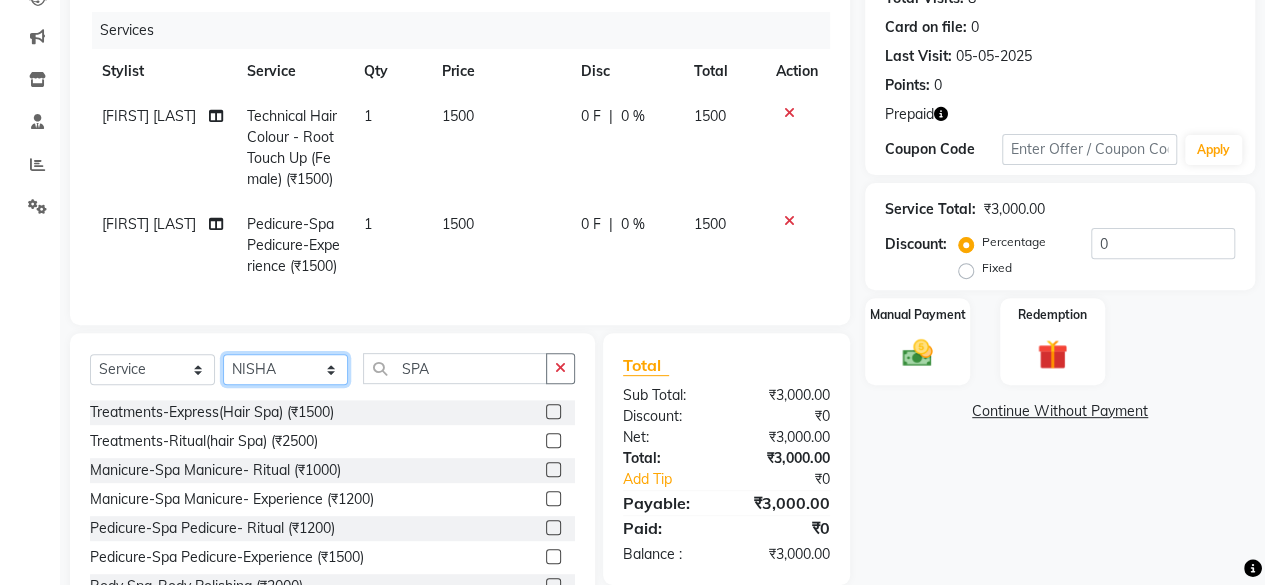 click on "Select Stylist [FIRST] [LAST] [FIRST] [LAST] [FIRST] [LAST] [FIRST] [LAST] [FIRST] [LAST] [FIRST] [LAST]  [FIRST]   [FIRST] [LAST]   [FIRST] [LAST]   [FIRST] [LAST]" 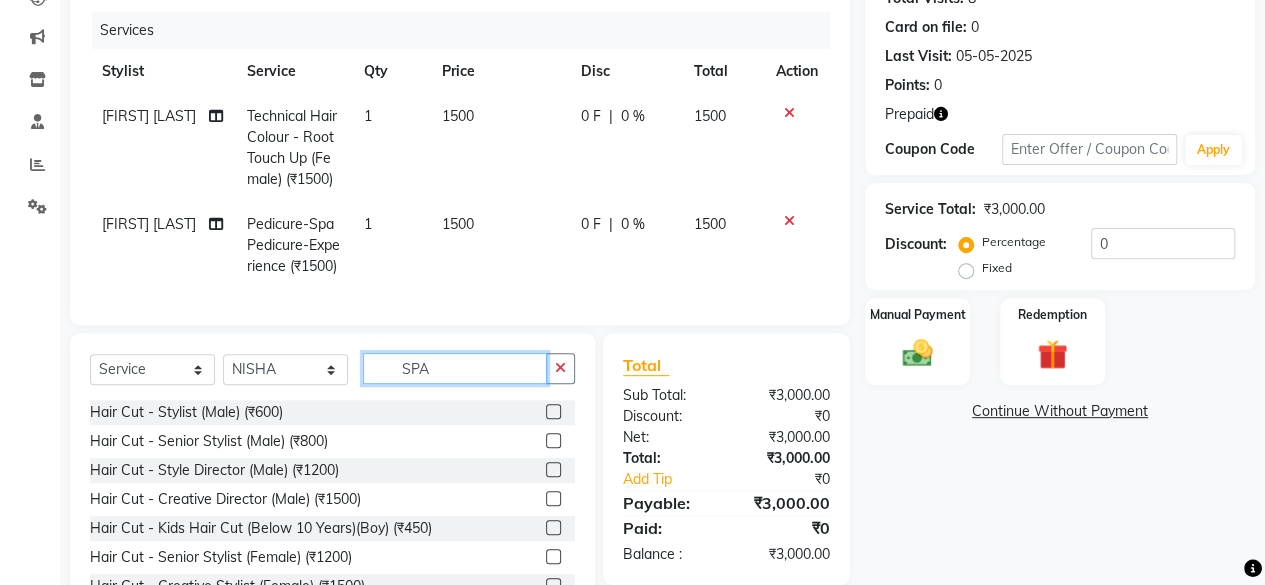 click on "SPA" 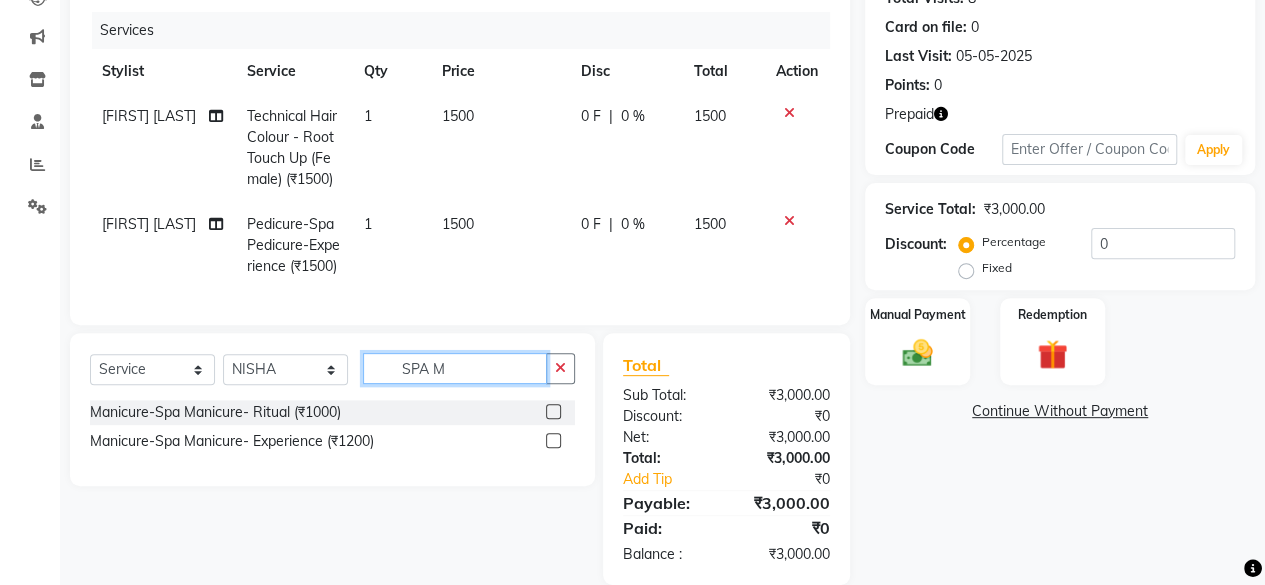 type on "SPA M" 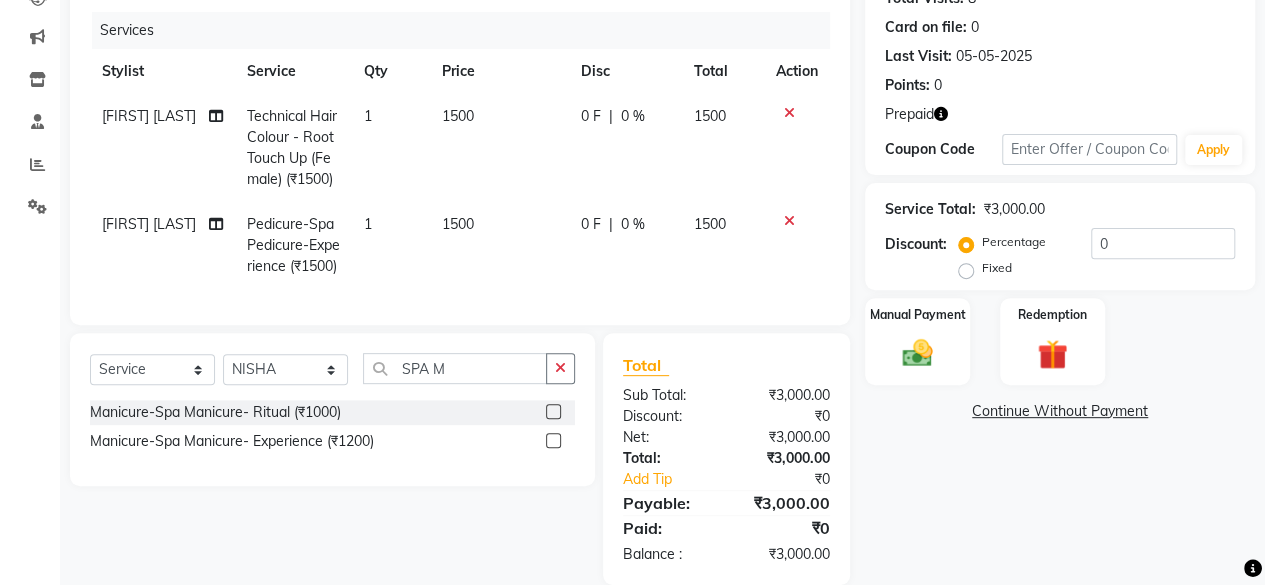 click 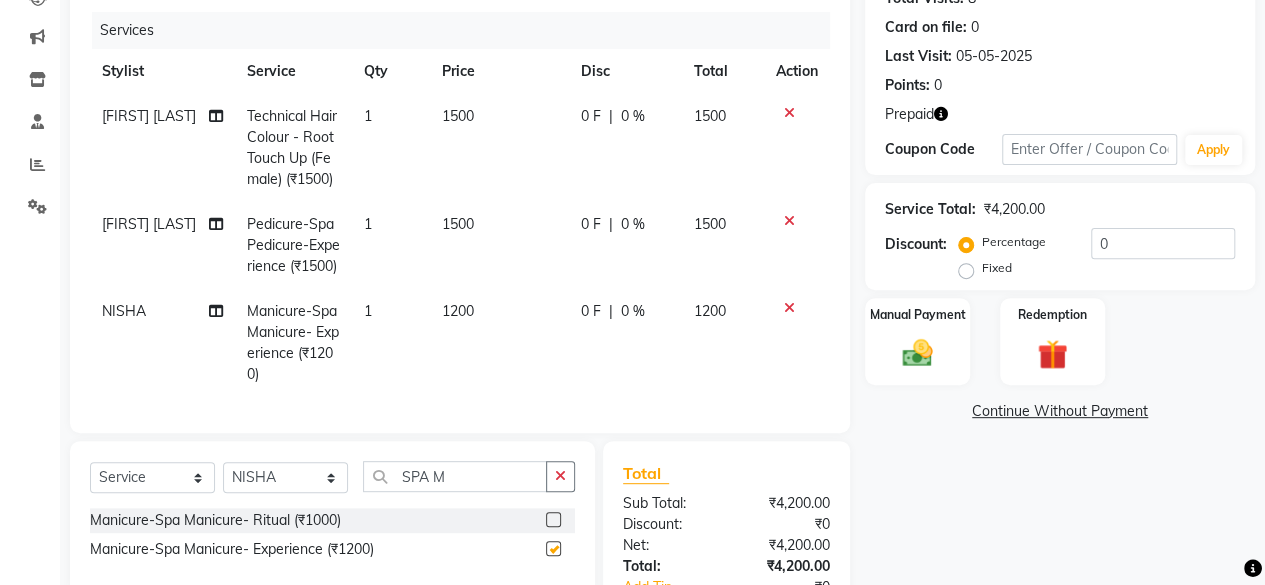 checkbox on "false" 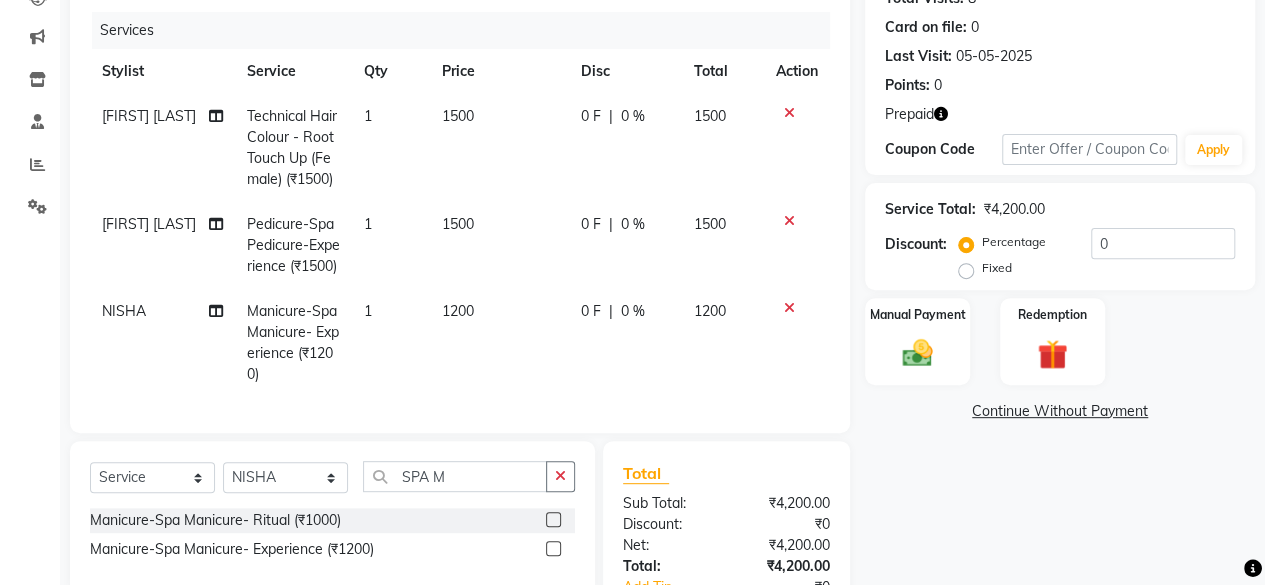 click on "0 %" 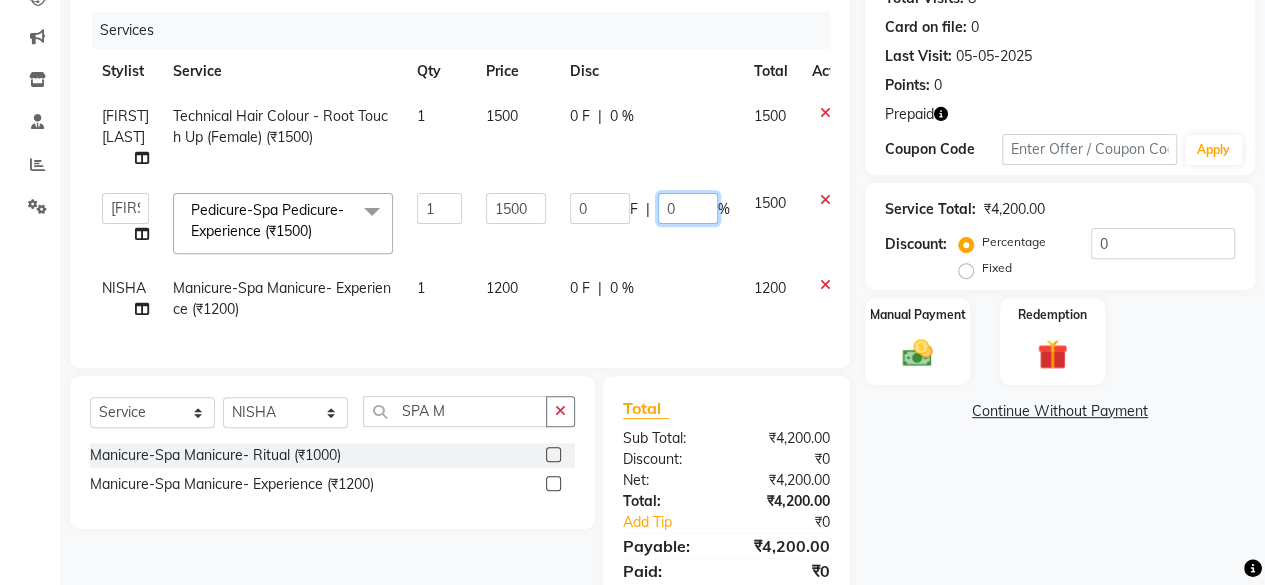 click on "0" 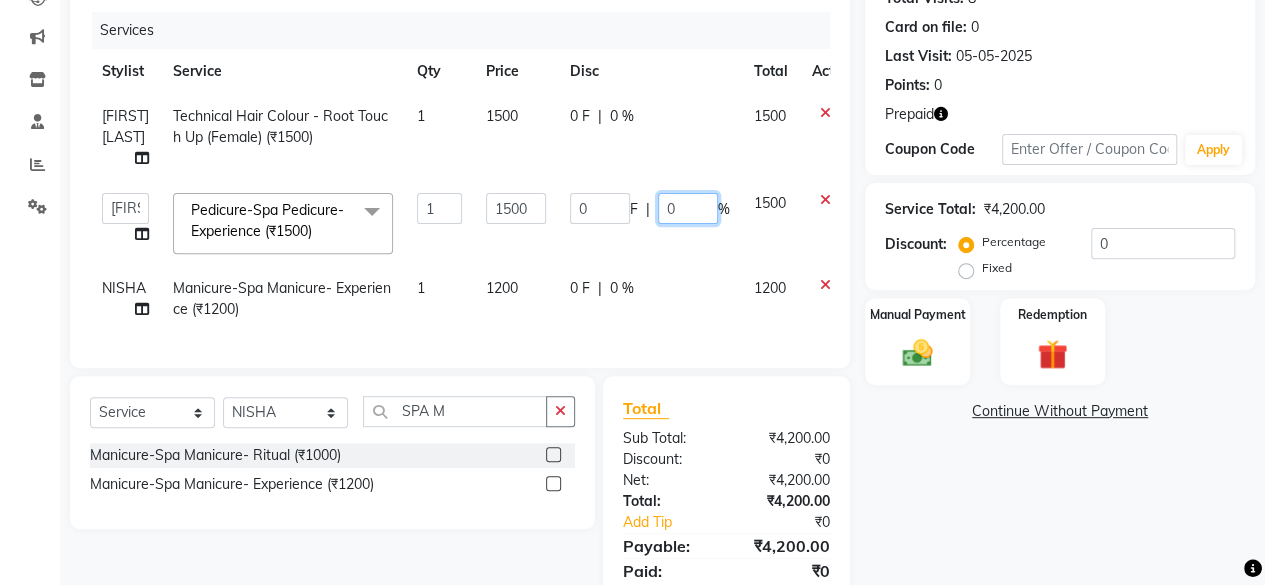 type on "30" 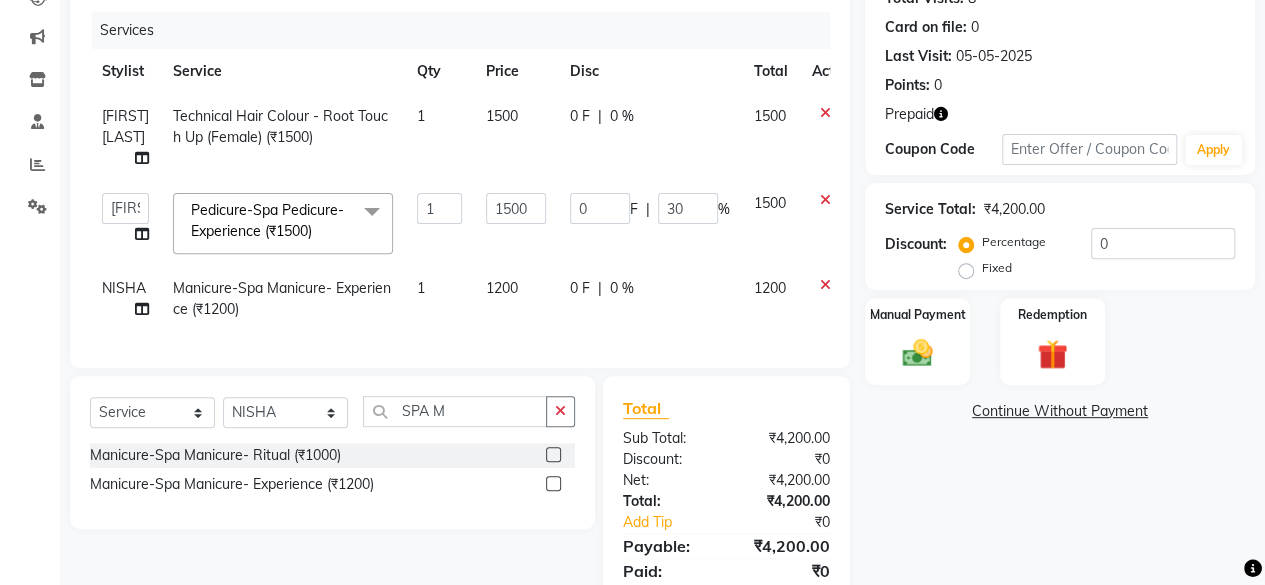 click on "[FIRST] [LAST] Technical Hair Colour - Root Touch Up (Female) (₹1500) 1 1500 0 F | 0 % 1500  [FIRST] [LAST]   [FIRST]   [LAST]   [FIRST]   [LAST]   [FIRST] [LAST]   [FIRST] [LAST]    [FIRST]   [FIRST] [LAST]   [FIRST] [LAST]   [FIRST] [LAST]  Pedicure-Spa Pedicure-Experience (₹1500)  x Hilites/Lowlites - Full Head (extensions)  (₹3000) Dandruff Treatment (₹1200) Hair Styling - Hair Wash (Male) (₹300) Hair Styling - Hair Wash Styling (Male) (₹500) Hair Styling - Hair Wash And Blast Dry (Female) (₹500) Hair Styling - Hair Wash And Paddle Dry (Female) (₹700) Hair Styling-Iron Without Wash (₹800) Hair Styling- Hair Wash And Blast Dry With Davinies Shampoo & Conditioner(Female) (₹700) Hair Styling-Hair Wash And Tongs (₹1500) Hair Styling- Hair Wash And Blow Dry With Davinies Shampoo & Conditioner(Female) (₹1000) Hair Styling- Hair Wash And Iron With Davinies Shampoo & Conditioner(Female) (₹1200) Hair Styling- Hair Wash And Tongs With Davinies Shampoo & Conditioner(Female) (₹1400) 1 1500 0" 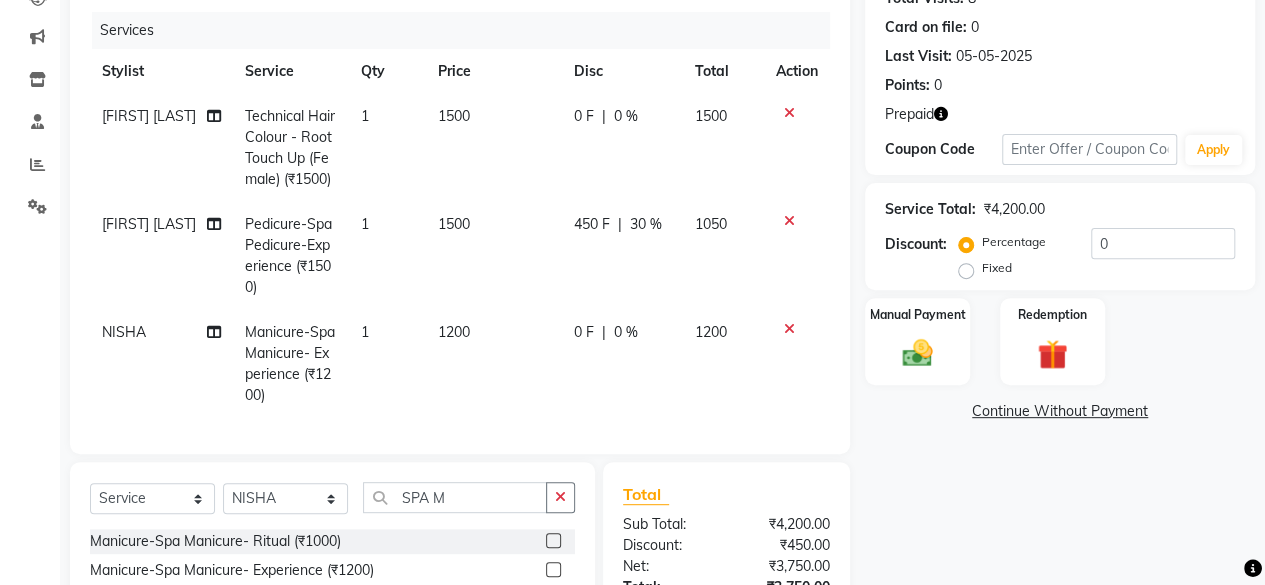 click on "0 F | 0 %" 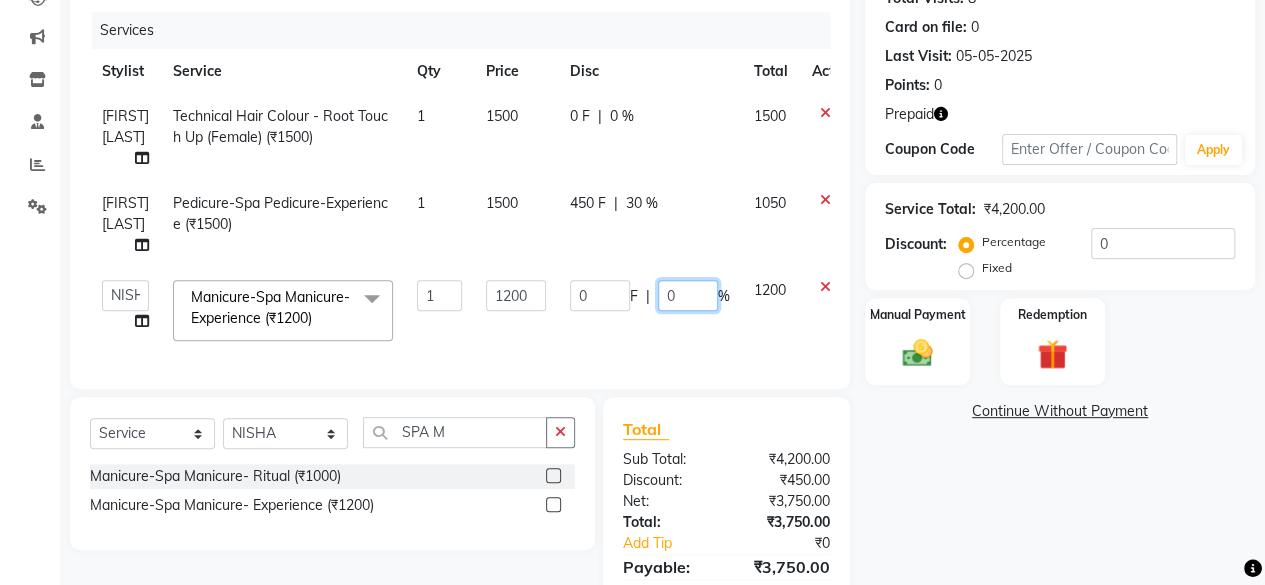 click on "0" 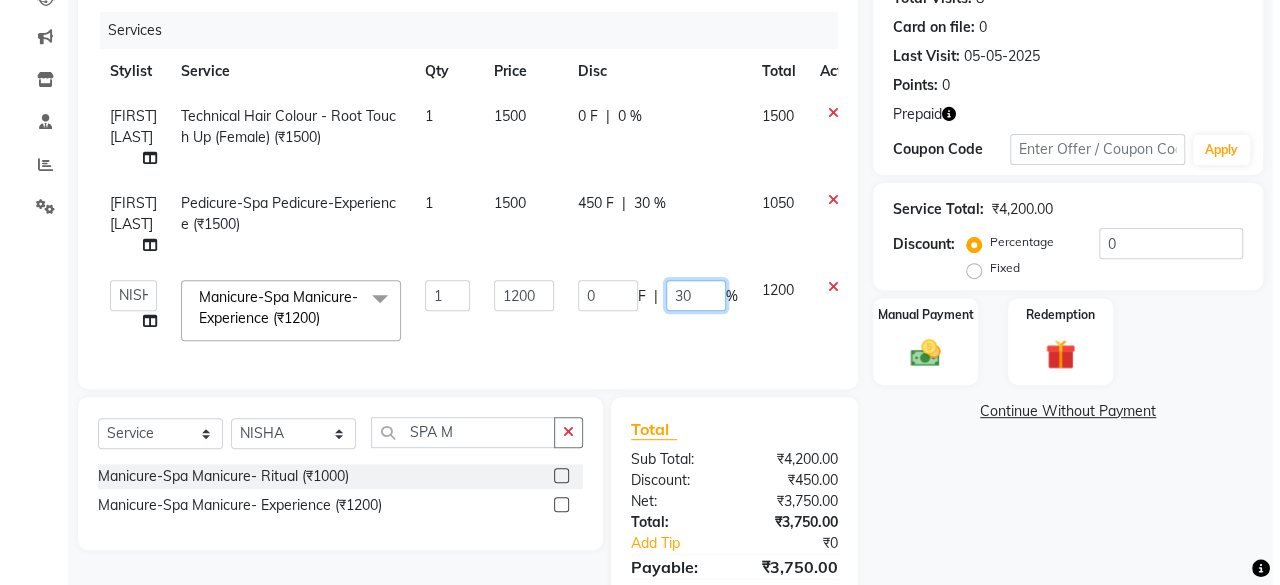 scroll, scrollTop: 0, scrollLeft: 0, axis: both 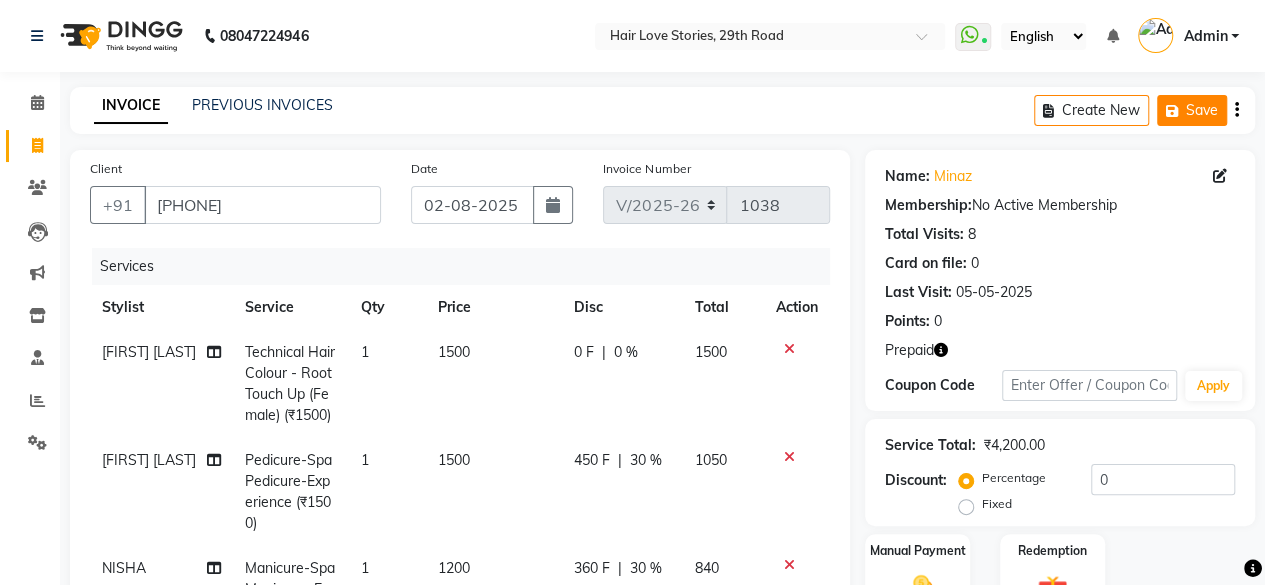 click on "Save" 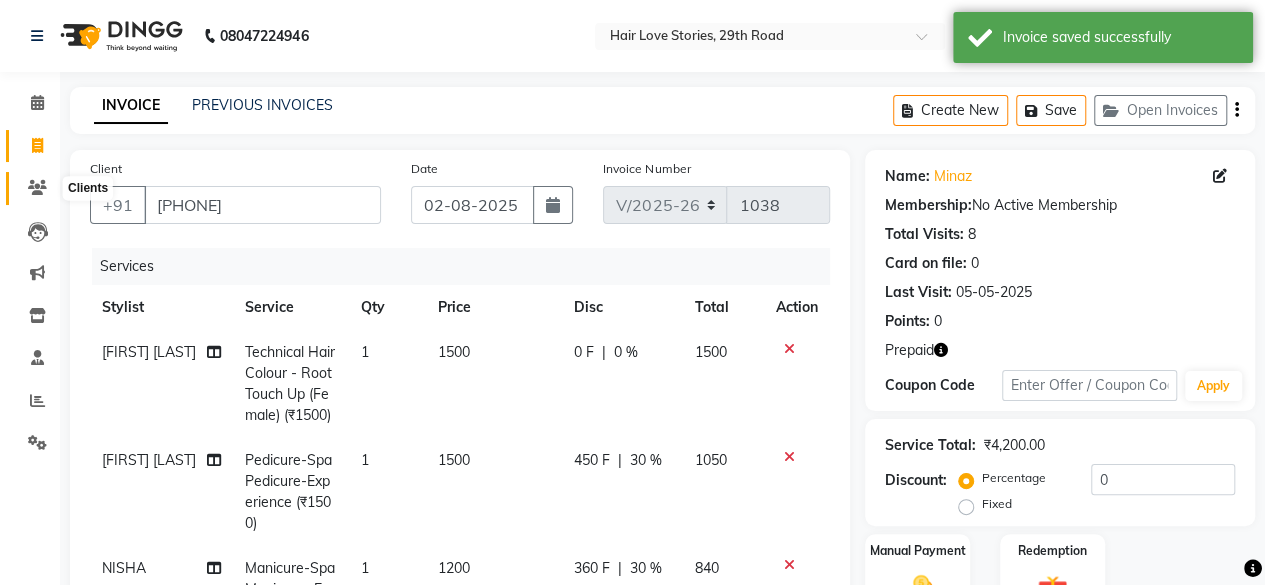 click 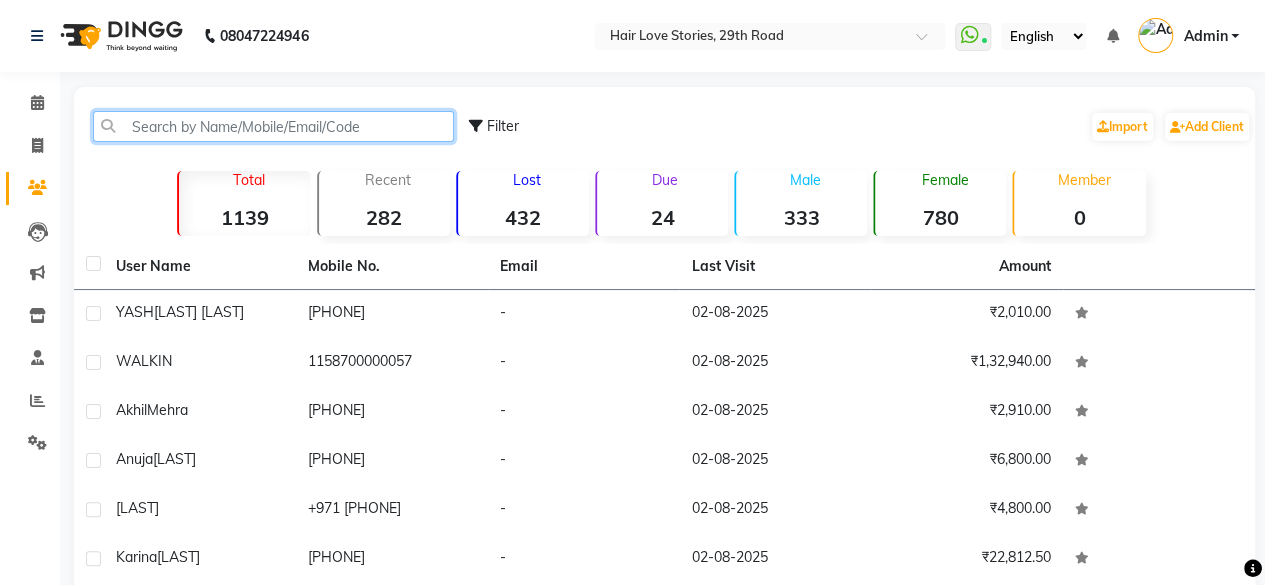 click 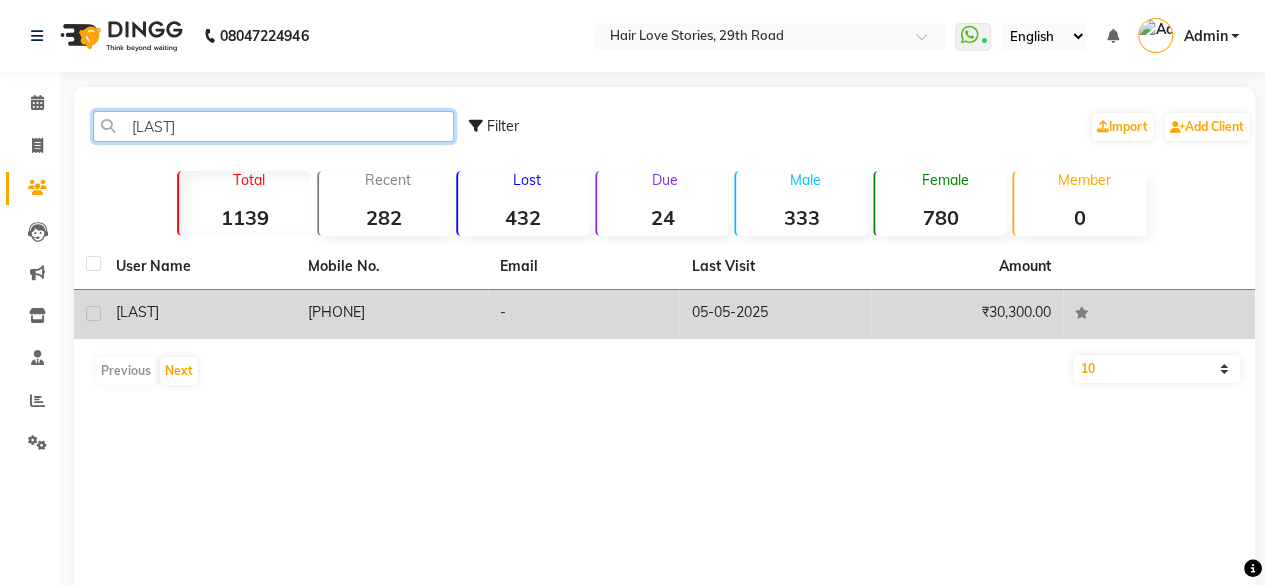 type on "[LAST]" 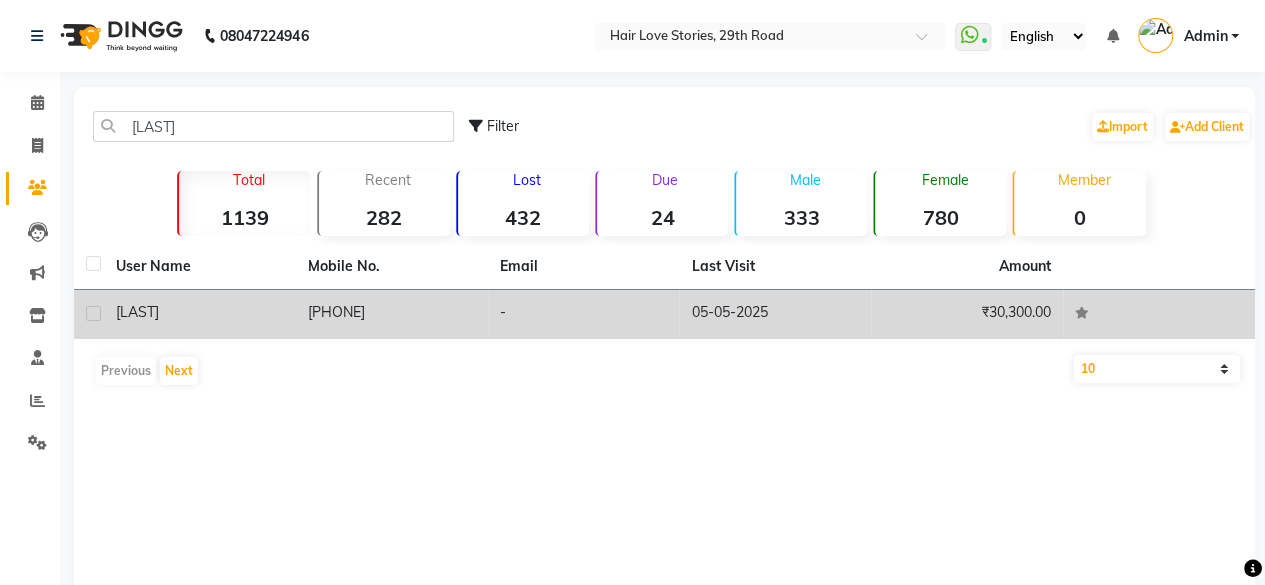 click on "[PHONE]" 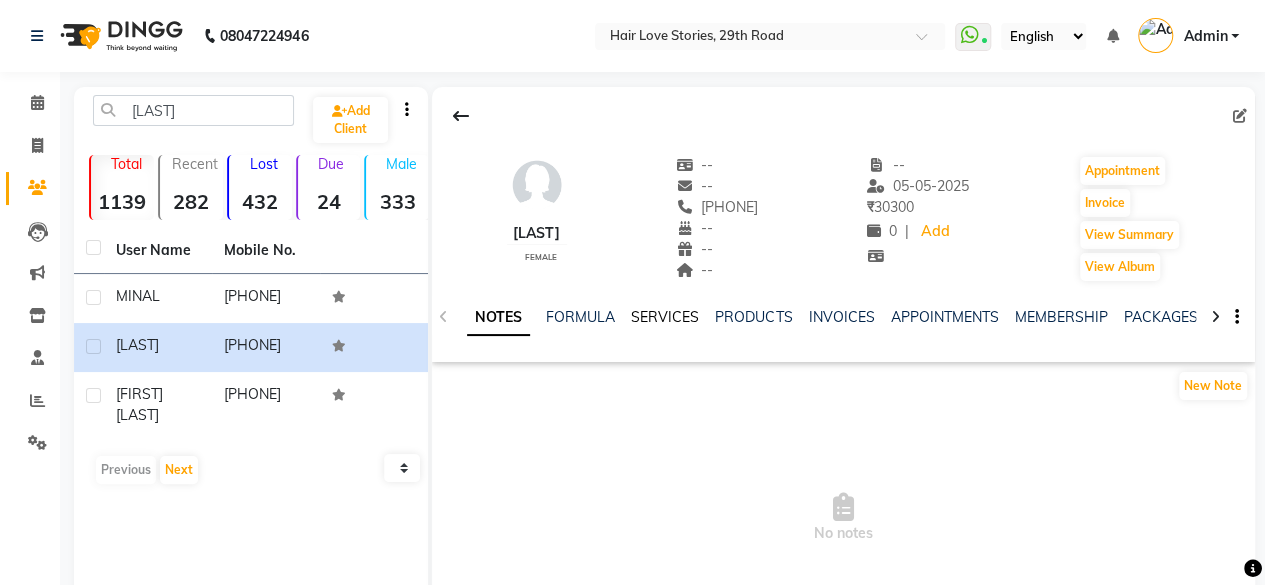 click on "SERVICES" 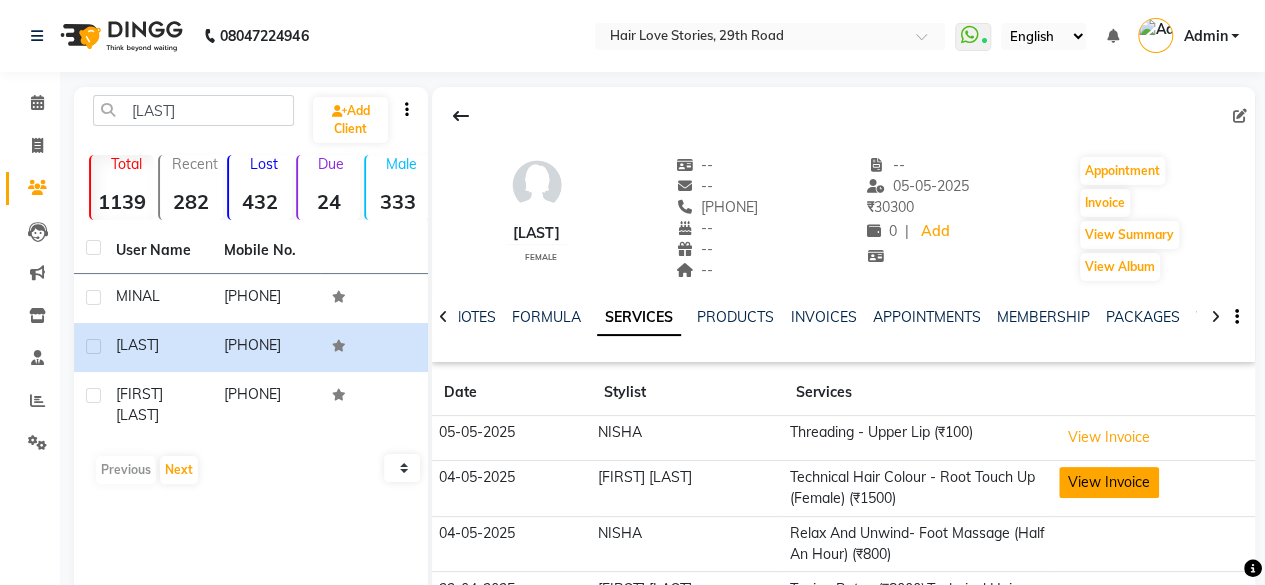 click on "View Invoice" 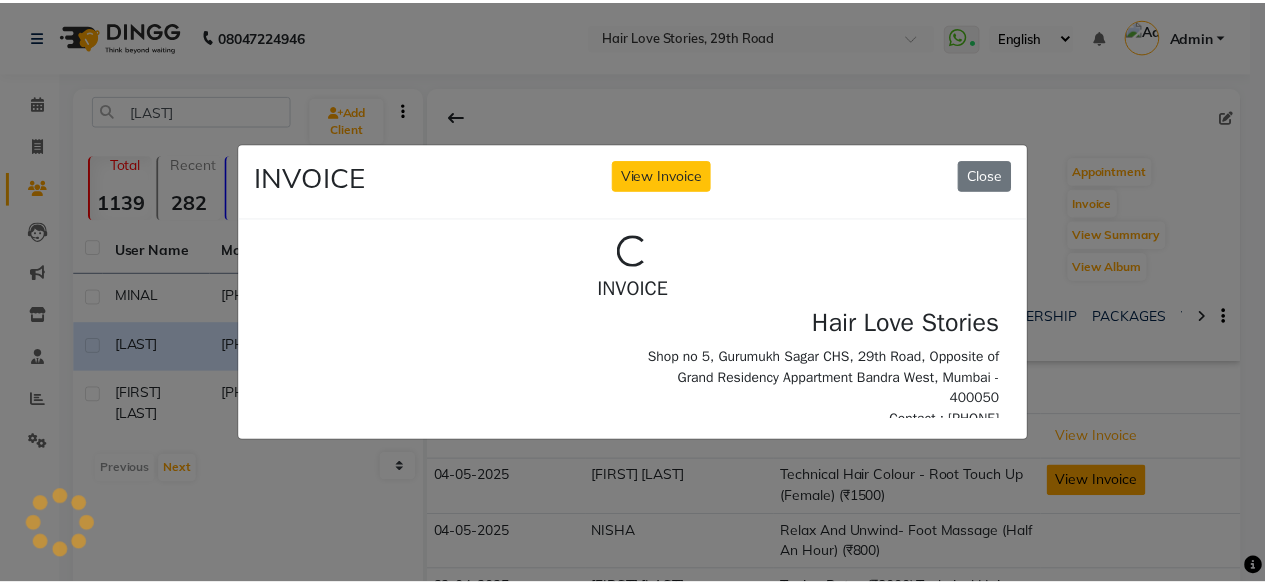 scroll, scrollTop: 0, scrollLeft: 0, axis: both 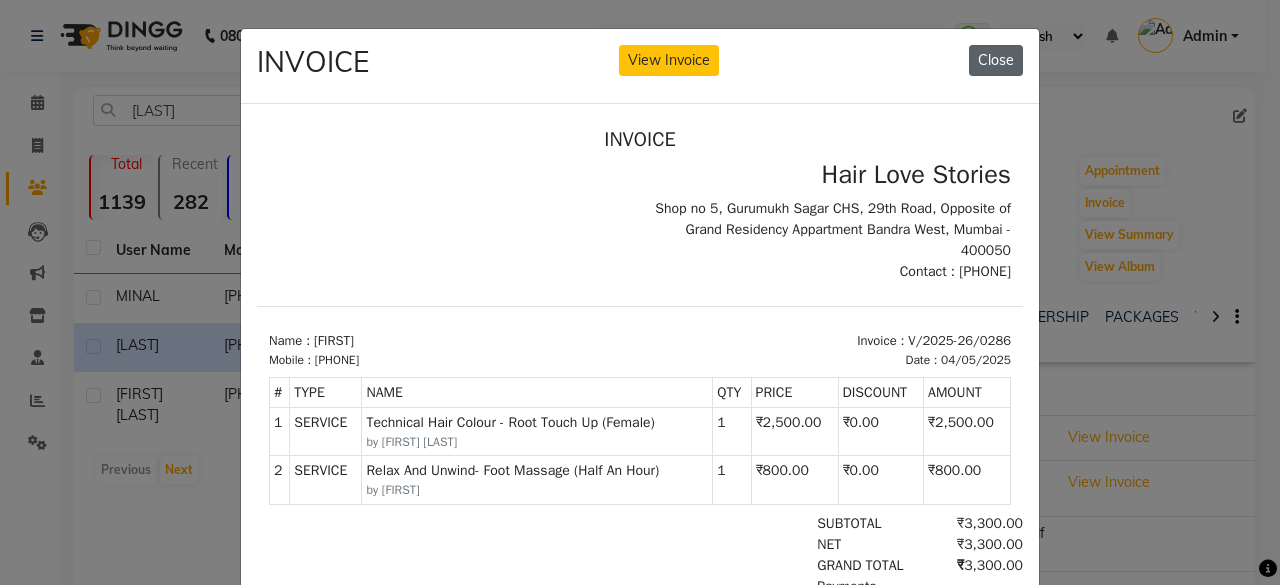 click on "Close" 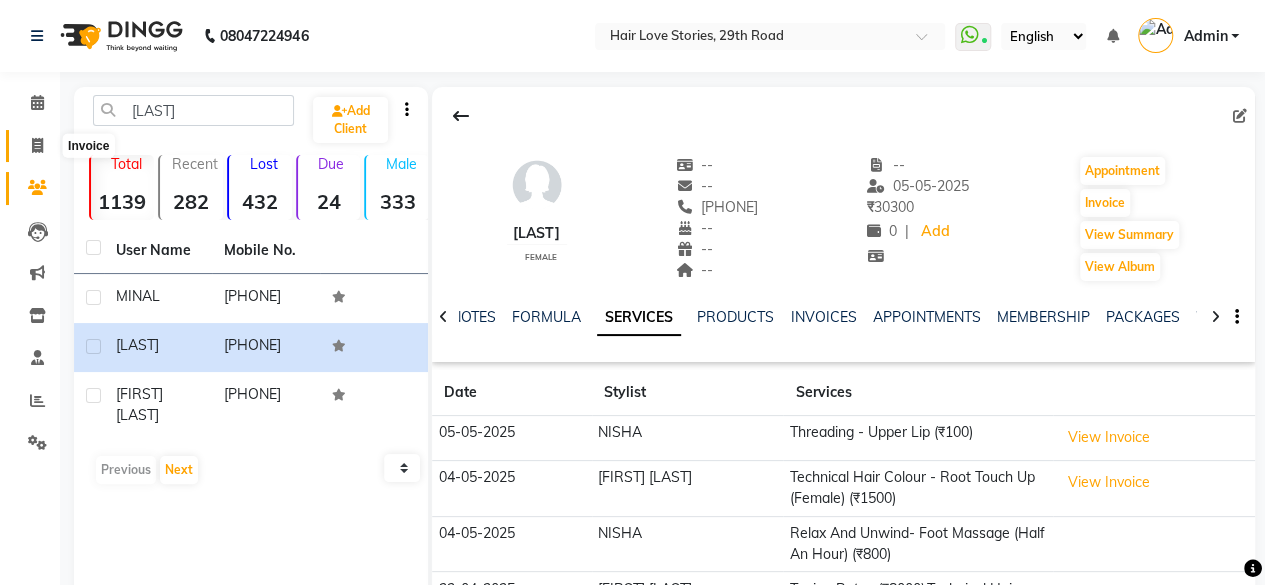 click 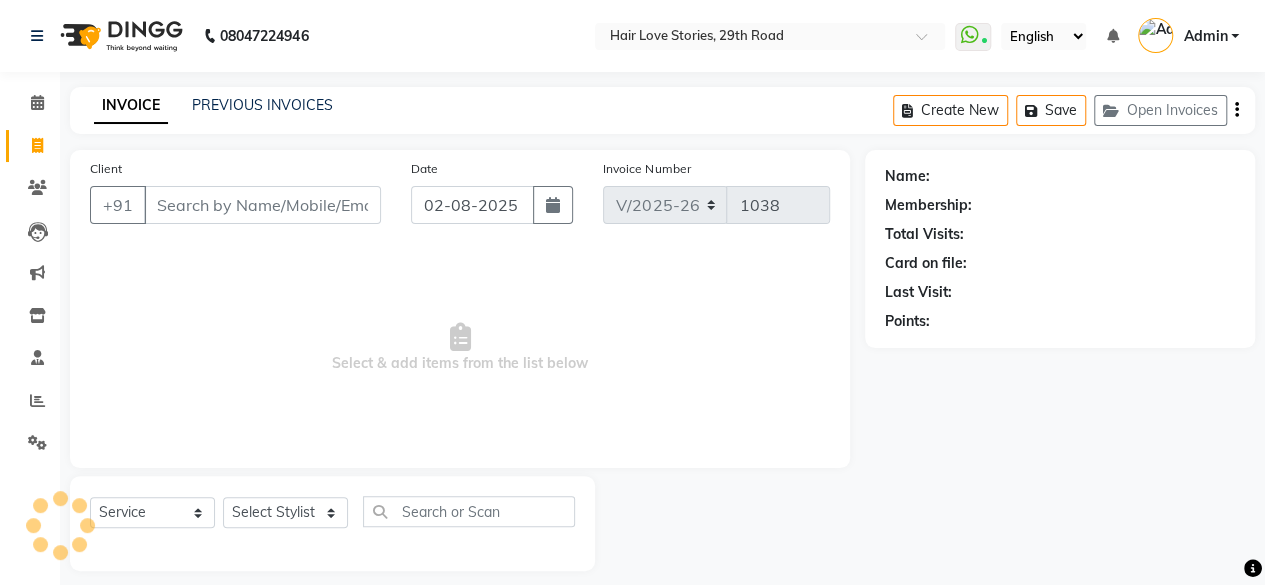 scroll, scrollTop: 15, scrollLeft: 0, axis: vertical 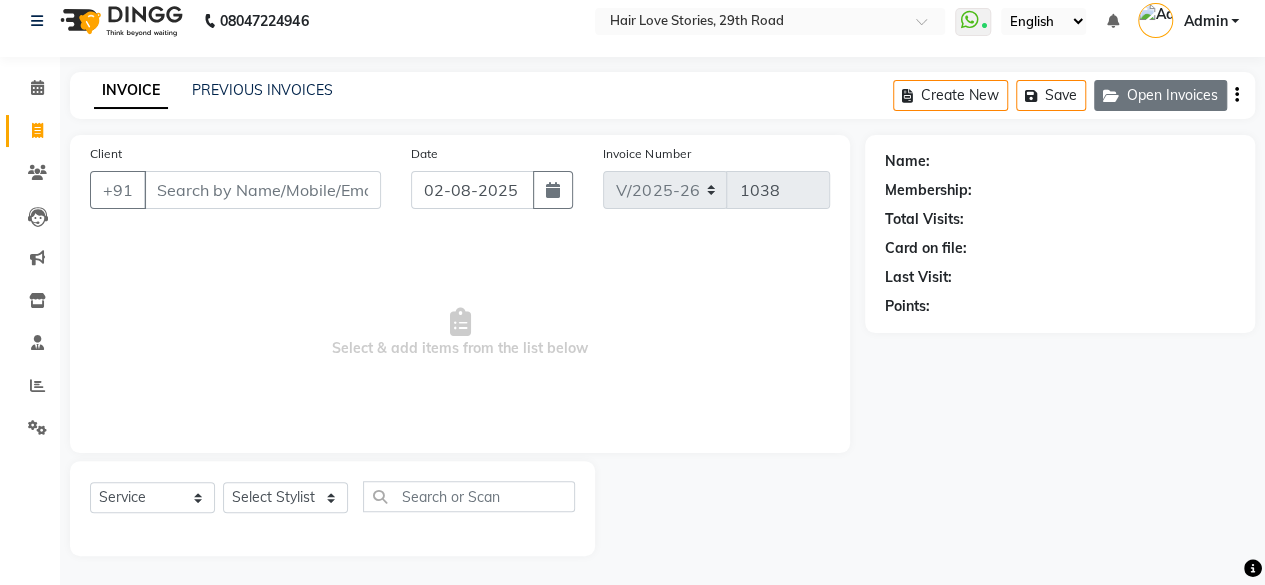 click on "Open Invoices" 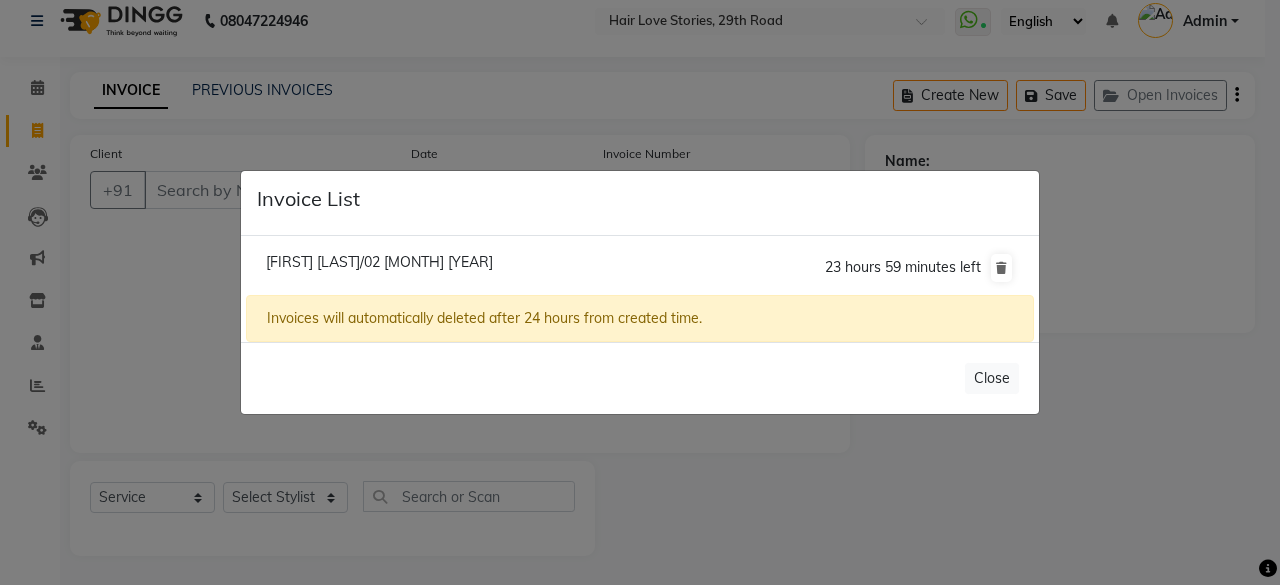 click on "[FIRST] [LAST]/02 [MONTH] [YEAR]" 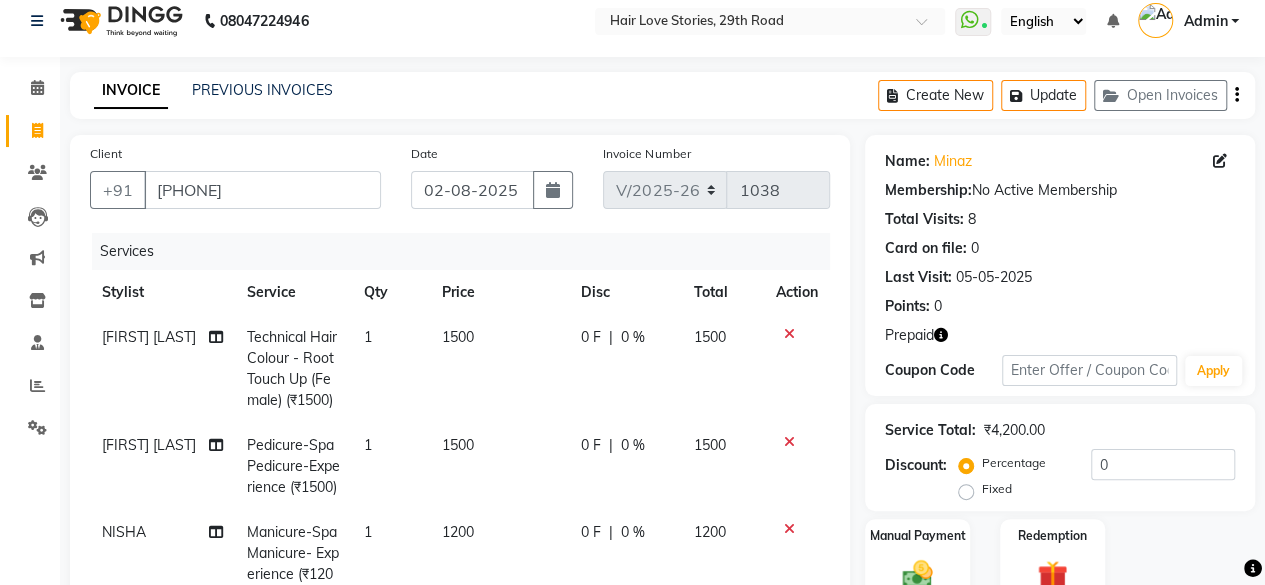 click on "1500" 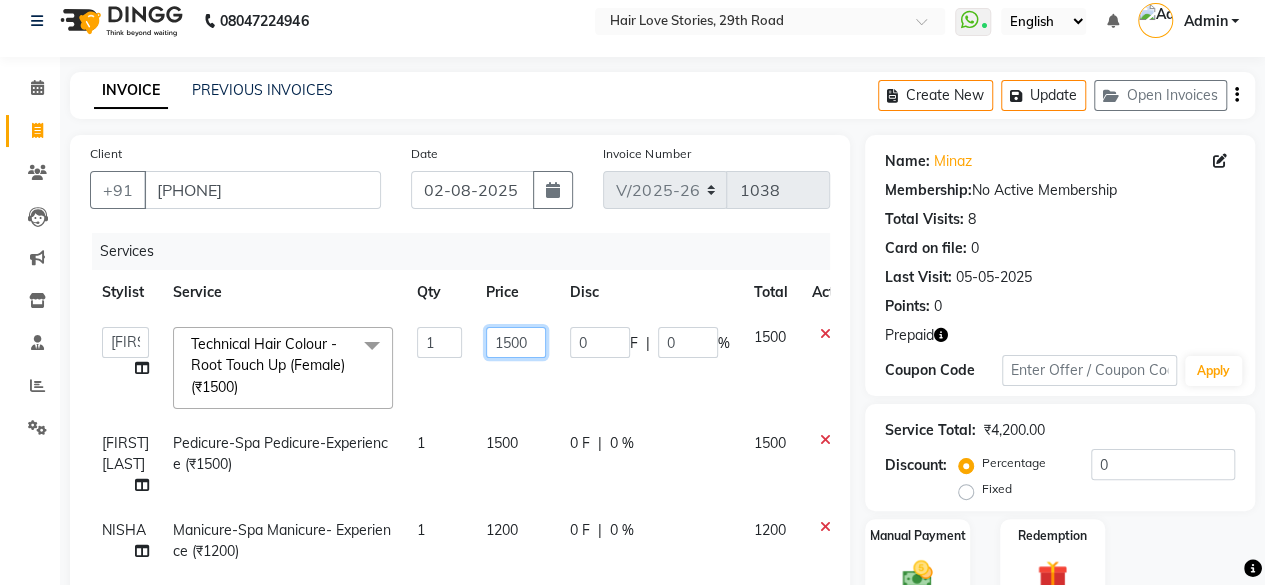 click on "1500" 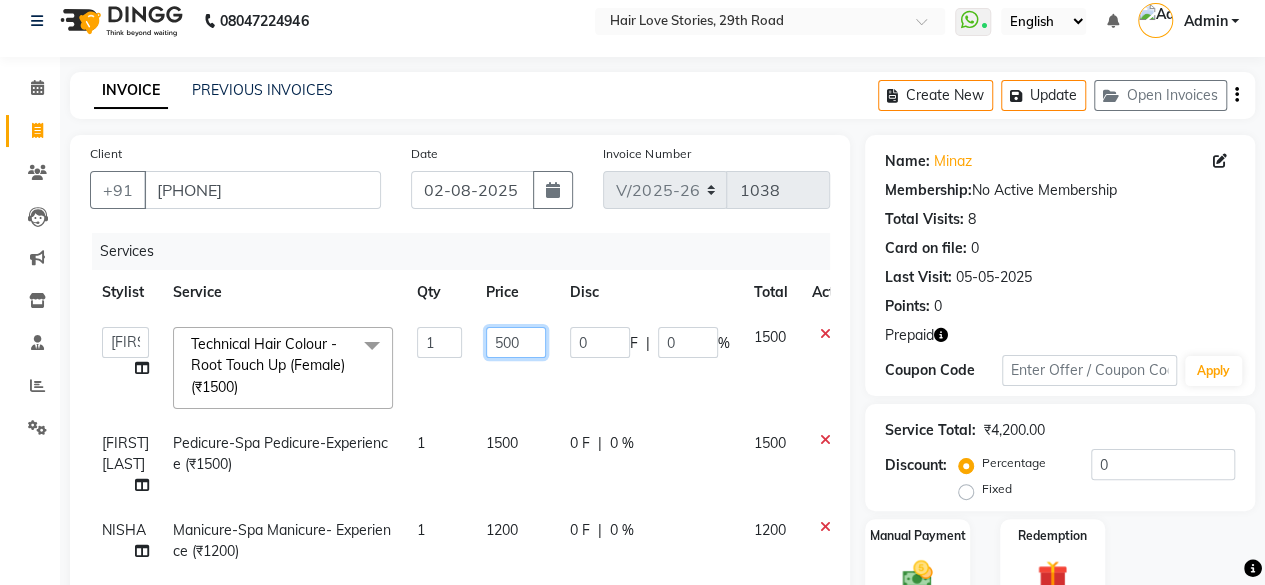 type on "2500" 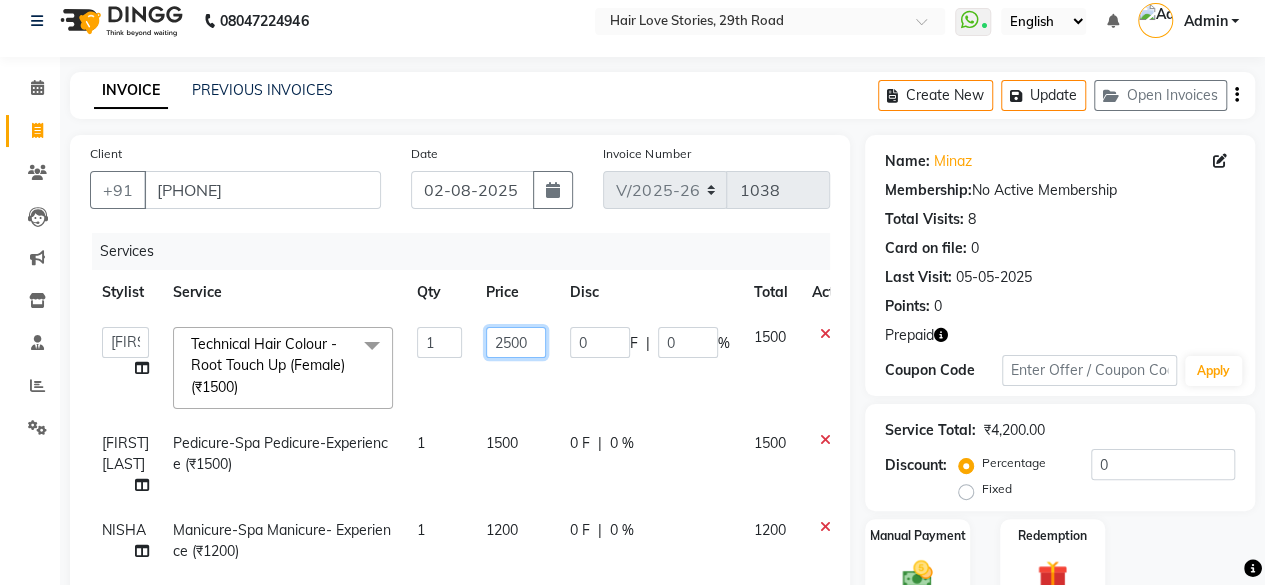 scroll, scrollTop: 322, scrollLeft: 0, axis: vertical 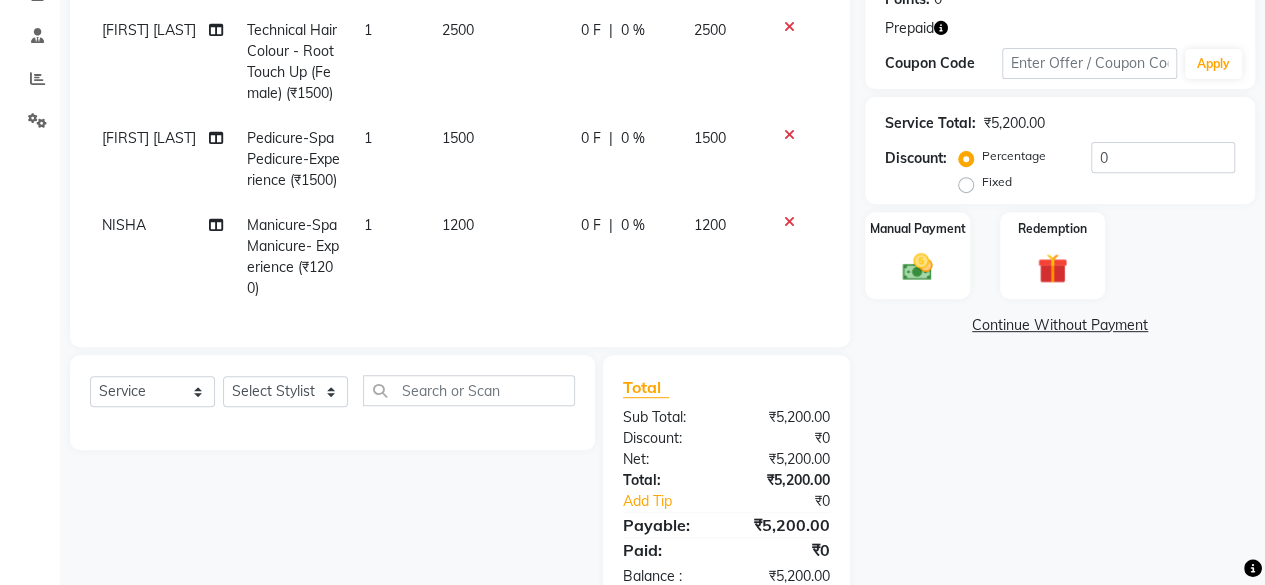 click 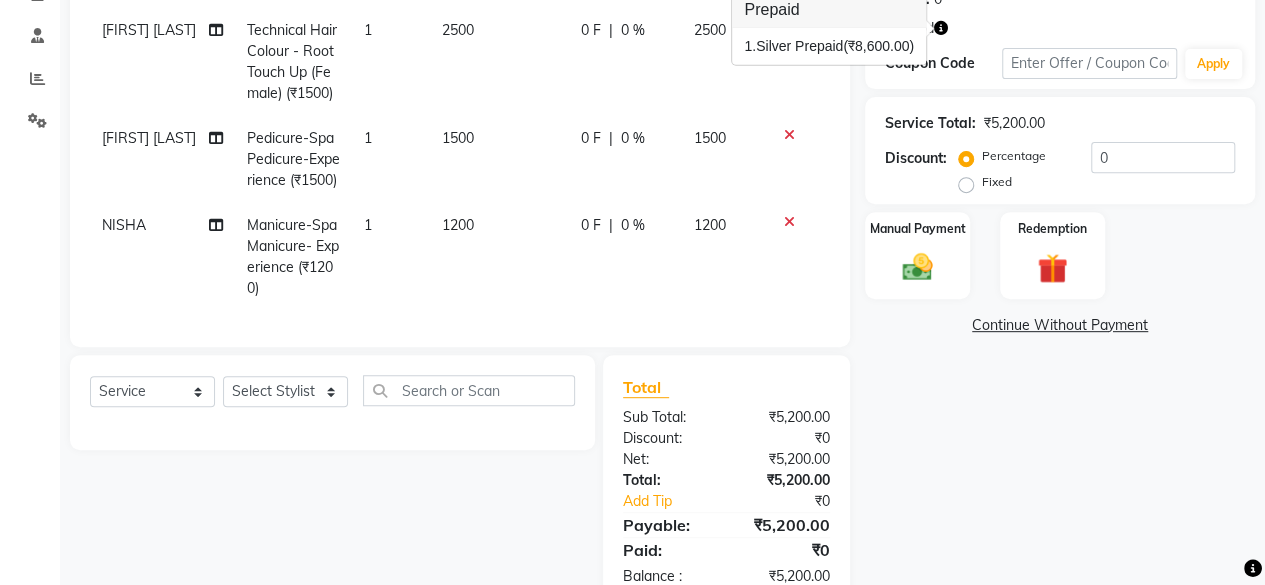 drag, startPoint x: 942, startPoint y: 25, endPoint x: 946, endPoint y: 13, distance: 12.649111 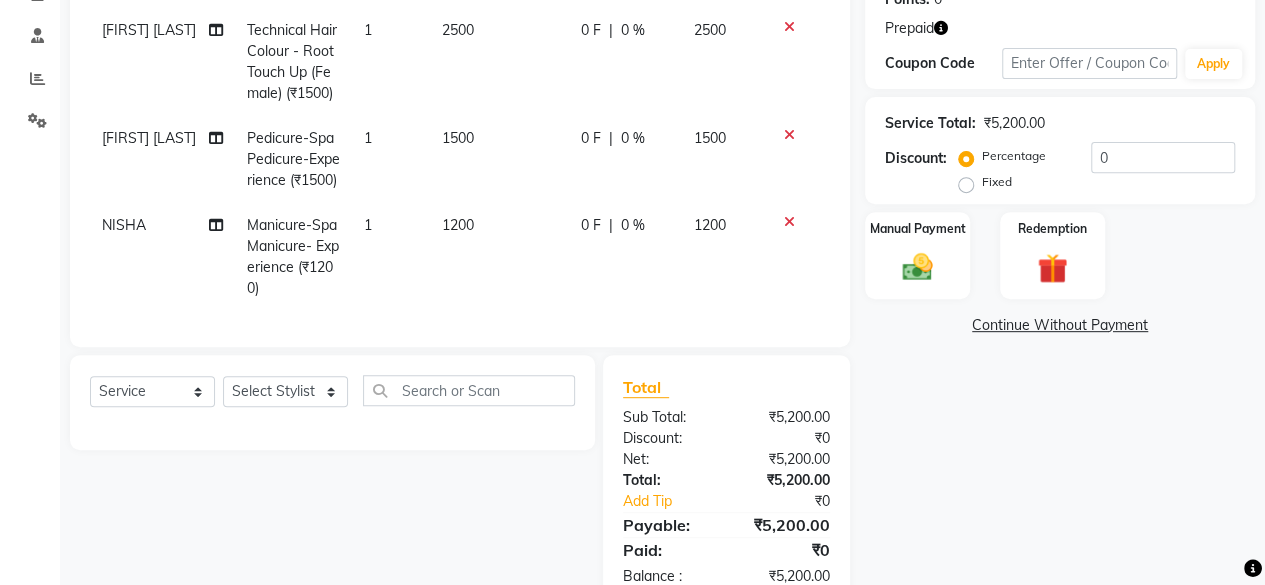 click on "Name: [FIRST]  Membership:  No Active Membership  Total Visits:  8 Card on file:  0 Last Visit:   05-05-[YEAR] Points:   0  Prepaid Coupon Code Apply Service Total:  ₹5,200.00  Discount:  Percentage   Fixed  0 Manual Payment Redemption  Continue Without Payment" 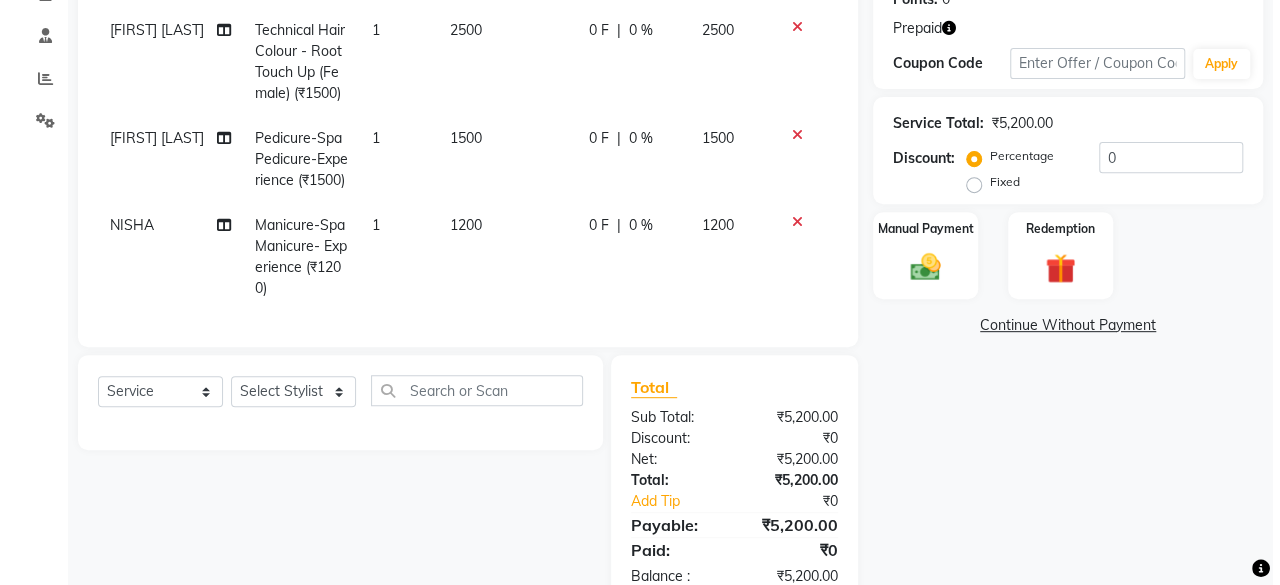 scroll, scrollTop: 0, scrollLeft: 0, axis: both 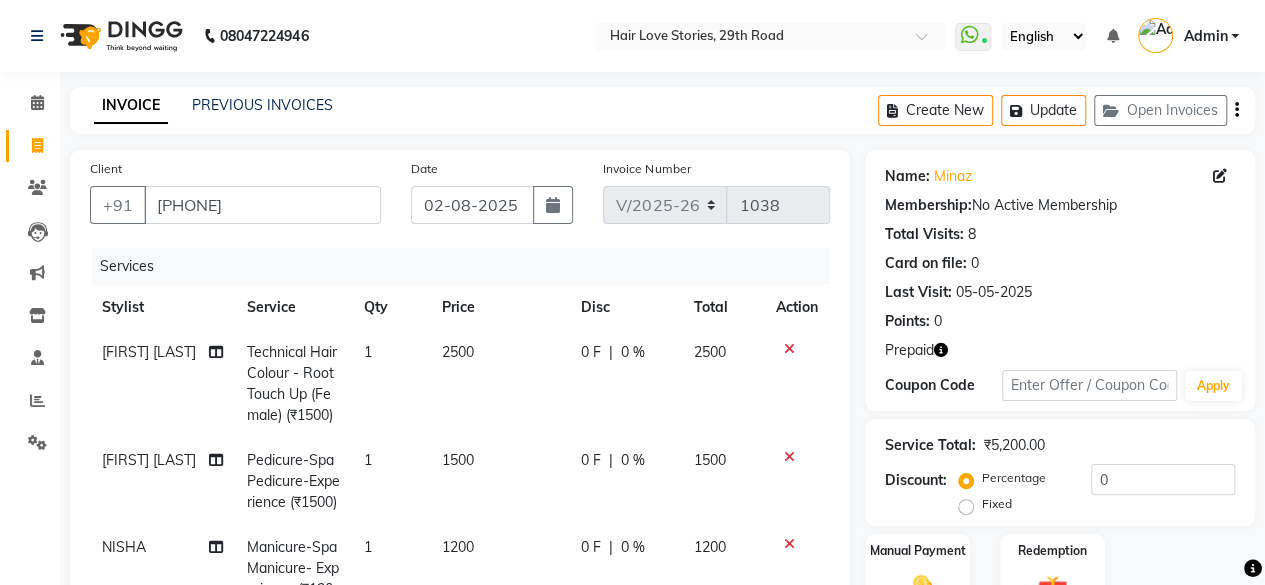 click on "0 %" 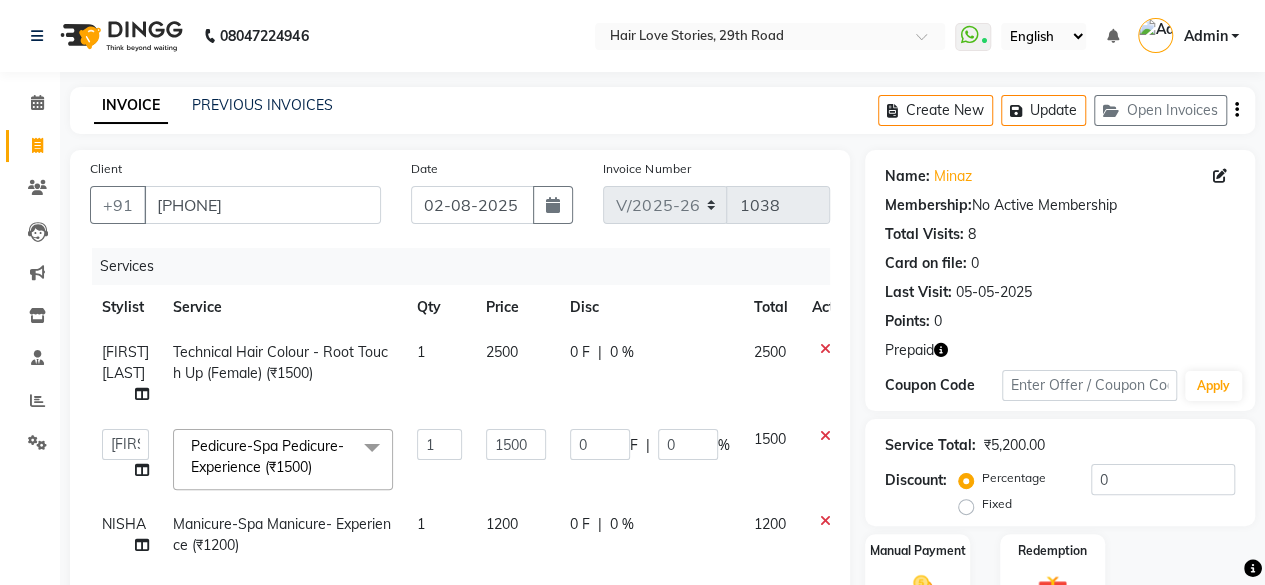 click on "0 F | 0 %" 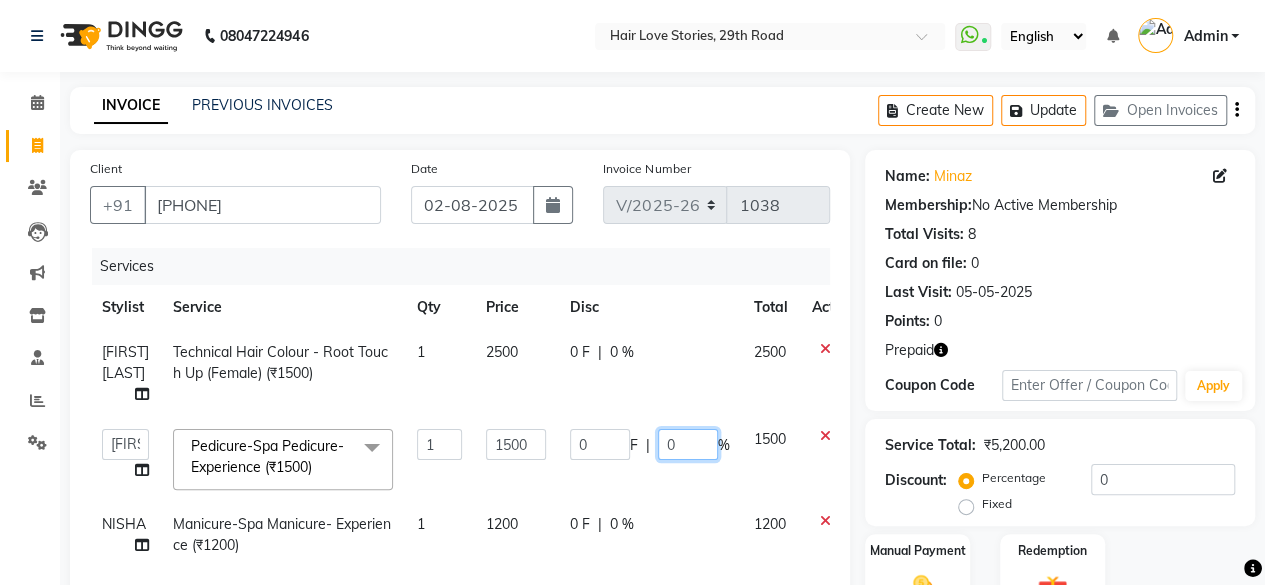 click on "0" 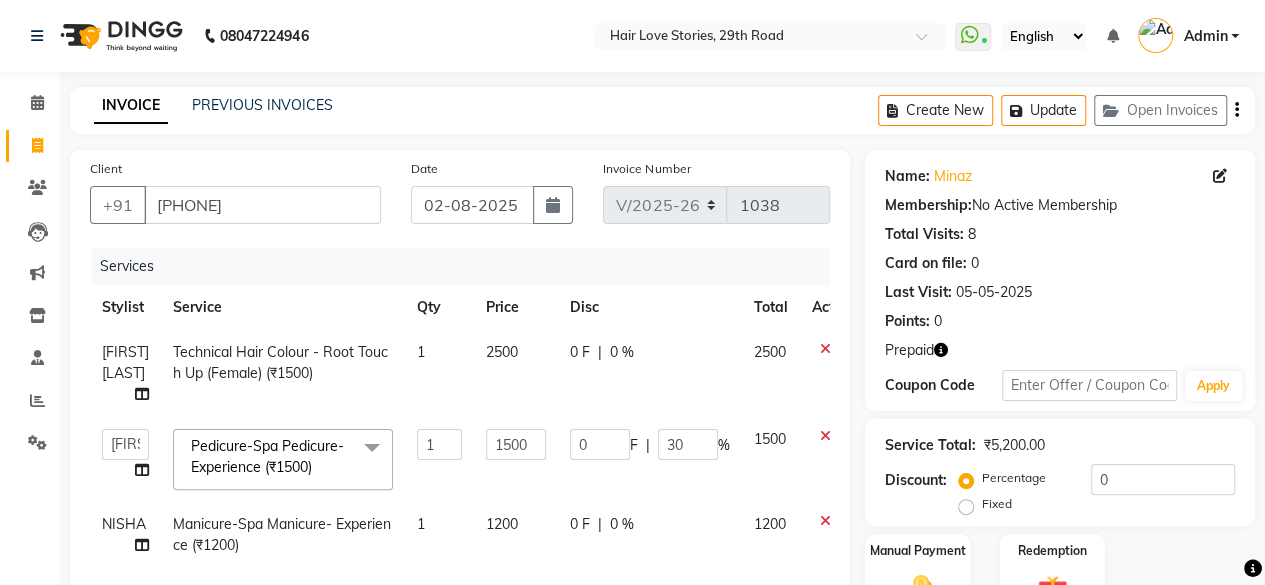 click on "[FIRST] [LAST] Technical Hair Colour - Root Touch Up (Female) (₹1500) 1 2500 0 F | 0 % 2500  [FIRST] [LAST]   [FIRST]   [LAST]   [FIRST]   [LAST]   [FIRST] [LAST]   [FIRST] [LAST]    [FIRST]   [FIRST] [LAST]   [FIRST] [LAST]   [FIRST] [LAST]  Pedicure-Spa Pedicure-Experience (₹1500)  x Hilites/Lowlites - Full Head (extensions)  (₹3000) Dandruff Treatment (₹1200) Hair Styling - Hair Wash (Male) (₹300) Hair Styling - Hair Wash Styling (Male) (₹500) Hair Styling - Hair Wash And Blast Dry (Female) (₹500) Hair Styling - Hair Wash And Paddle Dry (Female) (₹700) Hair Styling-Iron Without Wash (₹800) Hair Styling- Hair Wash And Blast Dry With Davinies Shampoo & Conditioner(Female) (₹700) Hair Styling-Hair Wash And Tongs (₹1500) Hair Styling- Hair Wash And Blow Dry With Davinies Shampoo & Conditioner(Female) (₹1000) Hair Styling- Hair Wash And Iron With Davinies Shampoo & Conditioner(Female) (₹1200) Hair Styling- Hair Wash And Tongs With Davinies Shampoo & Conditioner(Female) (₹1400) 1 1500 0" 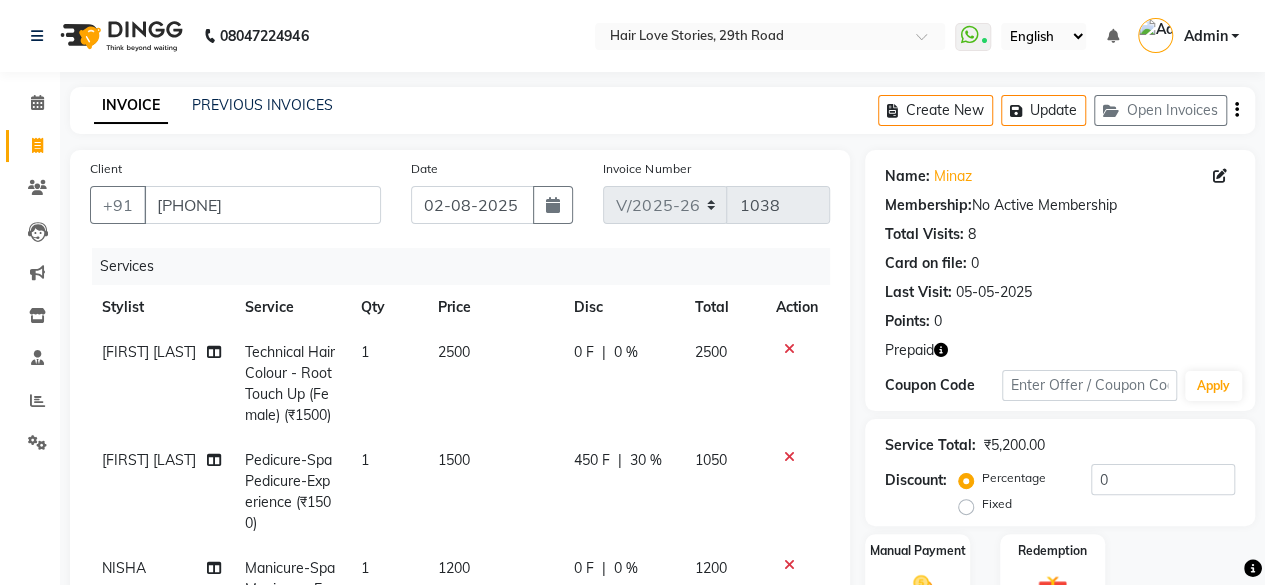 click on "0 F | 0 %" 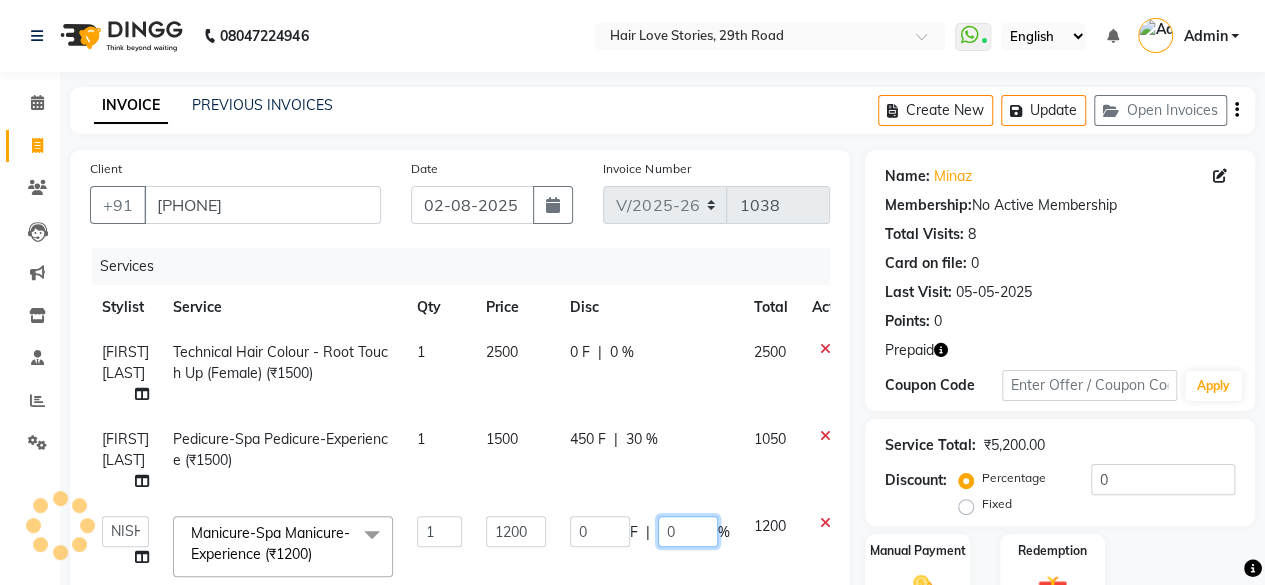 click on "0" 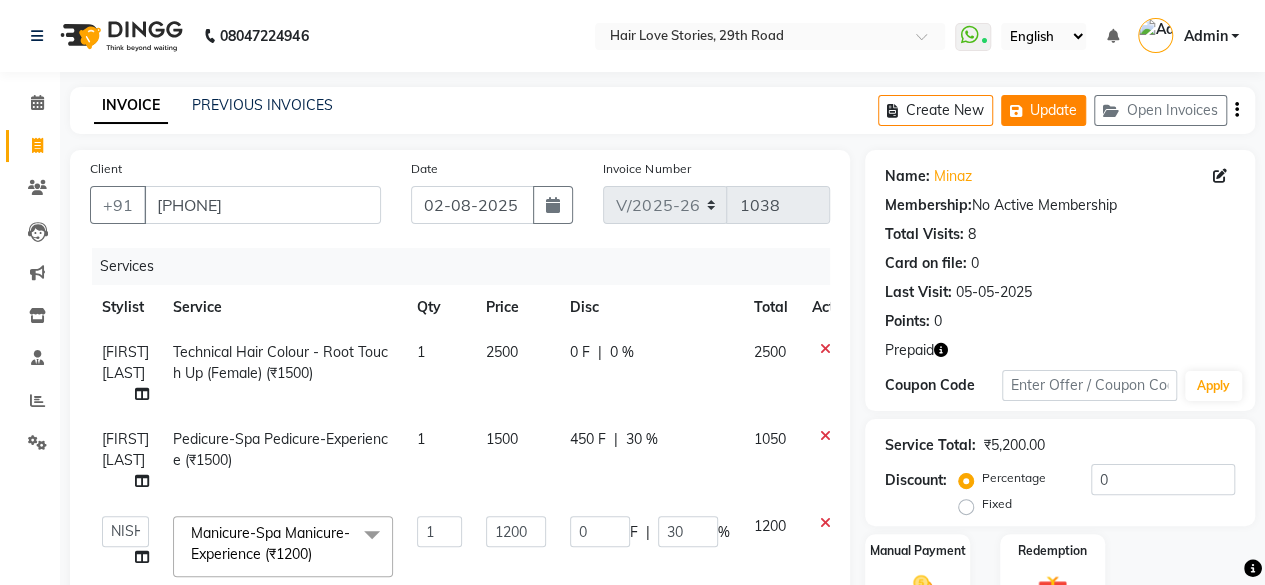 click on "Update" 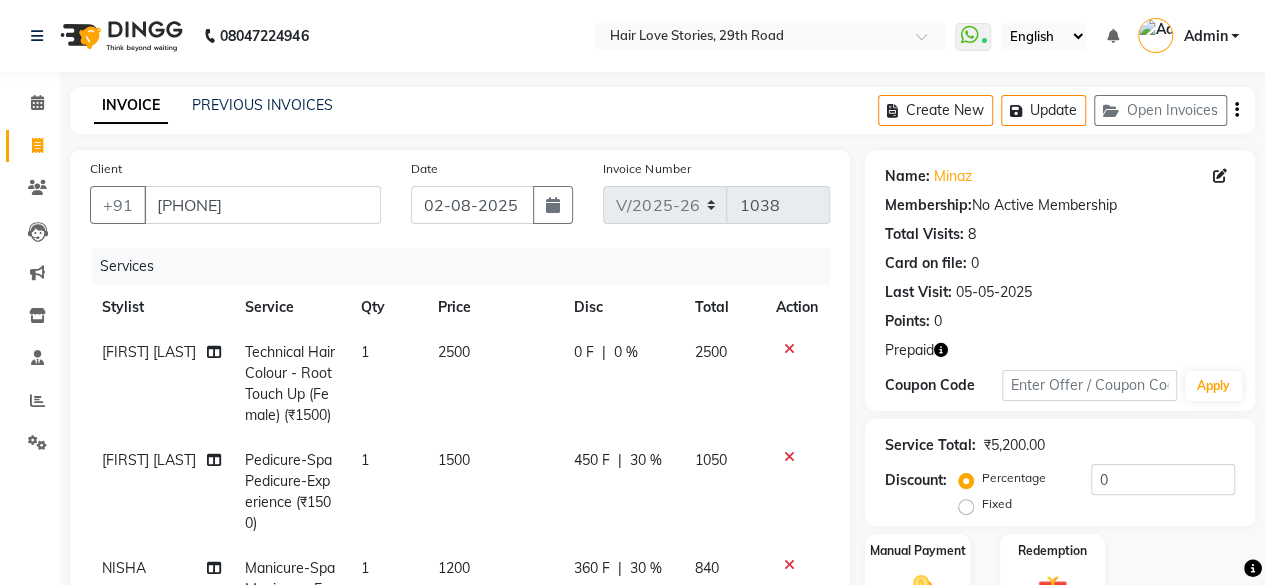 click on "2500" 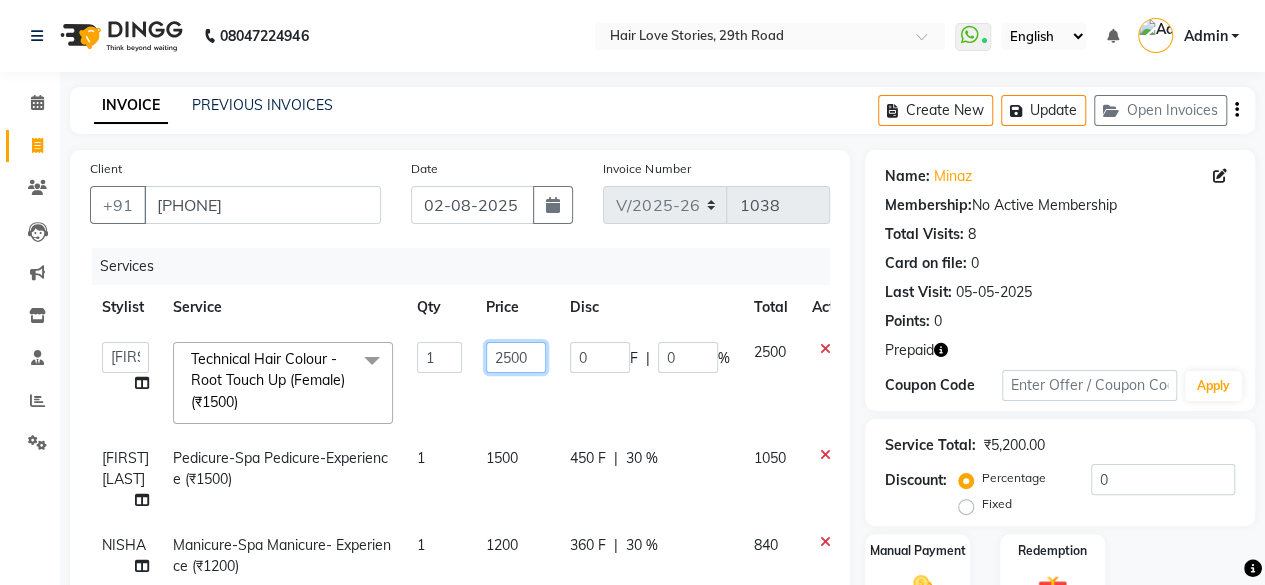 click on "2500" 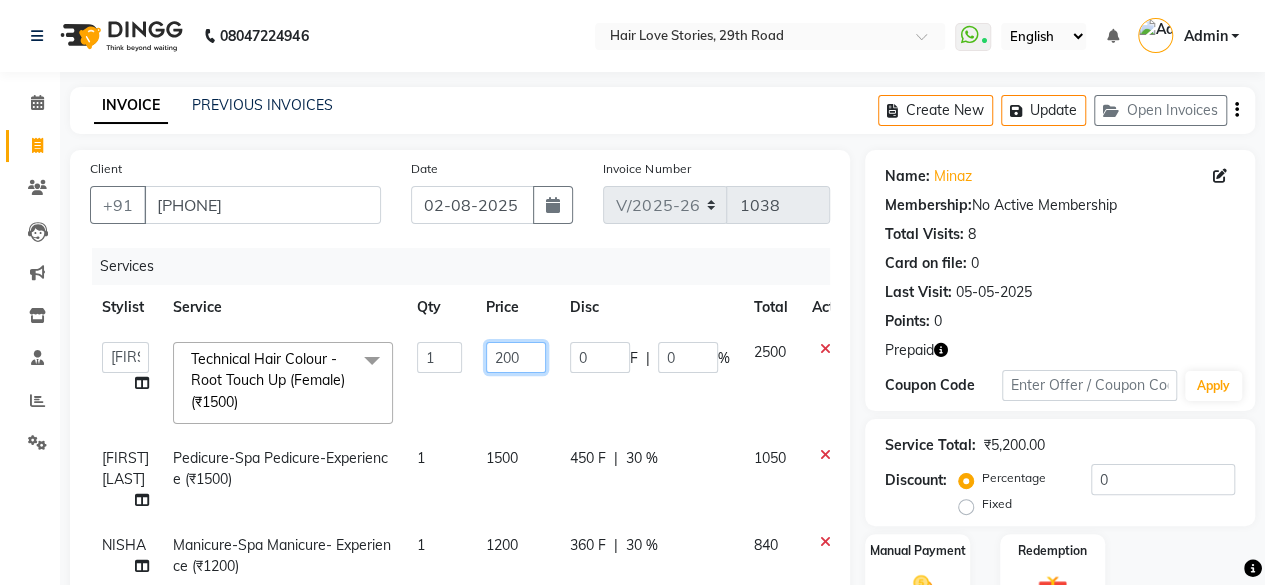 type on "2000" 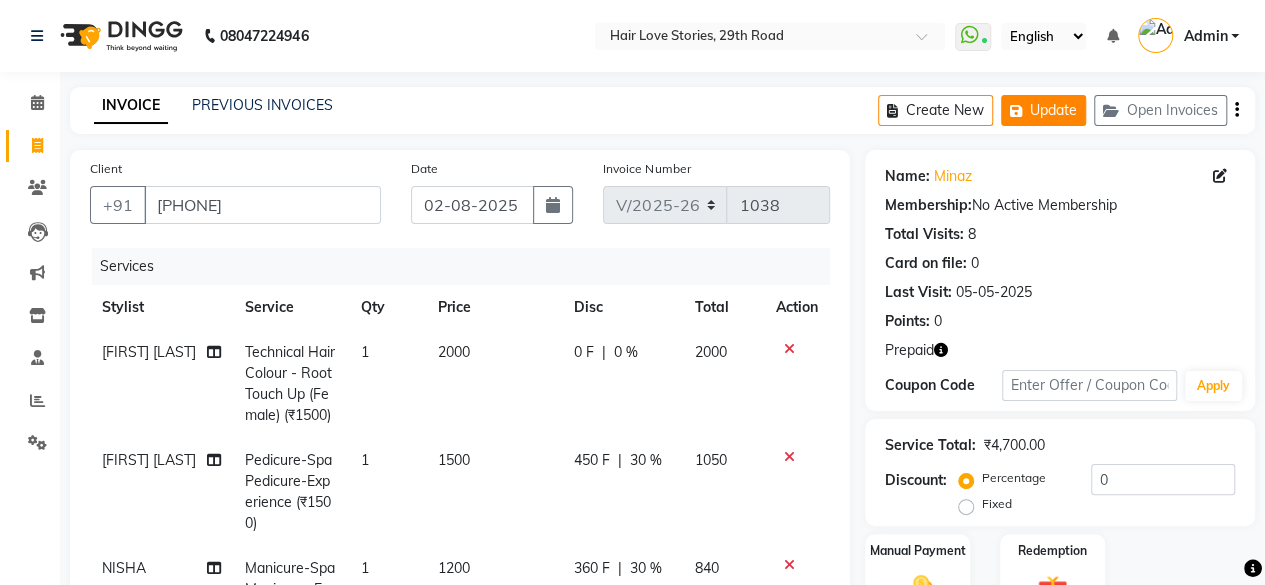 click on "Update" 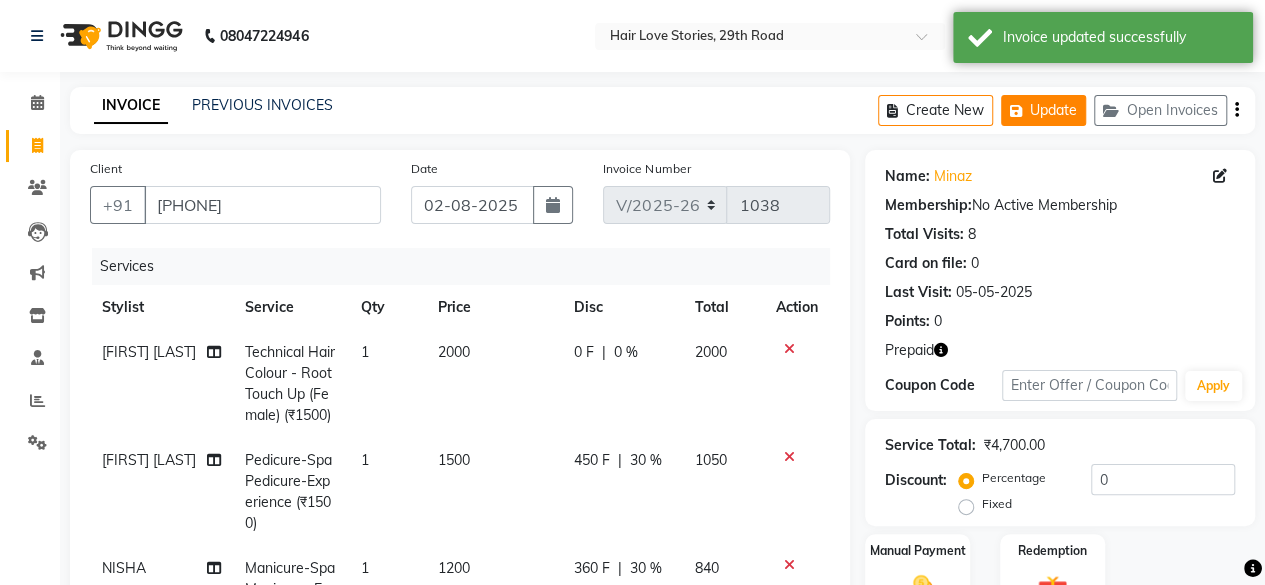type 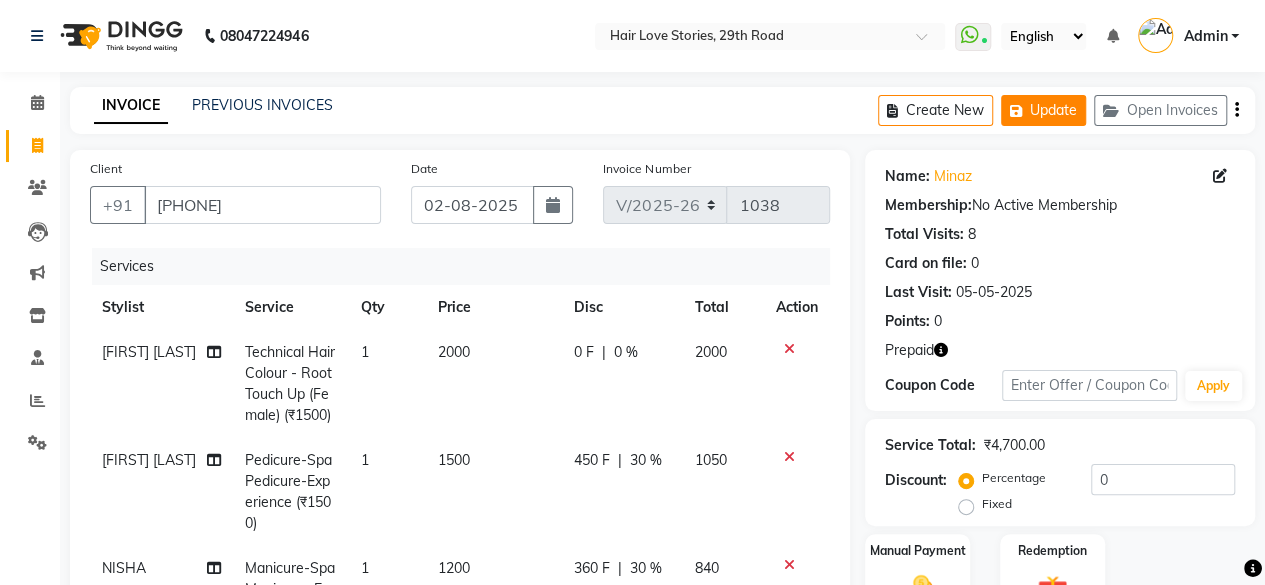 click on "Update" 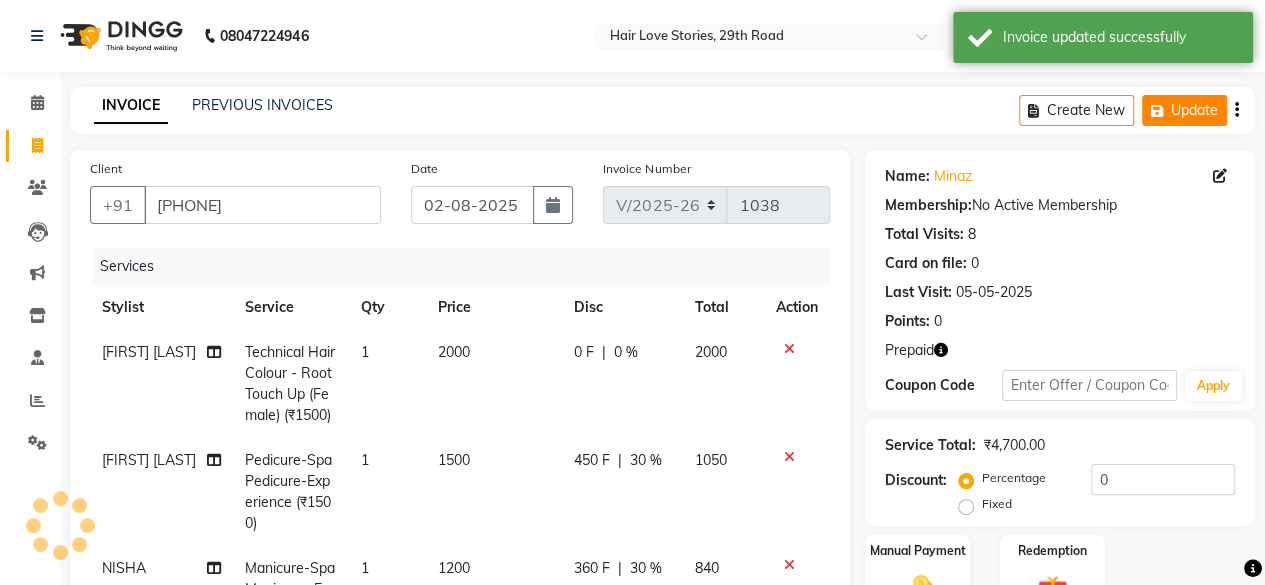 click on "Update" 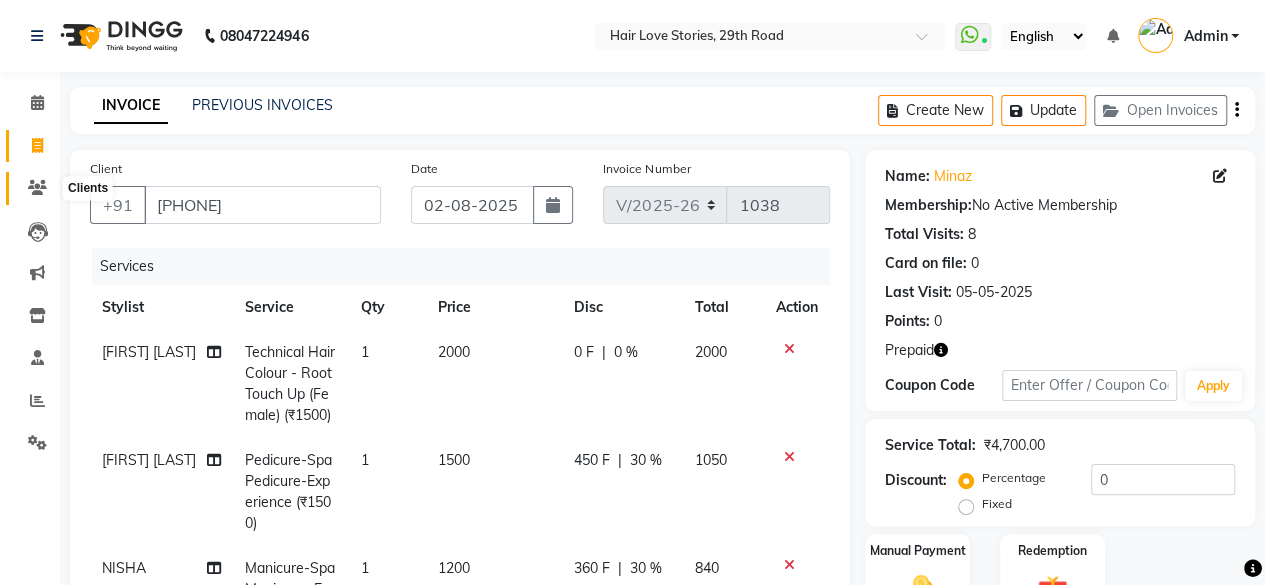 click 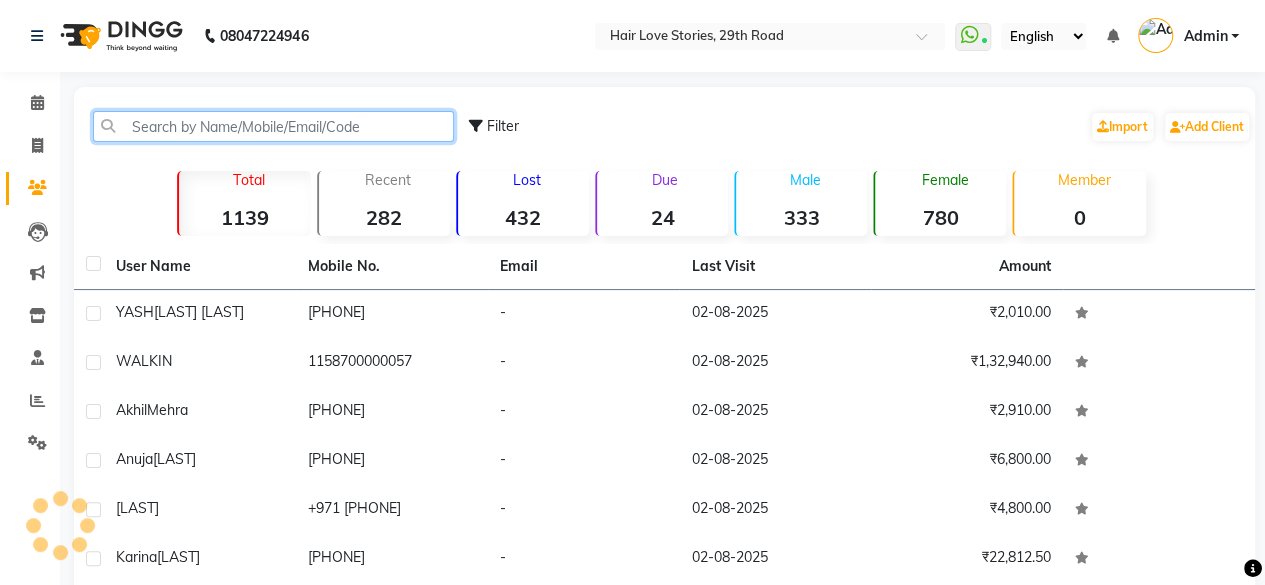 click 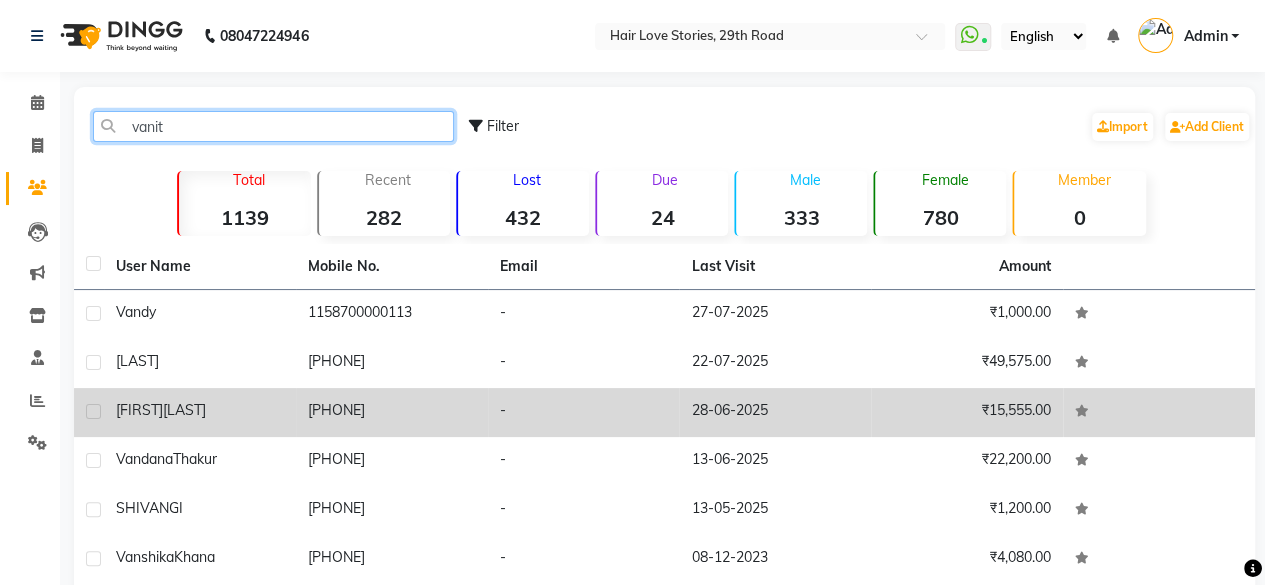 type on "vanit" 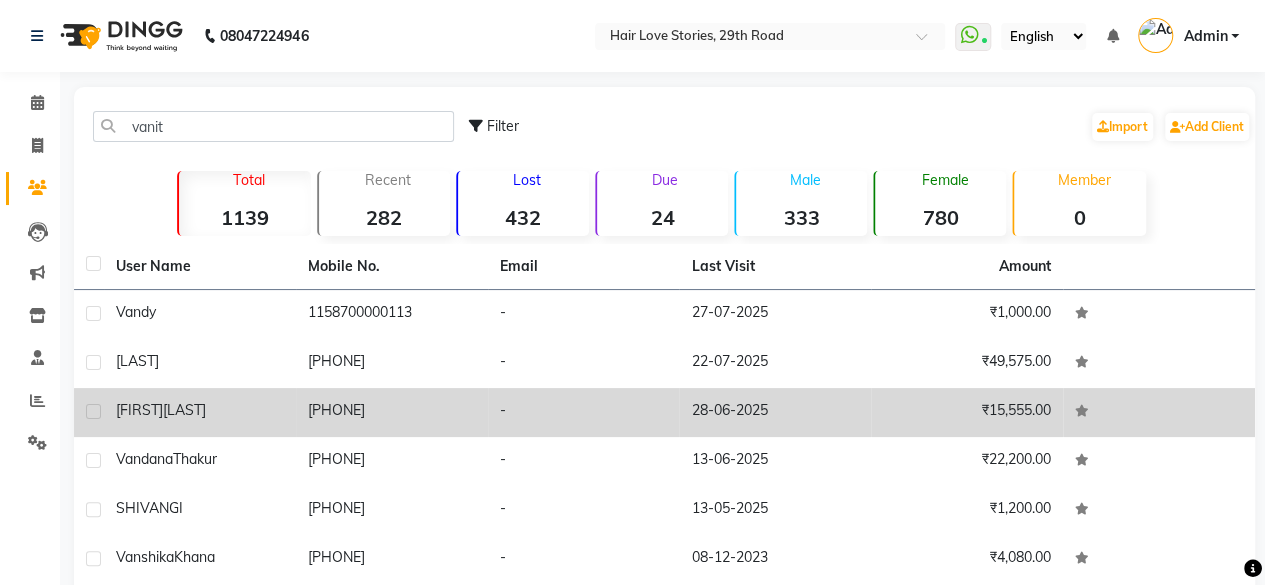 click on "Name  : [FIRST] [LAST]" 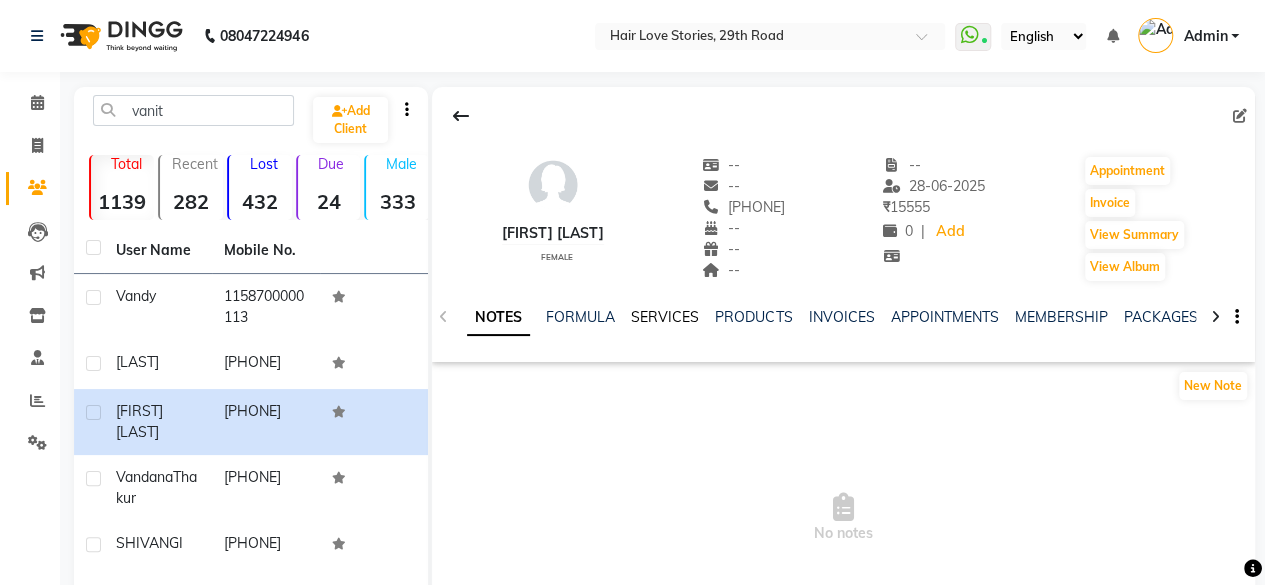 click on "SERVICES" 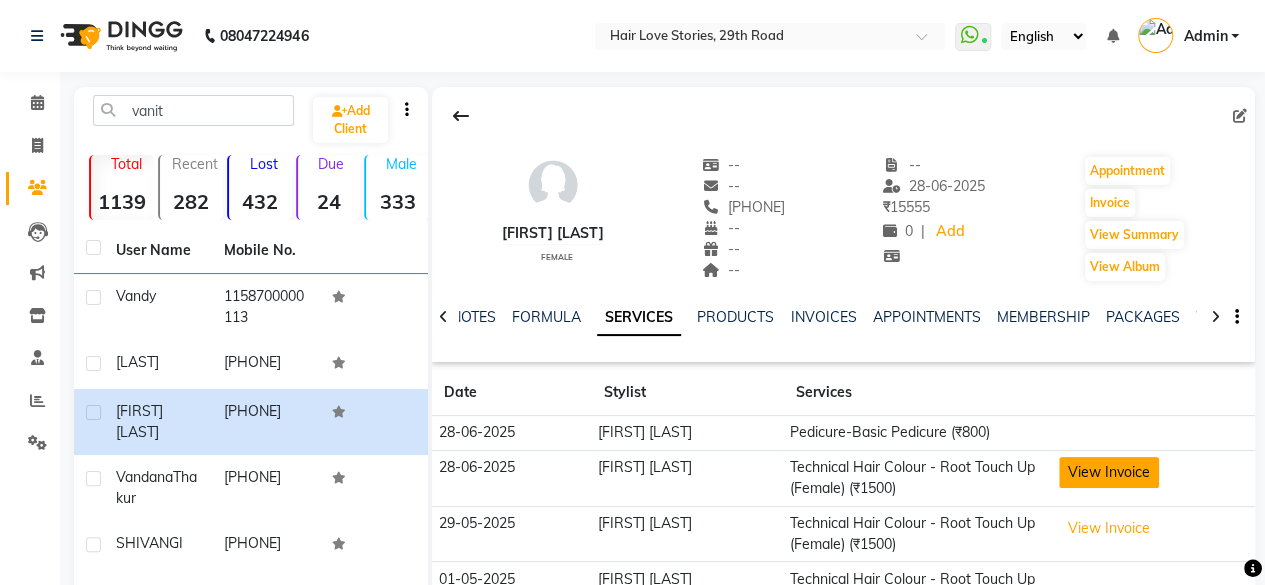 click on "View Invoice" 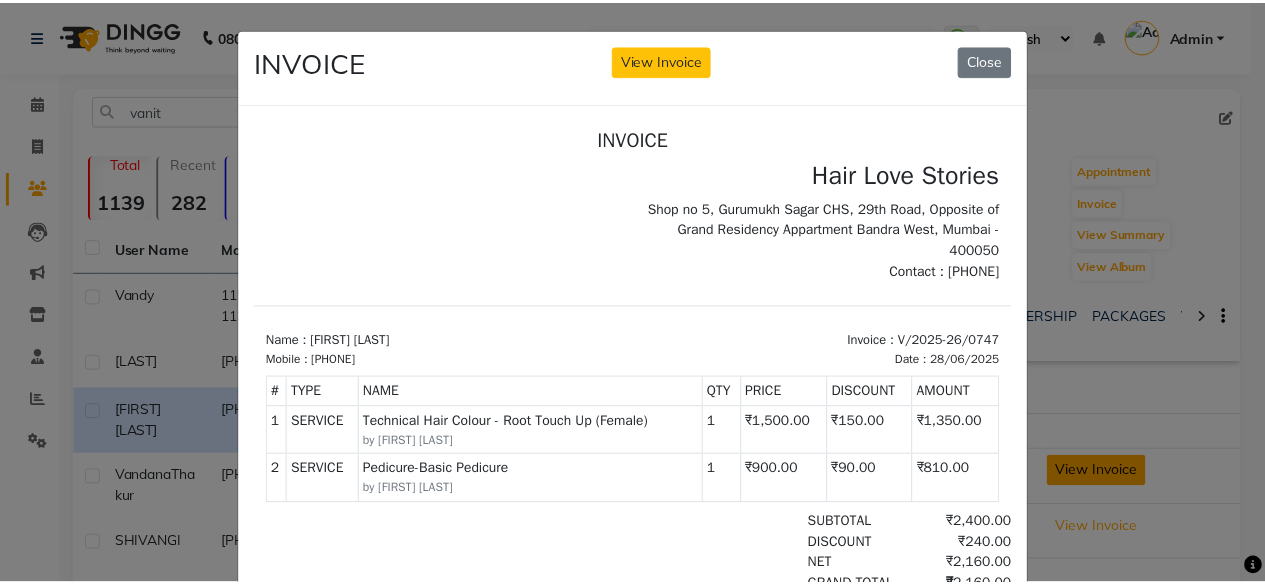 scroll, scrollTop: 0, scrollLeft: 0, axis: both 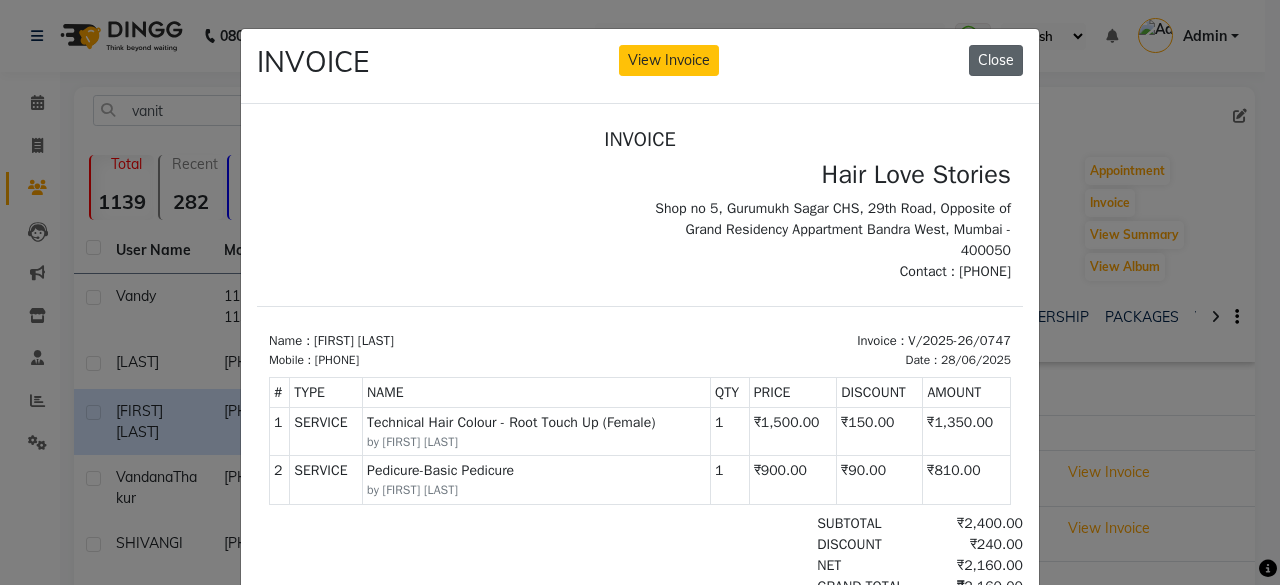 click on "Close" 